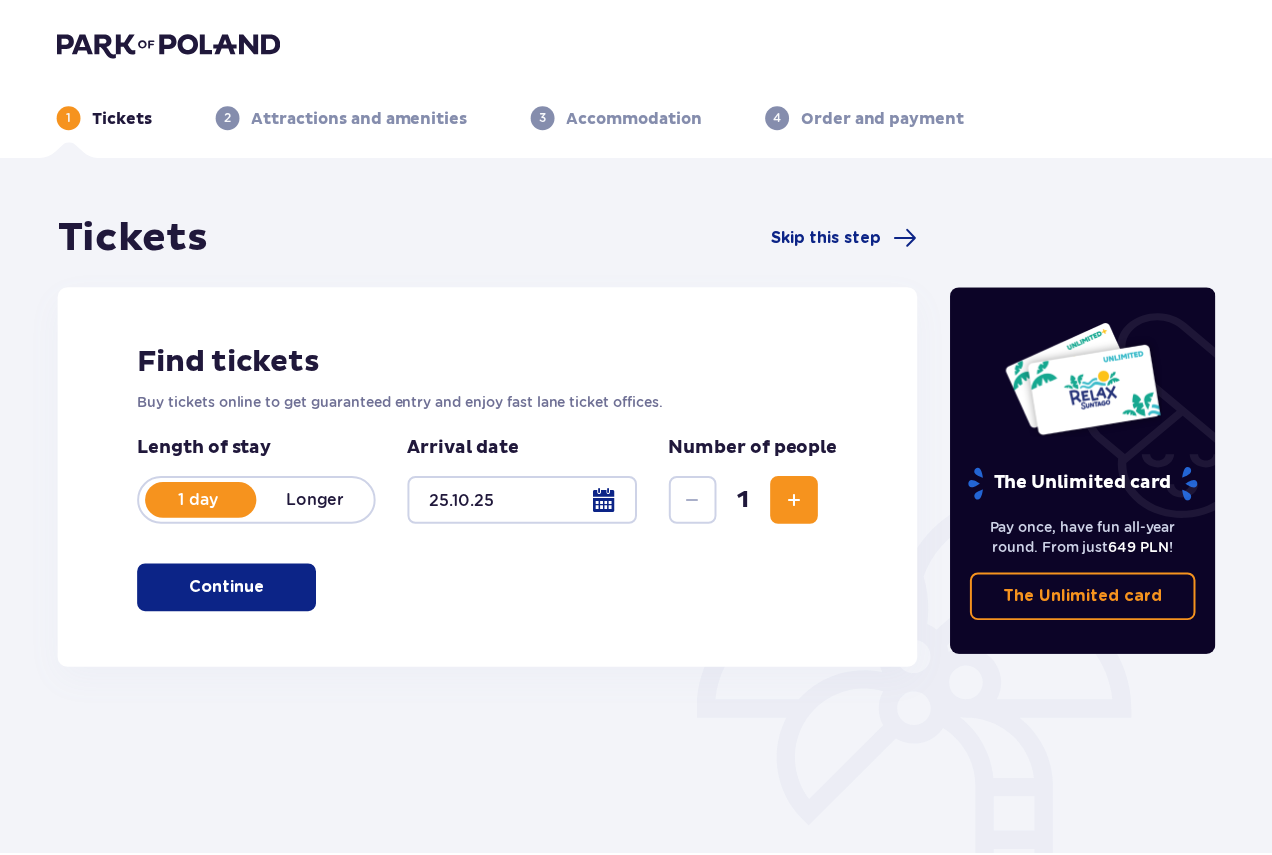 scroll, scrollTop: 0, scrollLeft: 0, axis: both 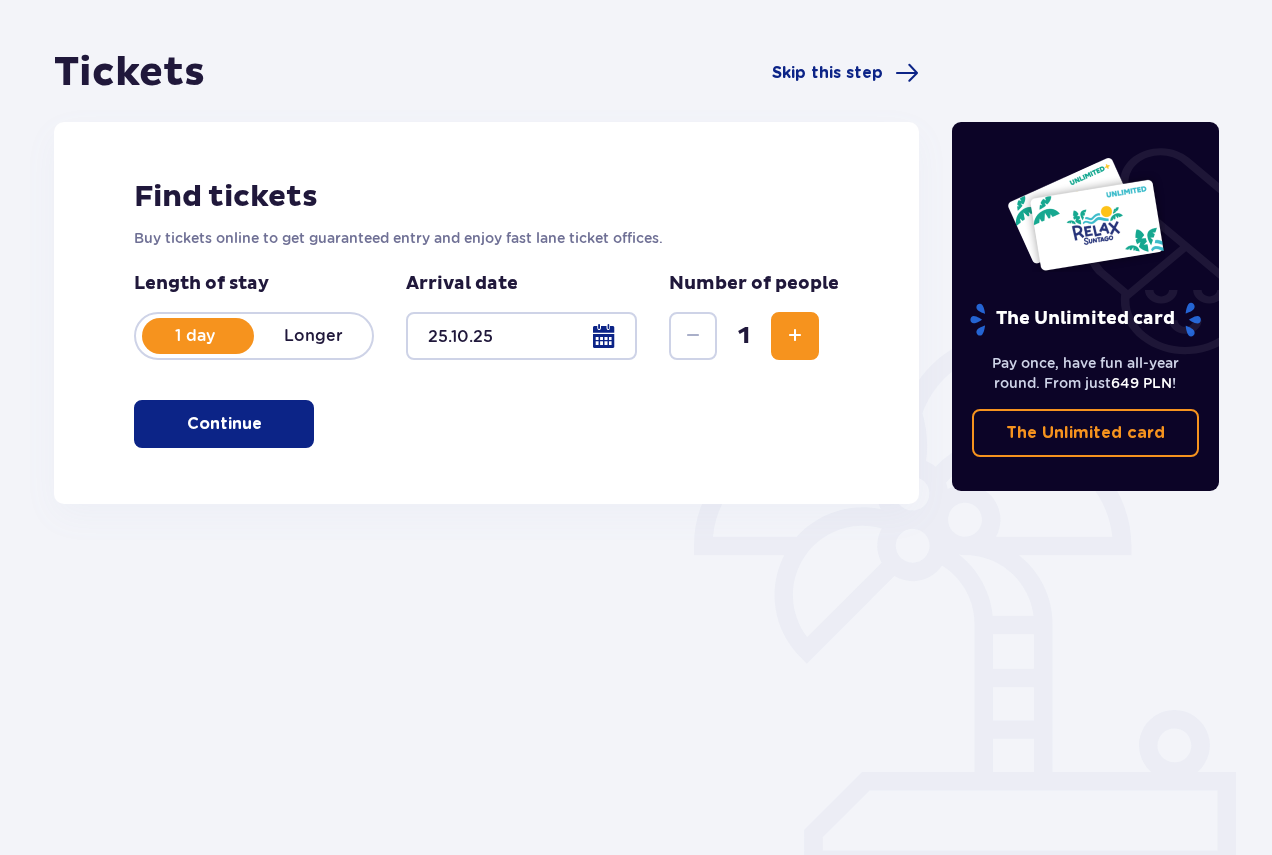 click at bounding box center [795, 336] 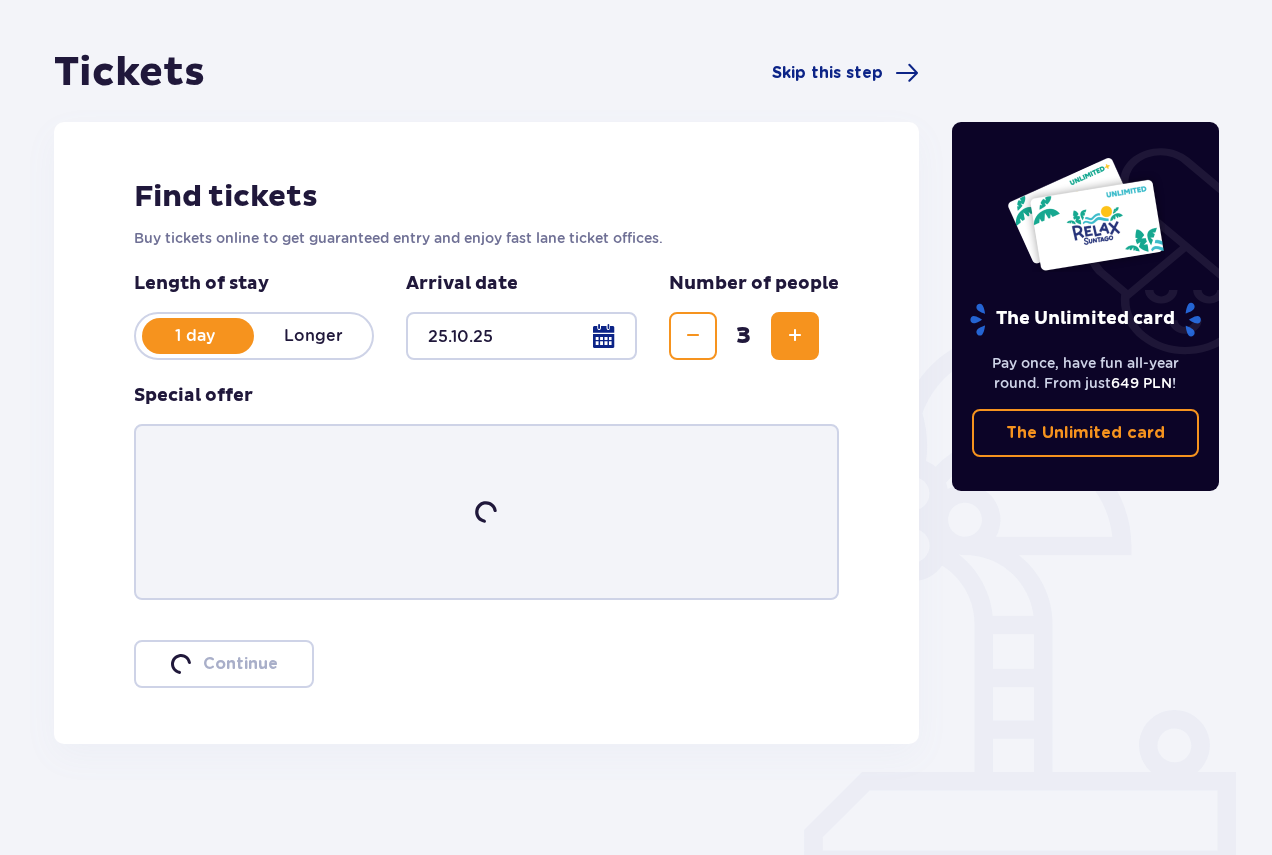 click at bounding box center [795, 336] 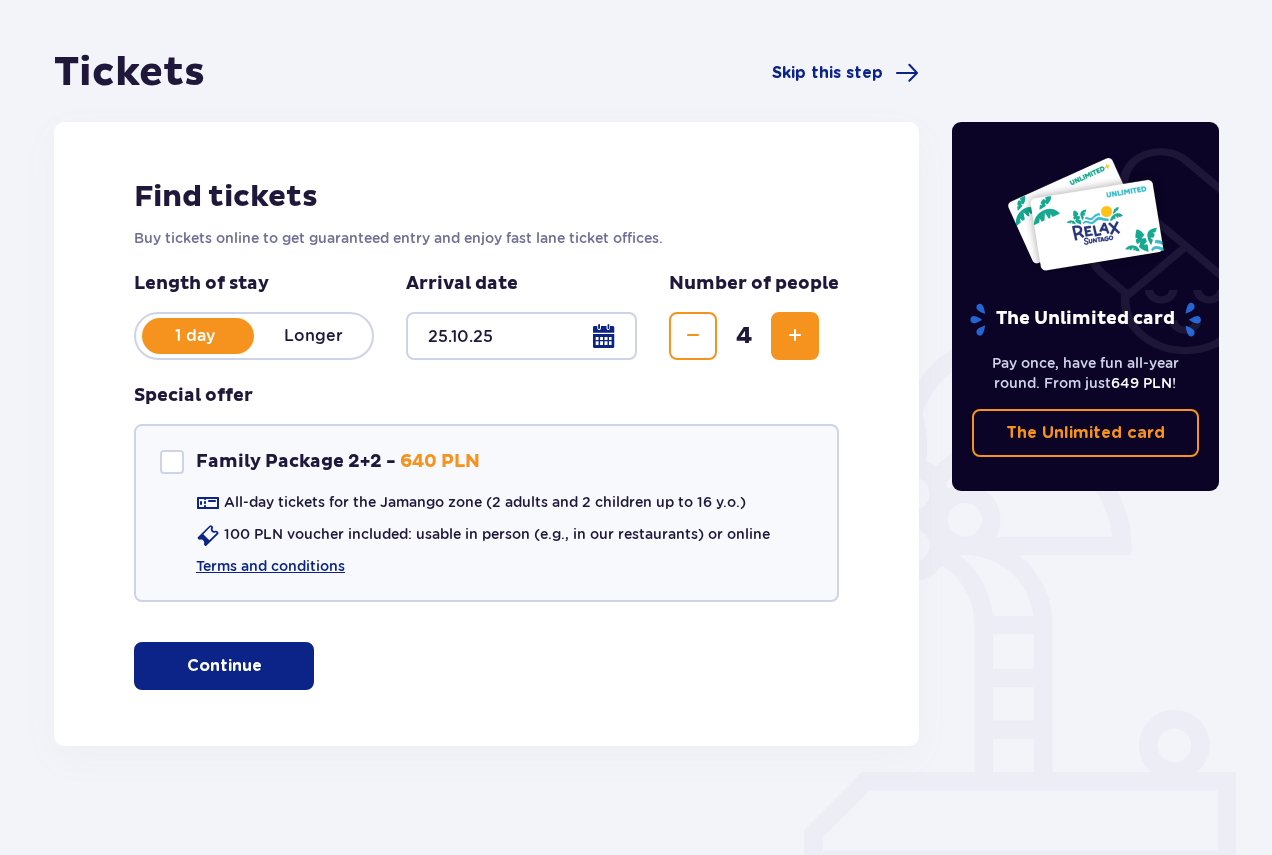 click at bounding box center (266, 666) 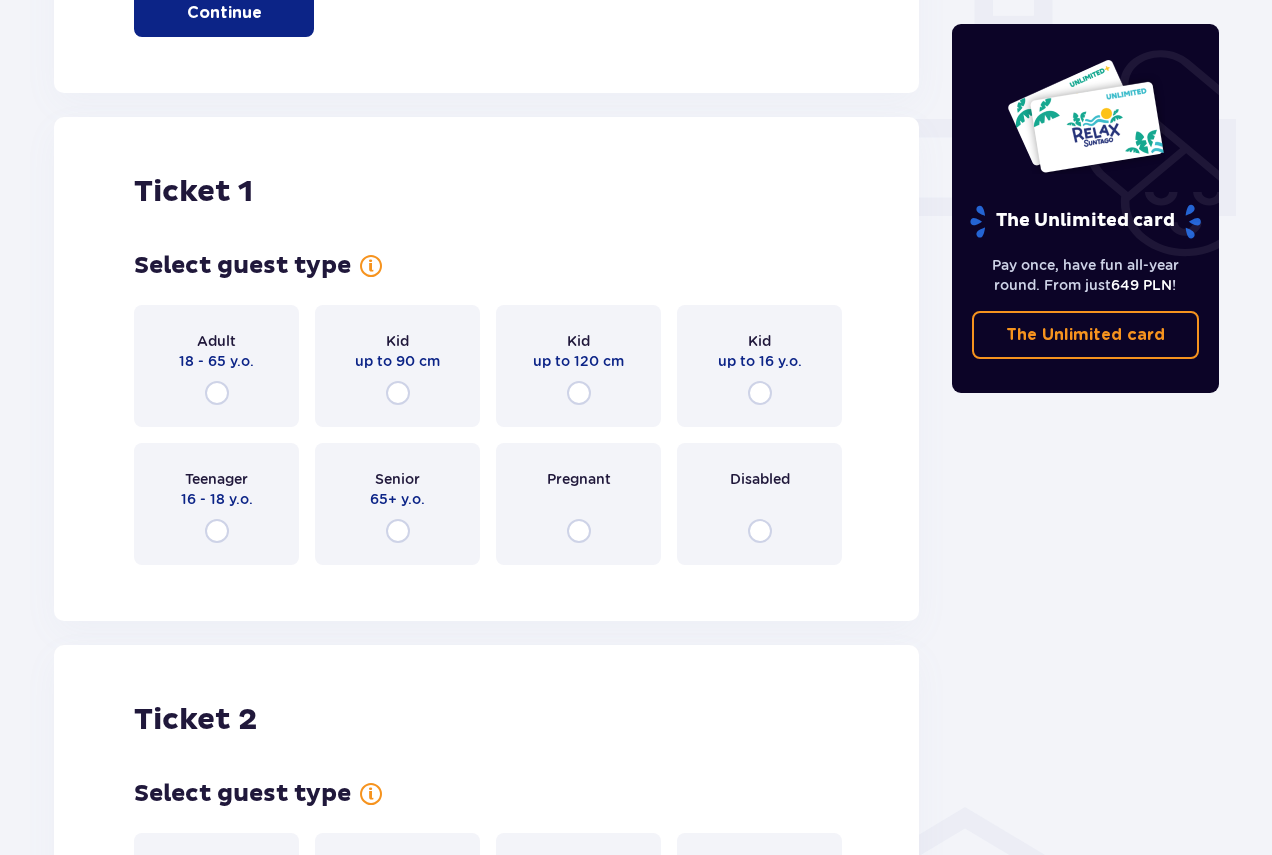 scroll, scrollTop: 910, scrollLeft: 0, axis: vertical 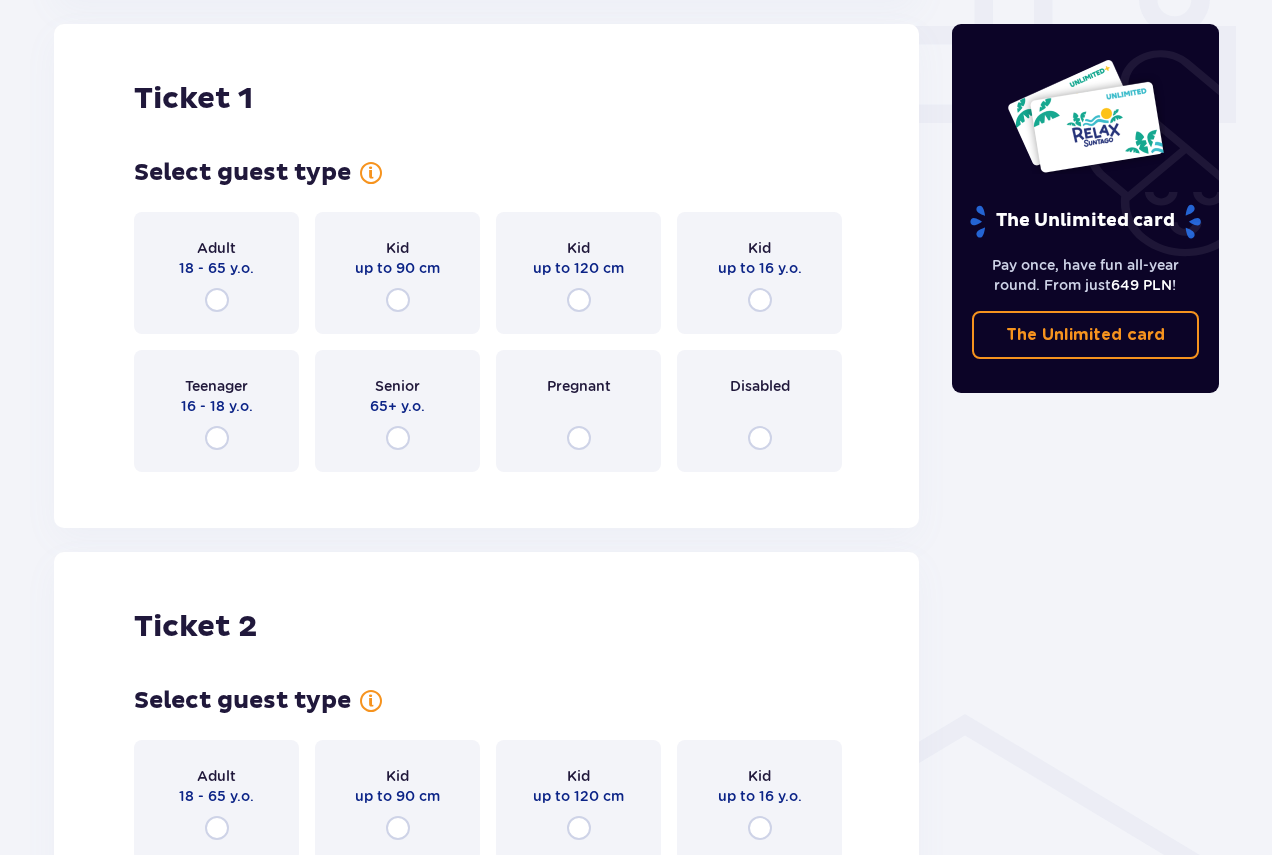 click on "Adult 18 - 65 y.o." at bounding box center (216, 273) 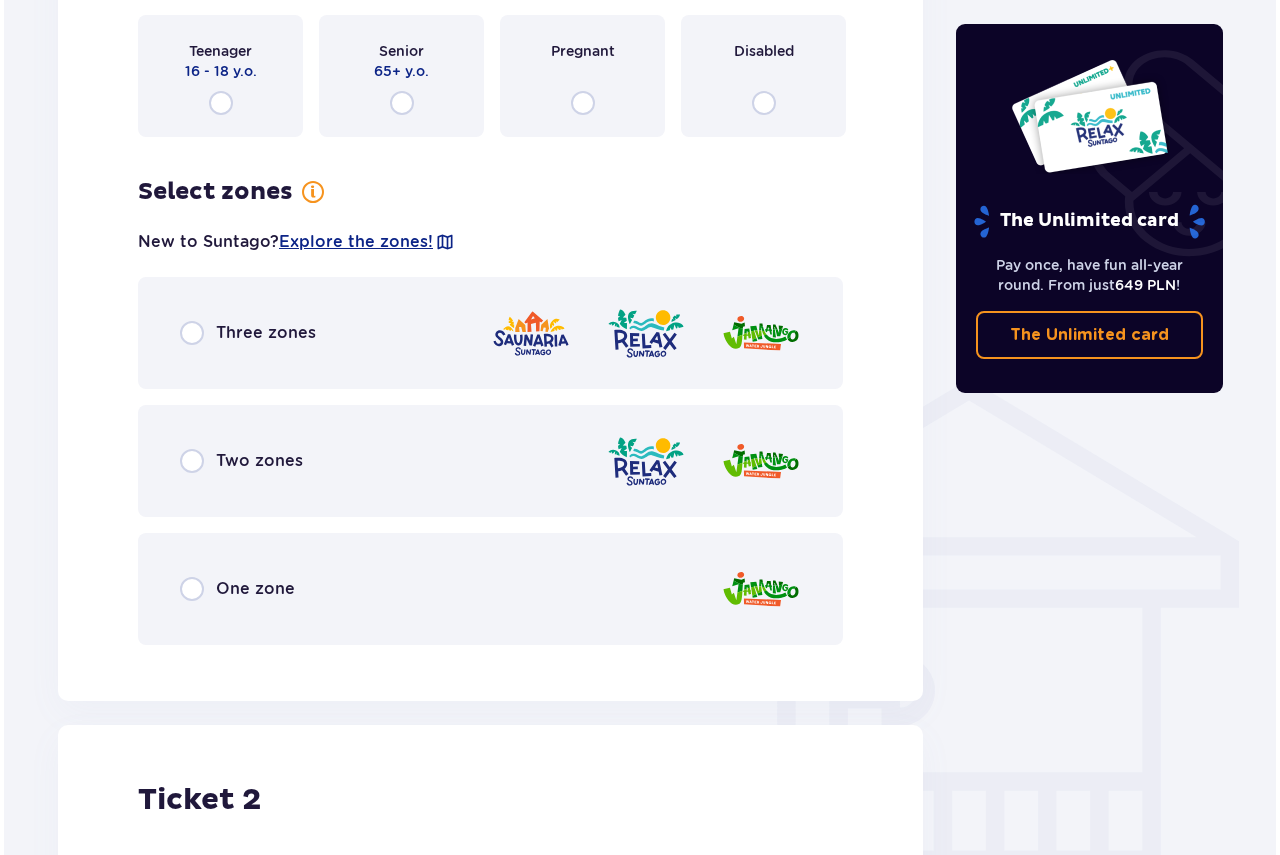 scroll, scrollTop: 1198, scrollLeft: 0, axis: vertical 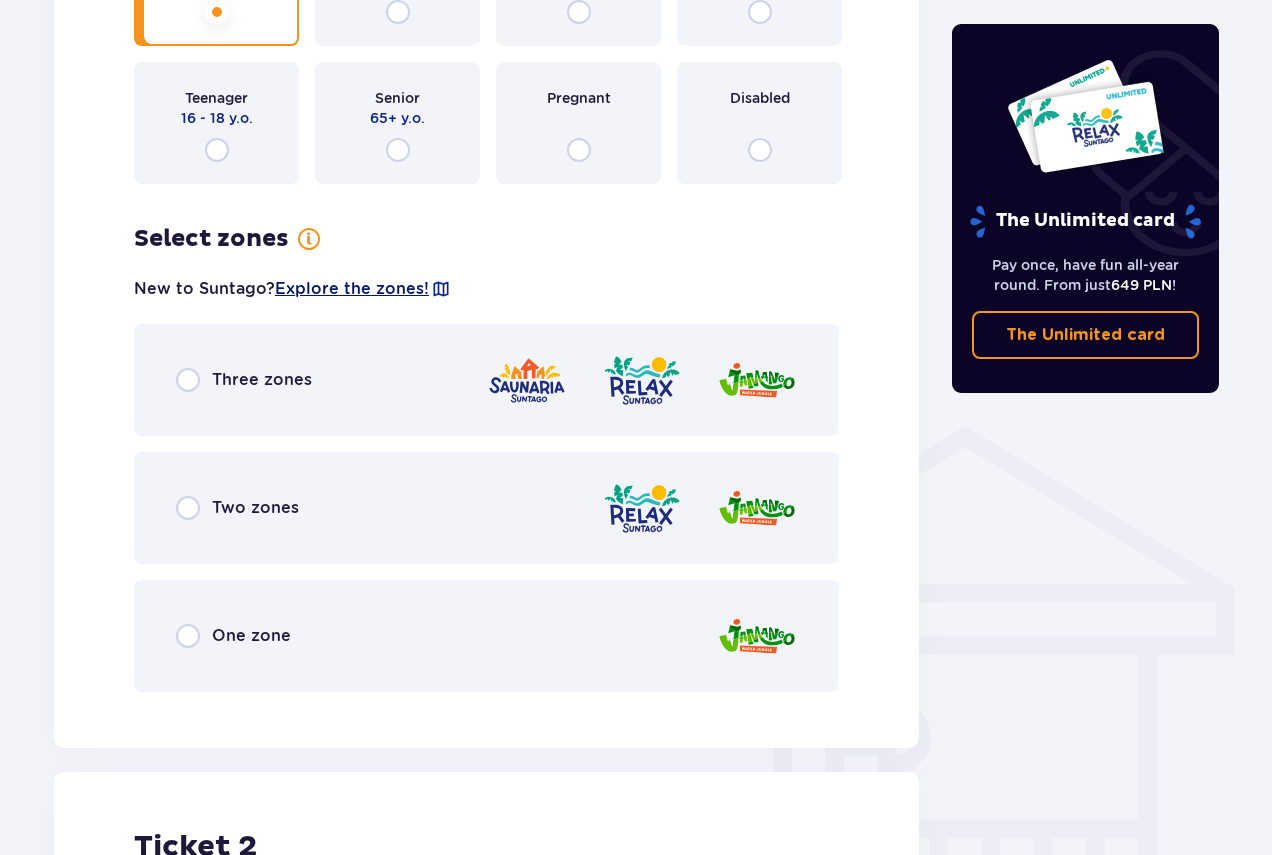 click on "Explore the zones!" at bounding box center (352, 289) 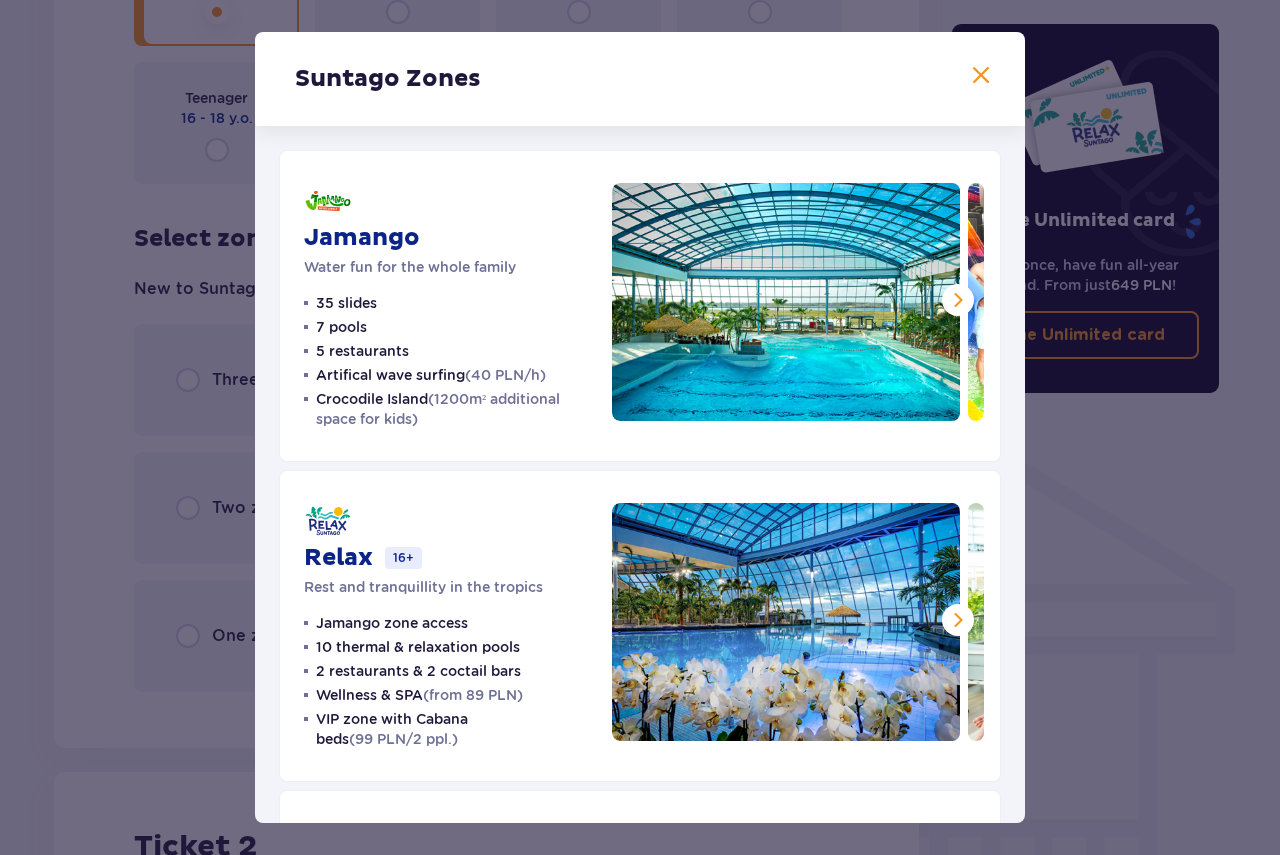 click at bounding box center (958, 300) 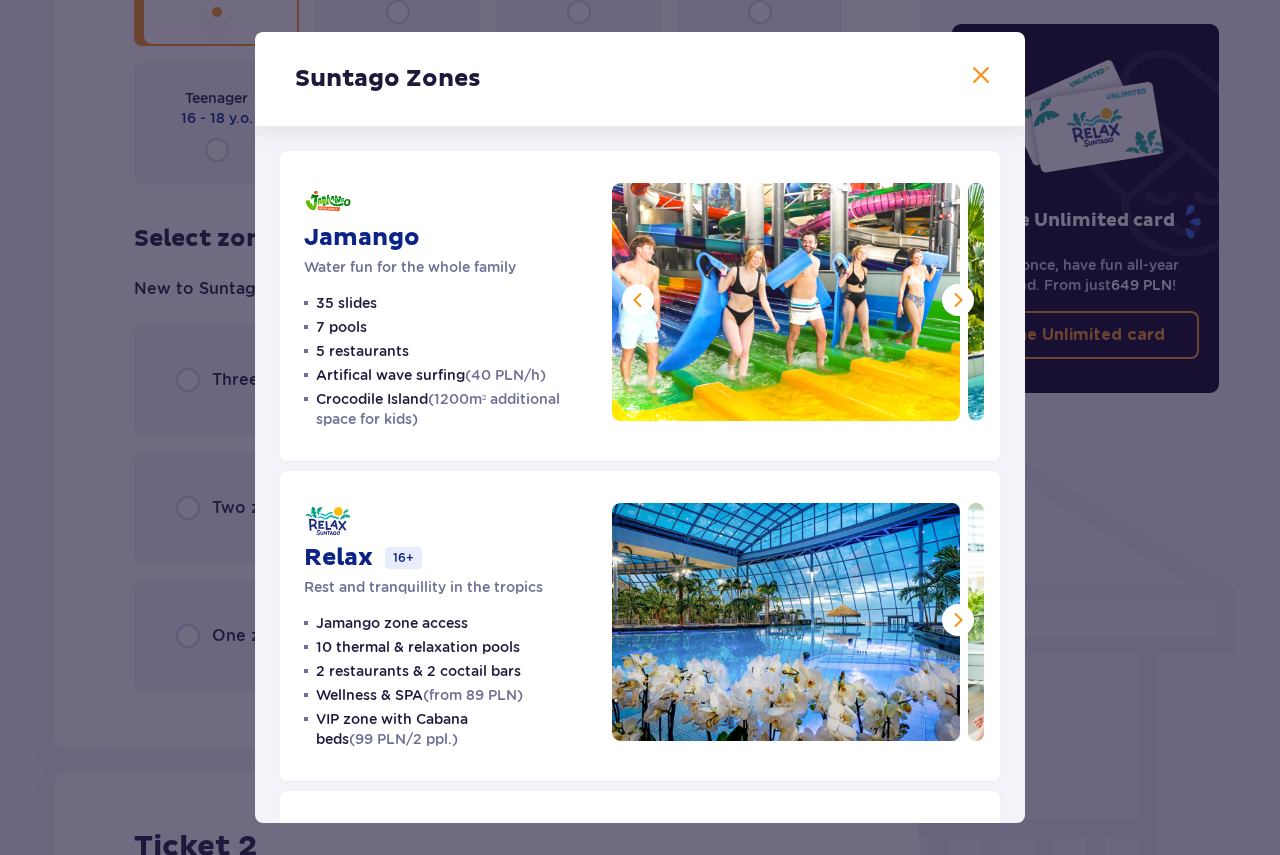 click at bounding box center [958, 300] 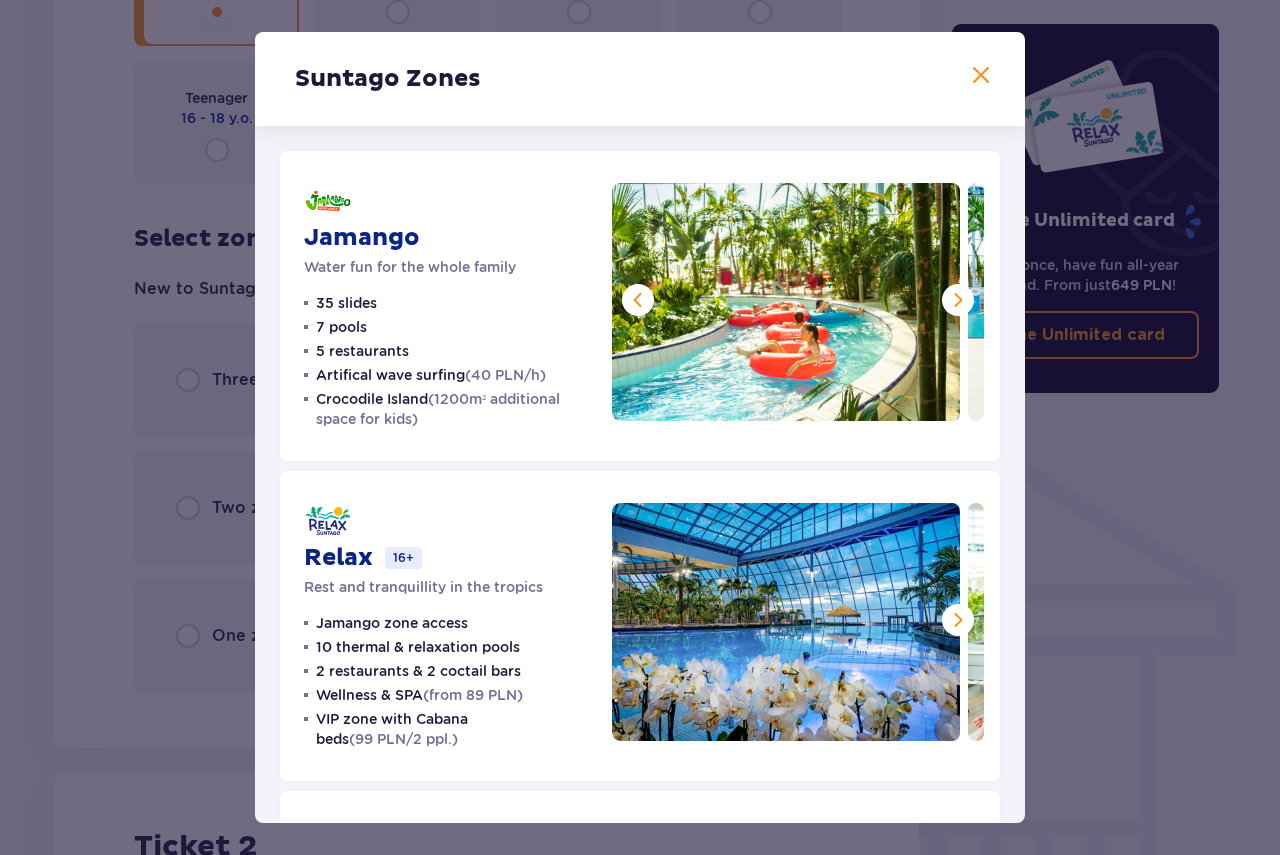 click at bounding box center [958, 300] 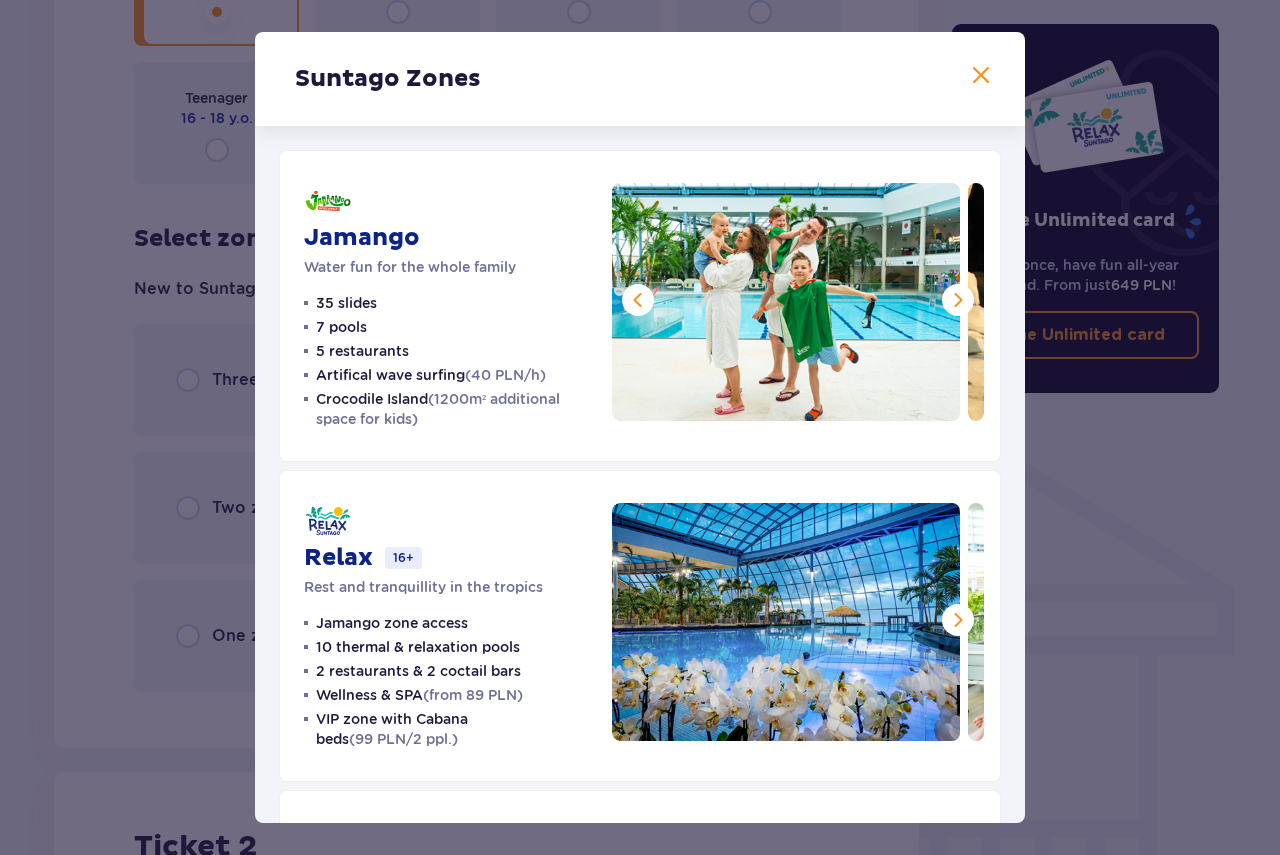 click at bounding box center (958, 300) 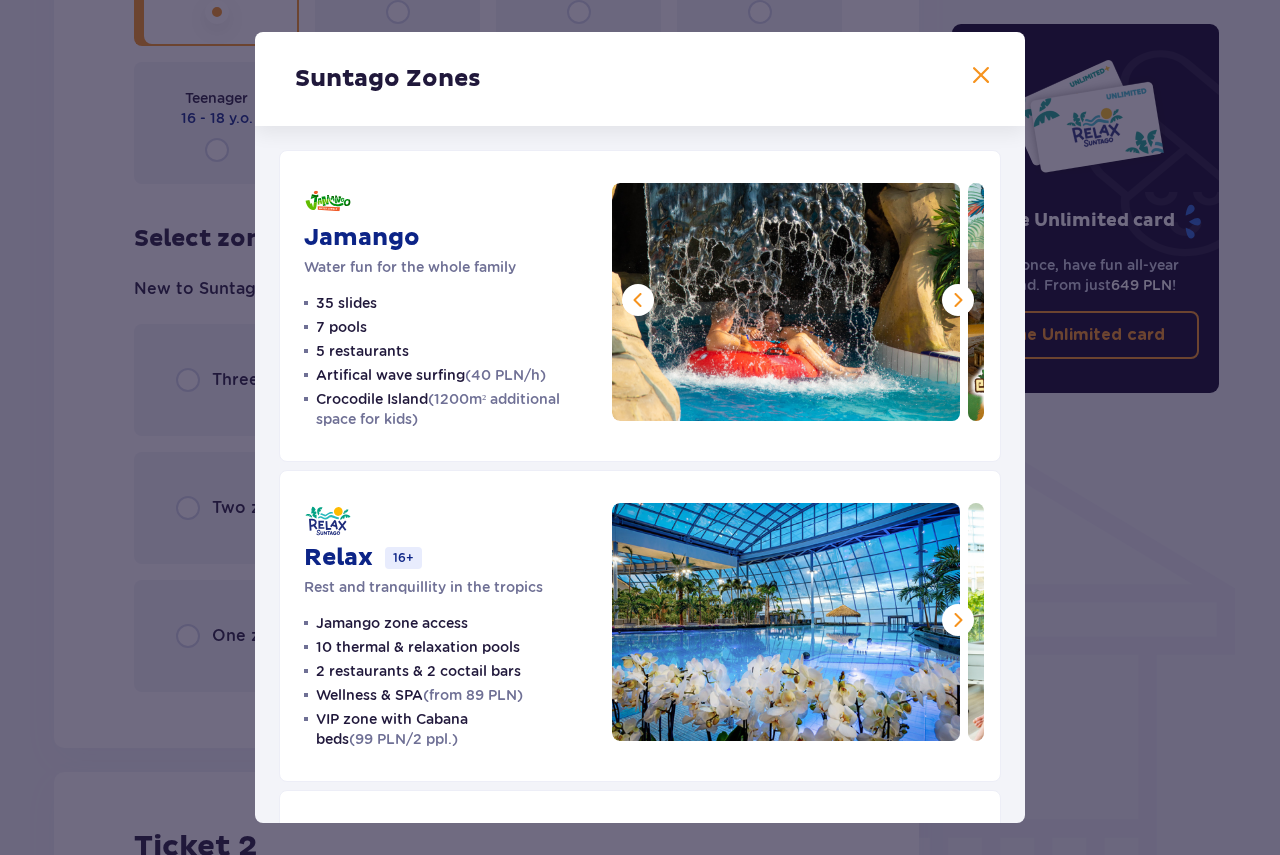 click at bounding box center (958, 300) 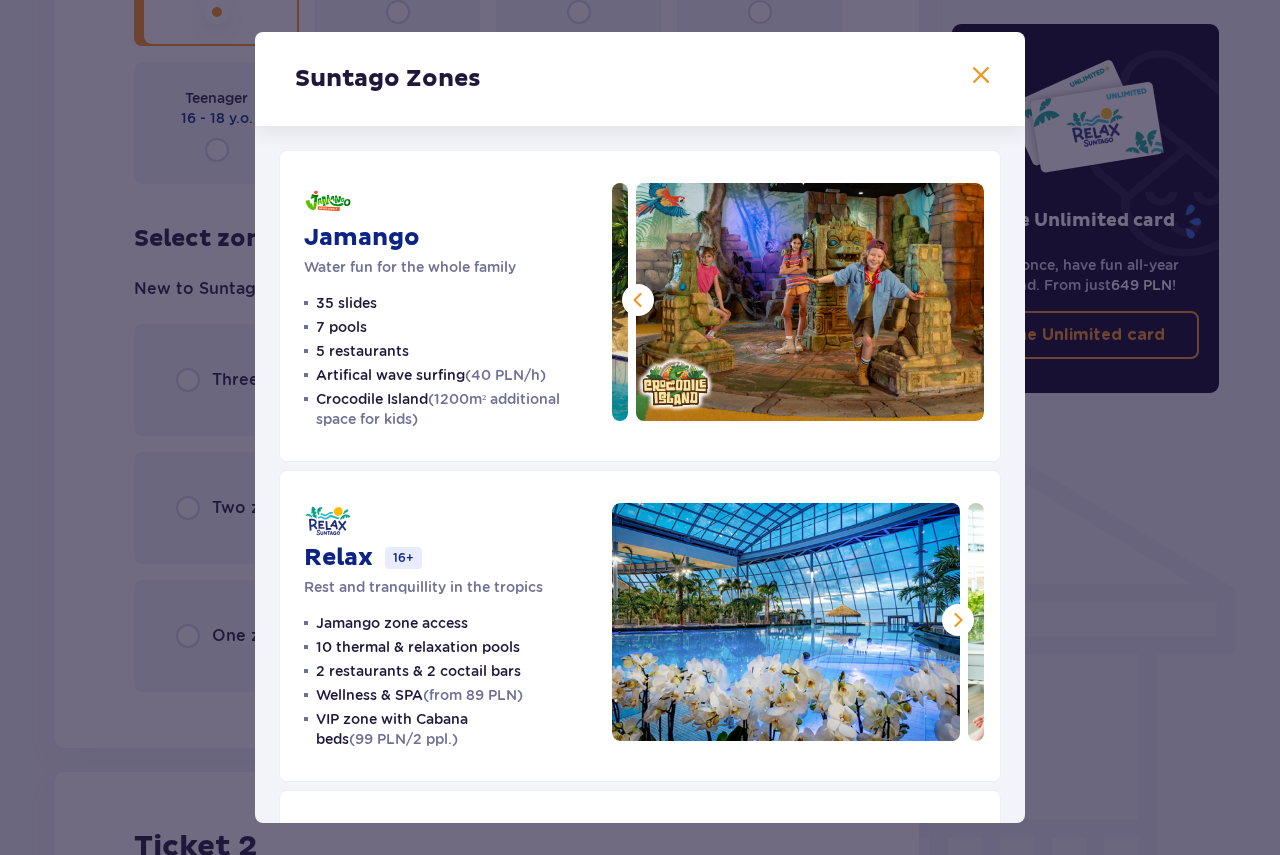 click at bounding box center (810, 302) 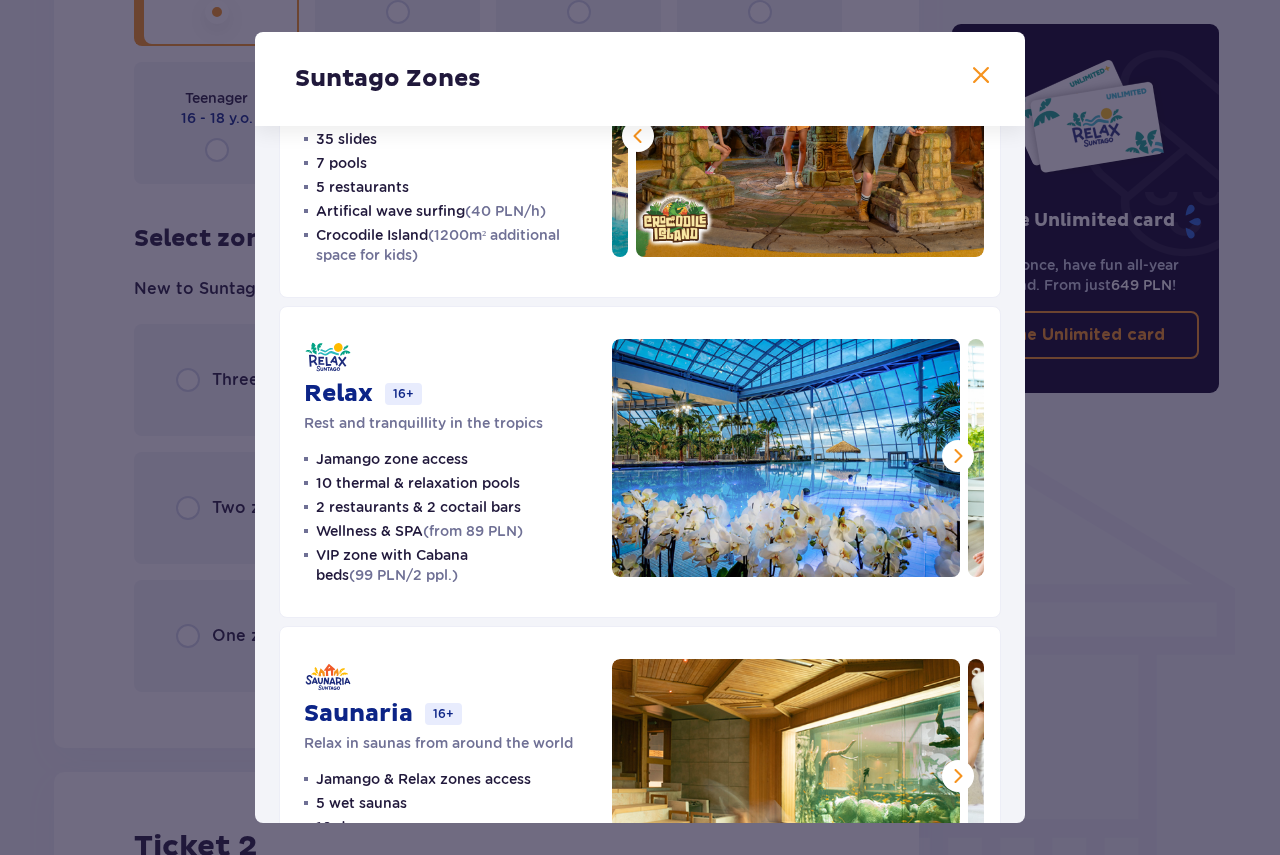 scroll, scrollTop: 200, scrollLeft: 0, axis: vertical 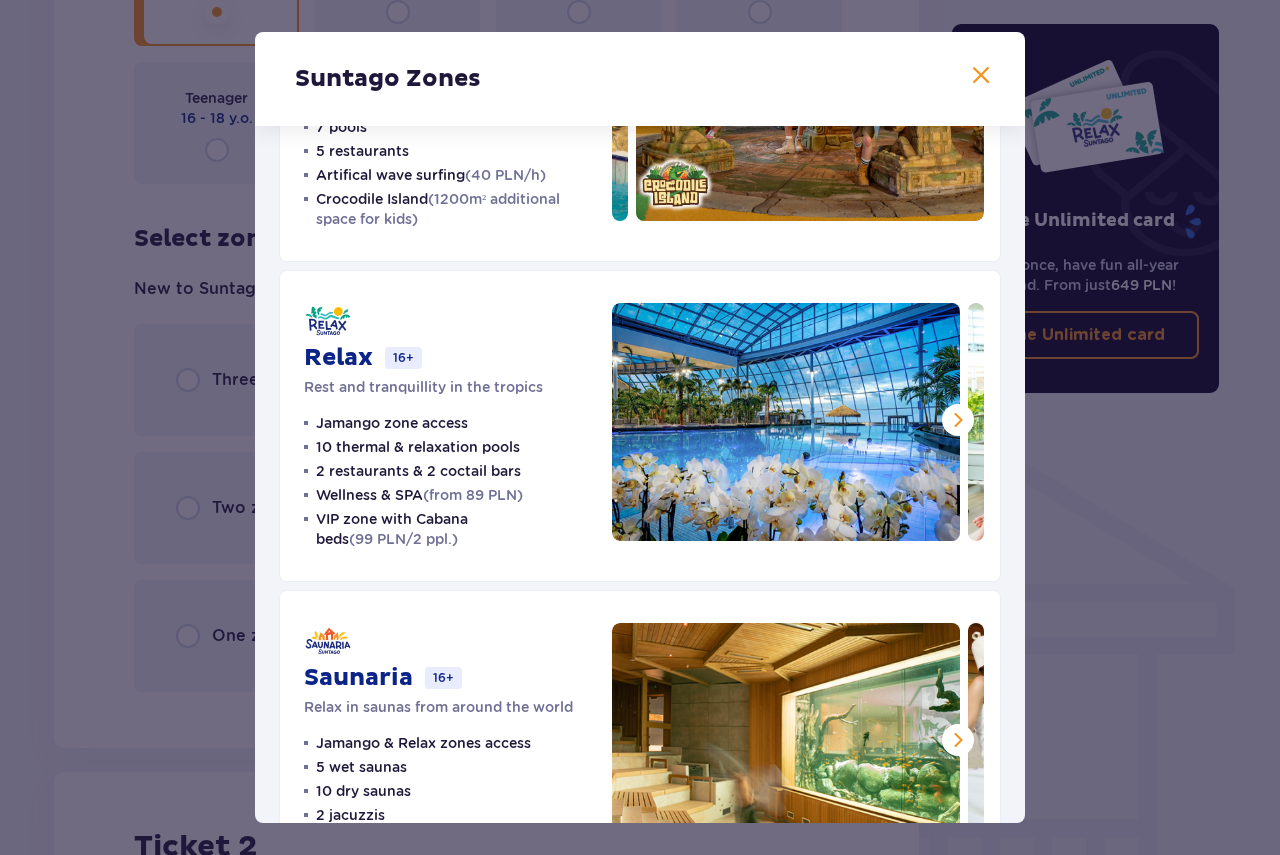 click at bounding box center [958, 420] 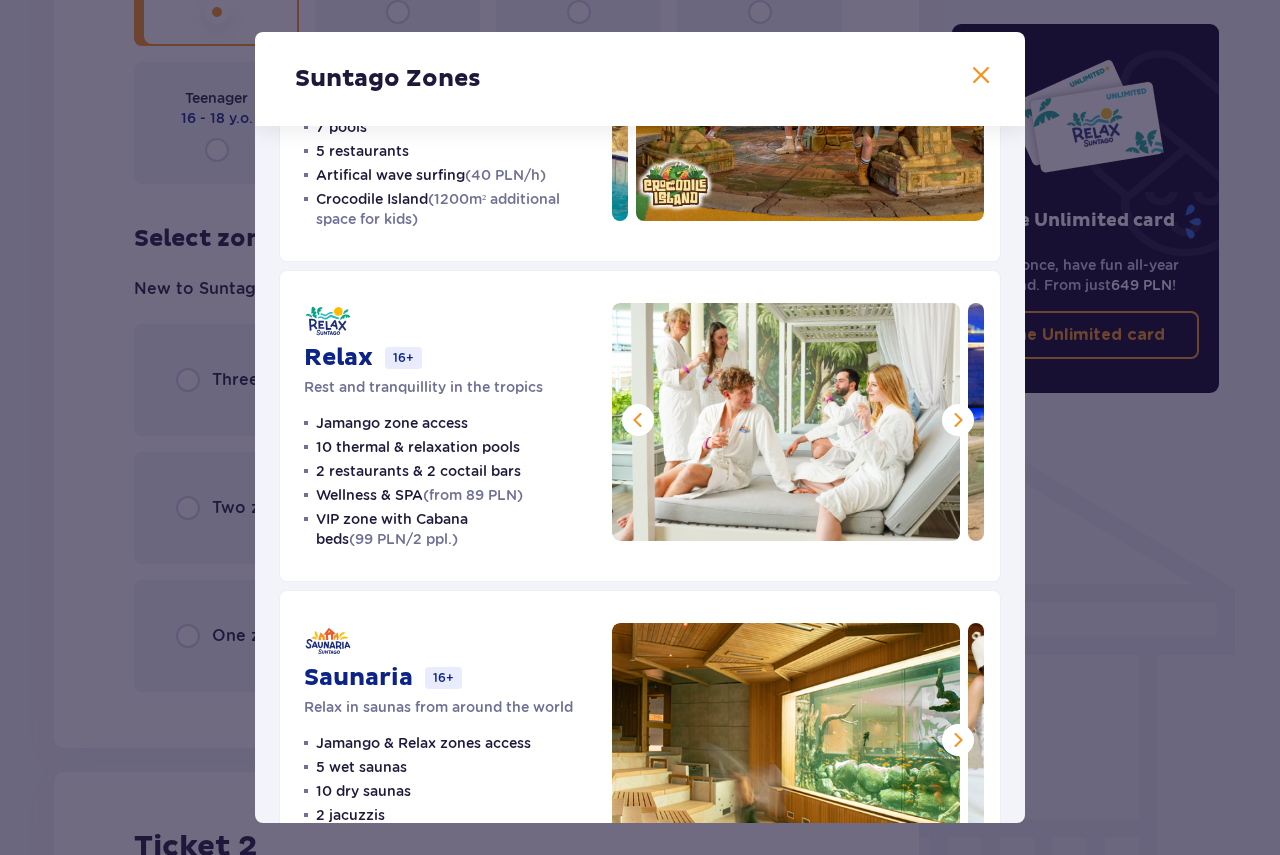 click at bounding box center [958, 420] 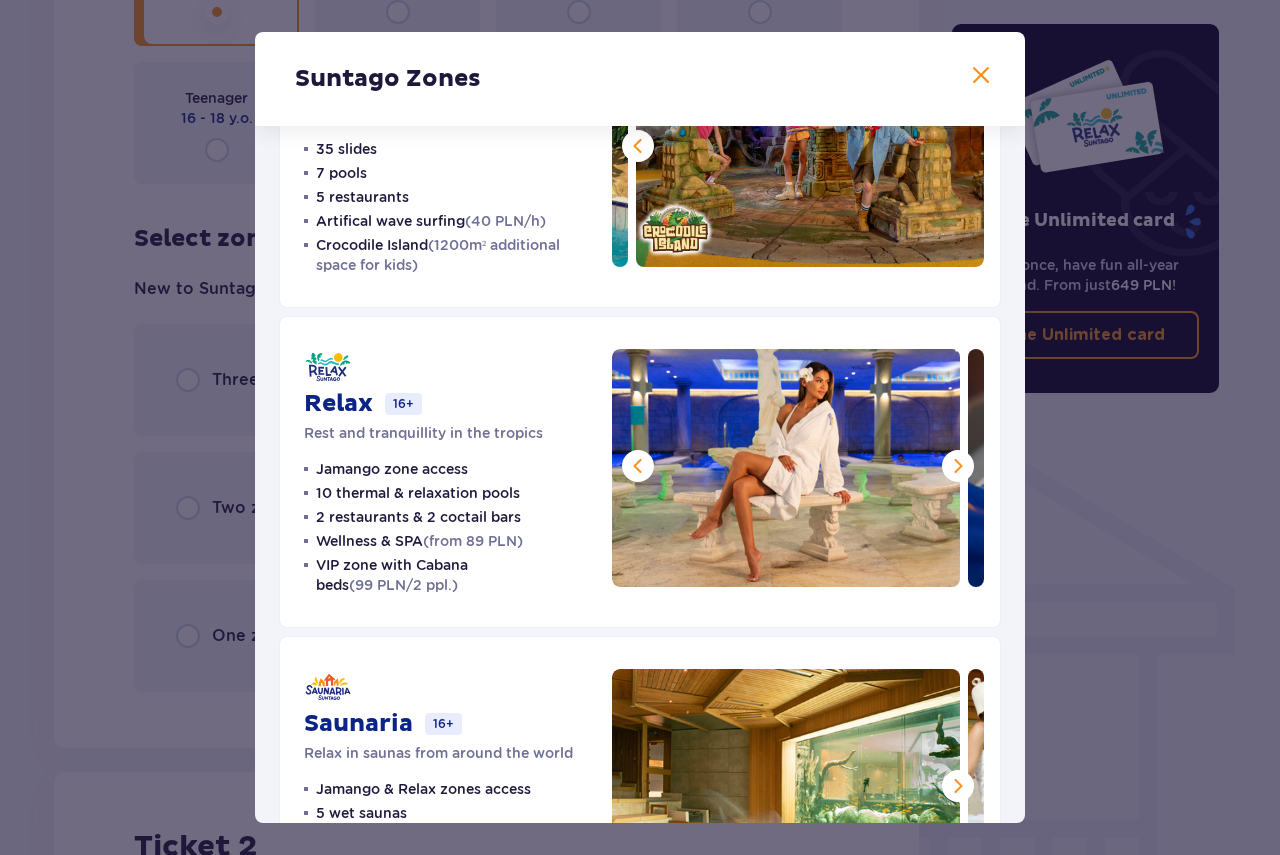 scroll, scrollTop: 200, scrollLeft: 0, axis: vertical 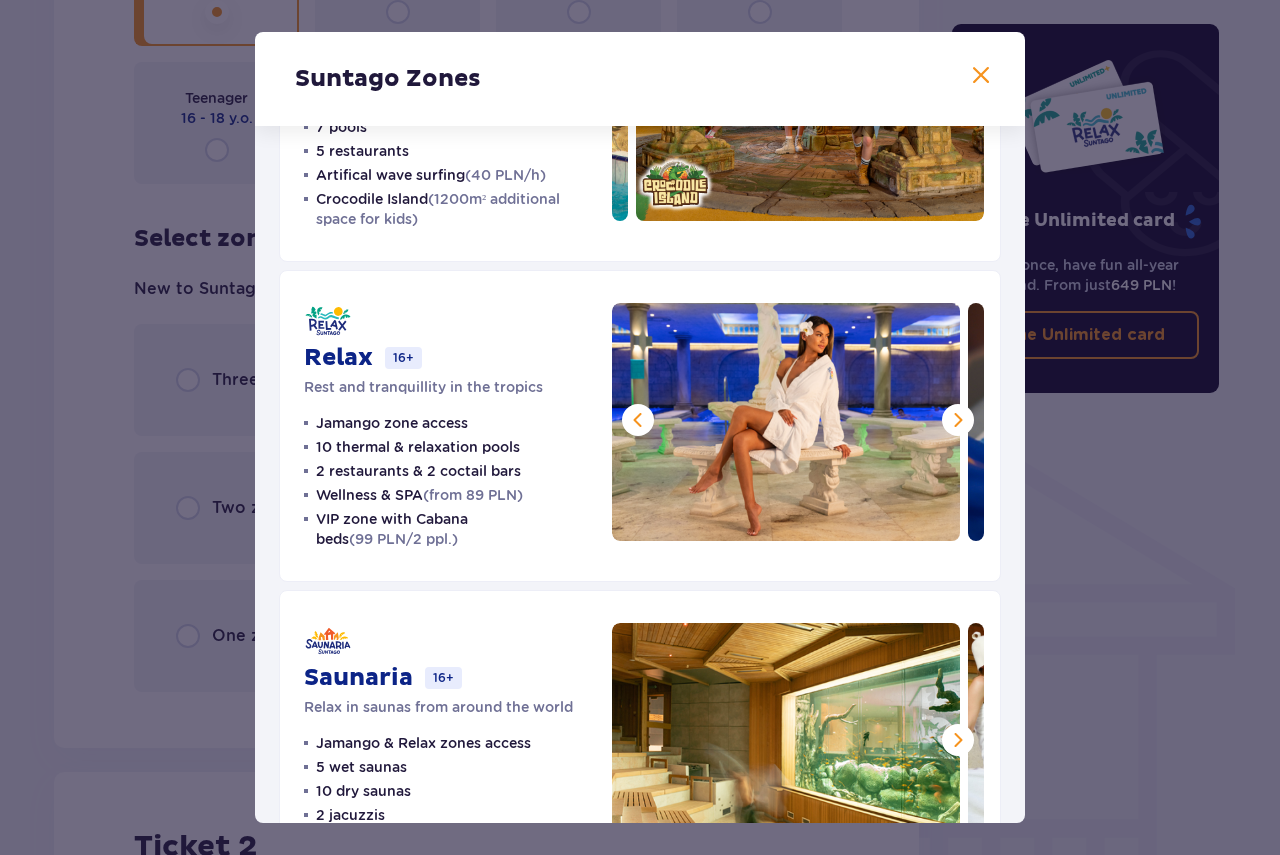 click at bounding box center [958, 420] 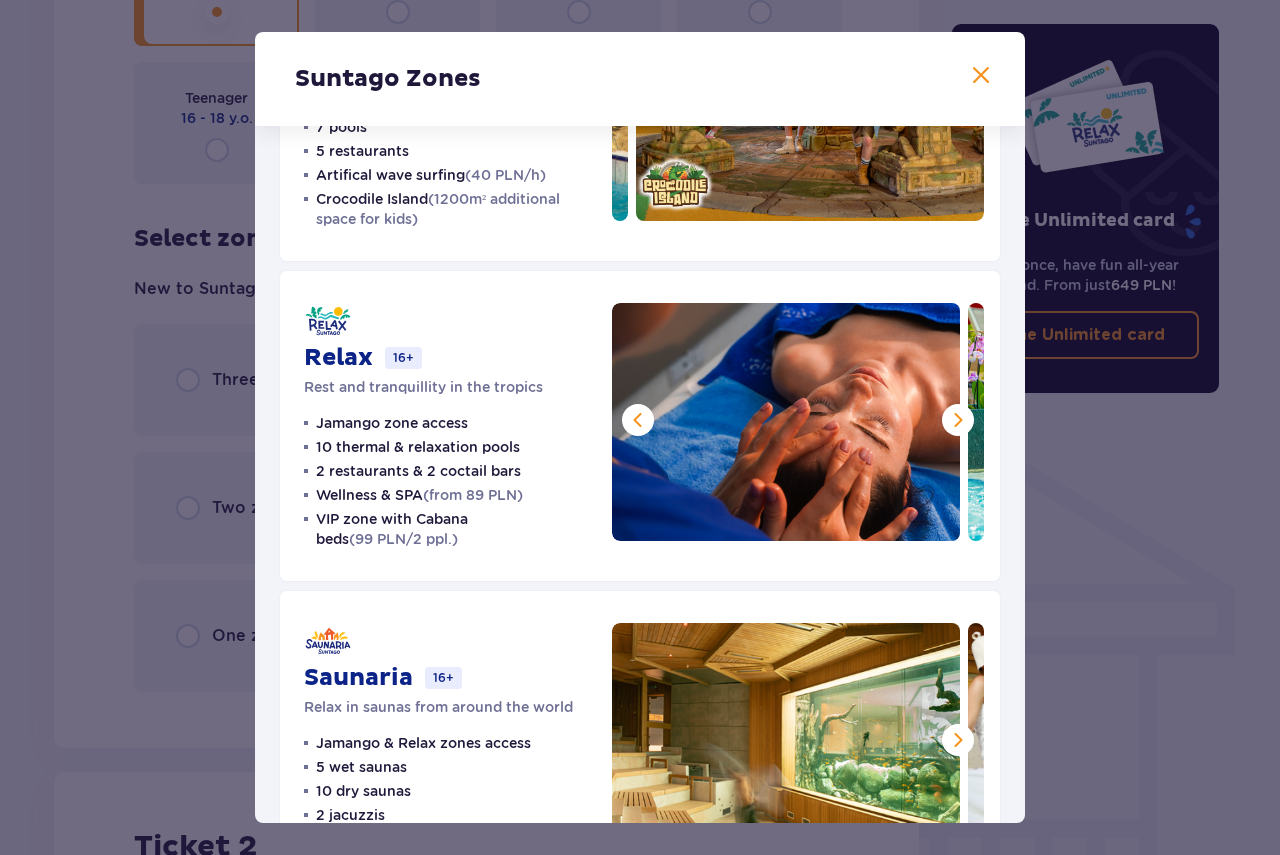 click at bounding box center (958, 420) 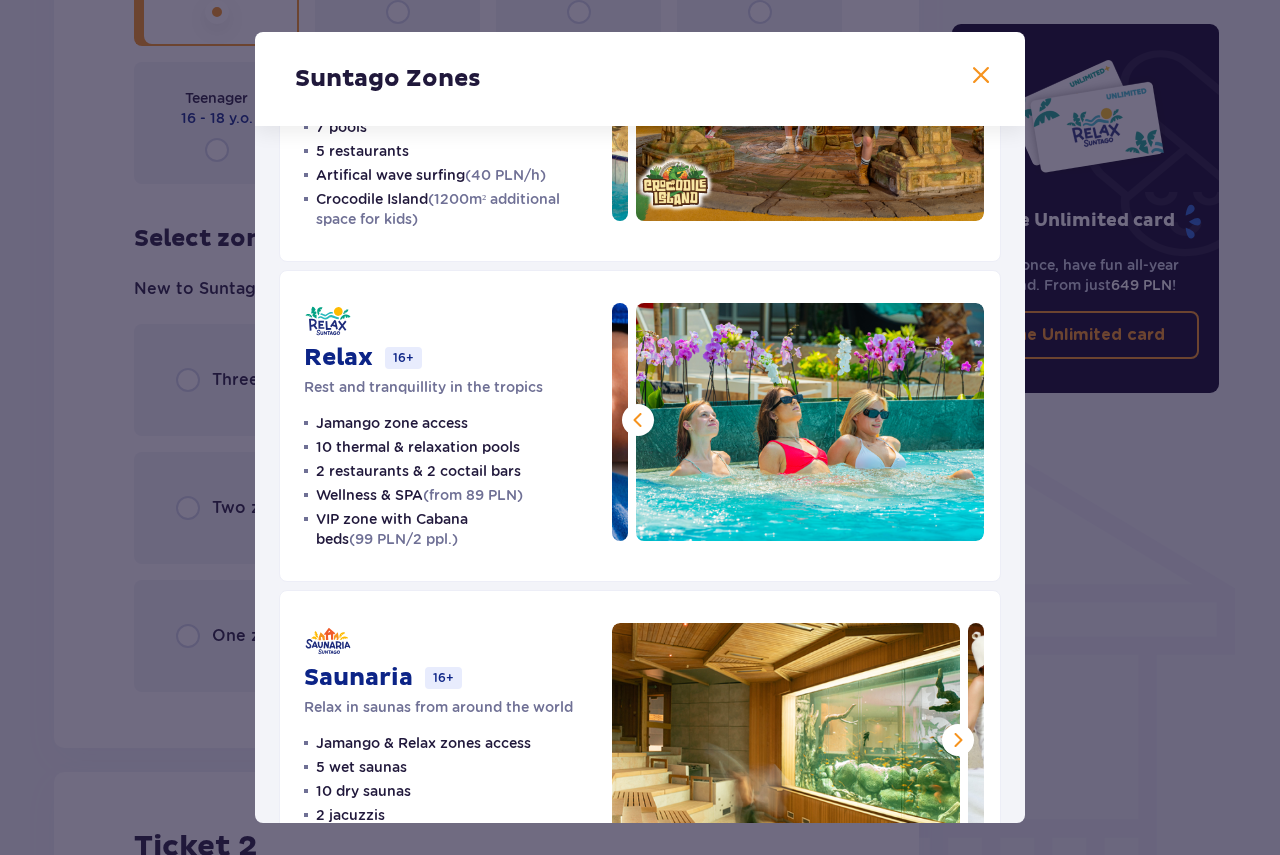 click at bounding box center [810, 422] 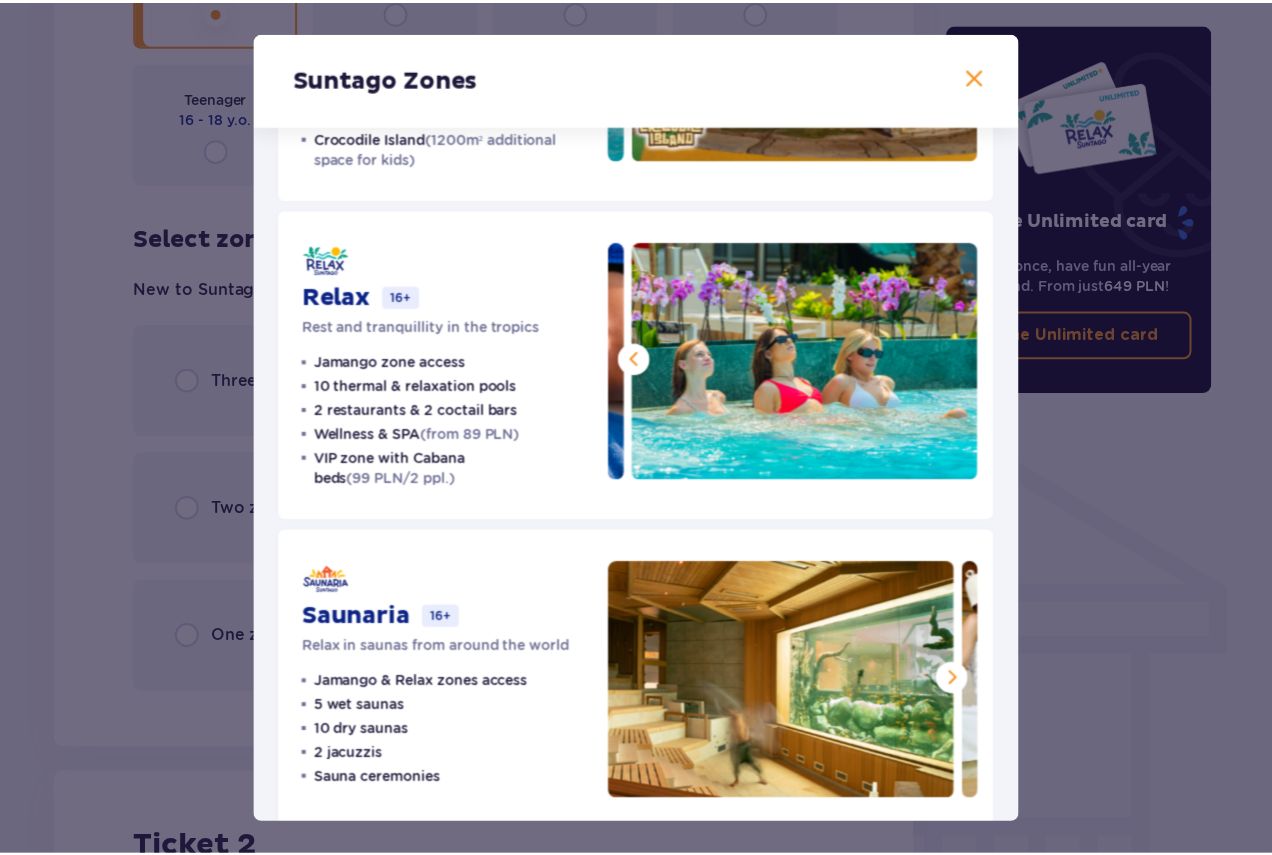 scroll, scrollTop: 295, scrollLeft: 0, axis: vertical 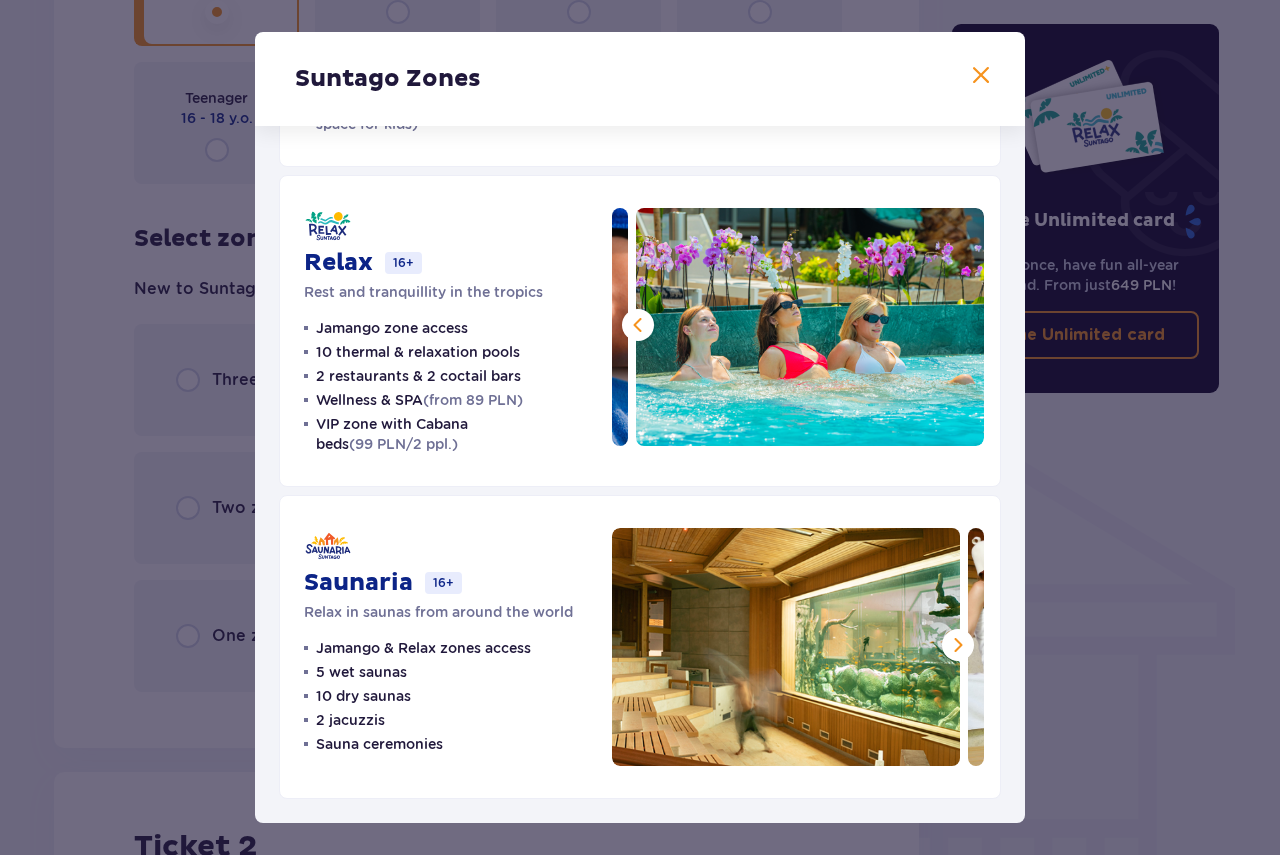 click at bounding box center [958, 645] 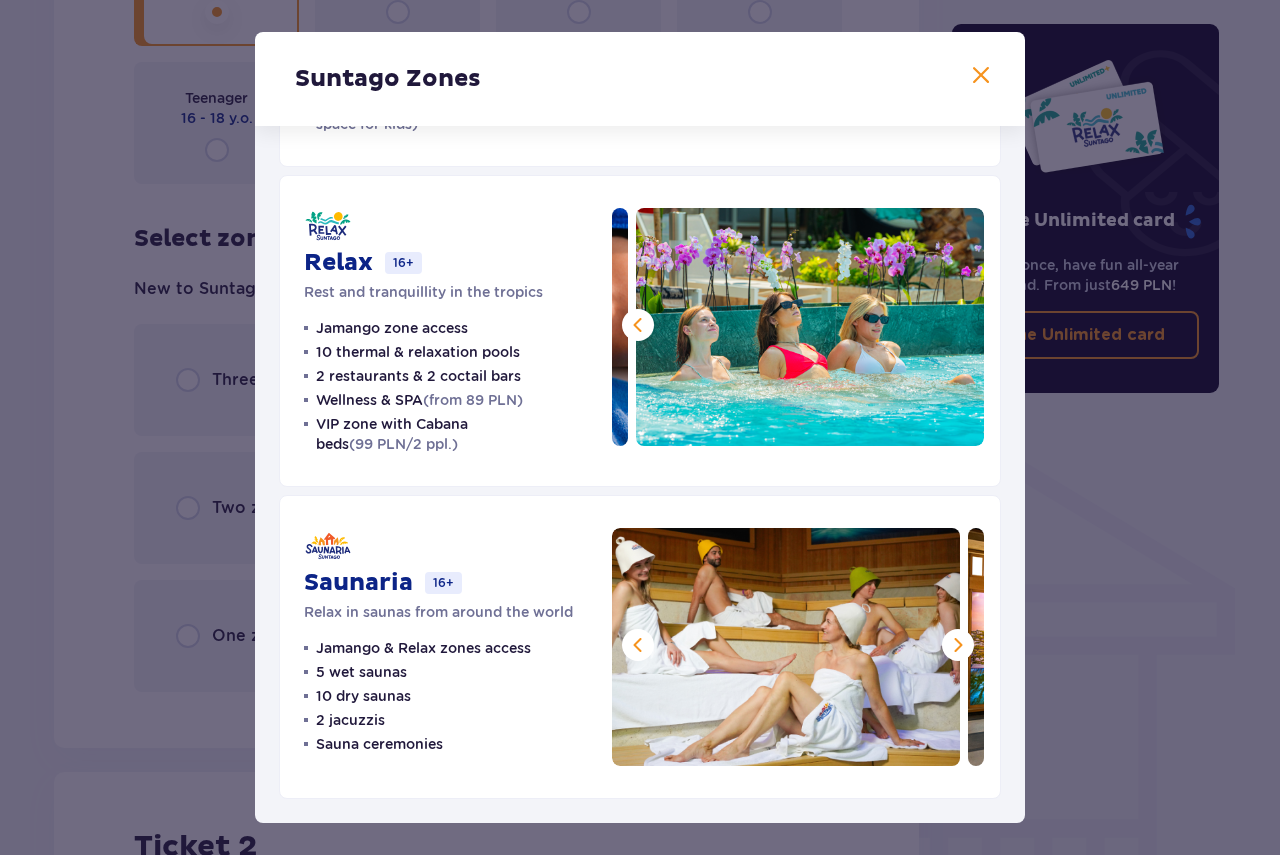 click at bounding box center (958, 645) 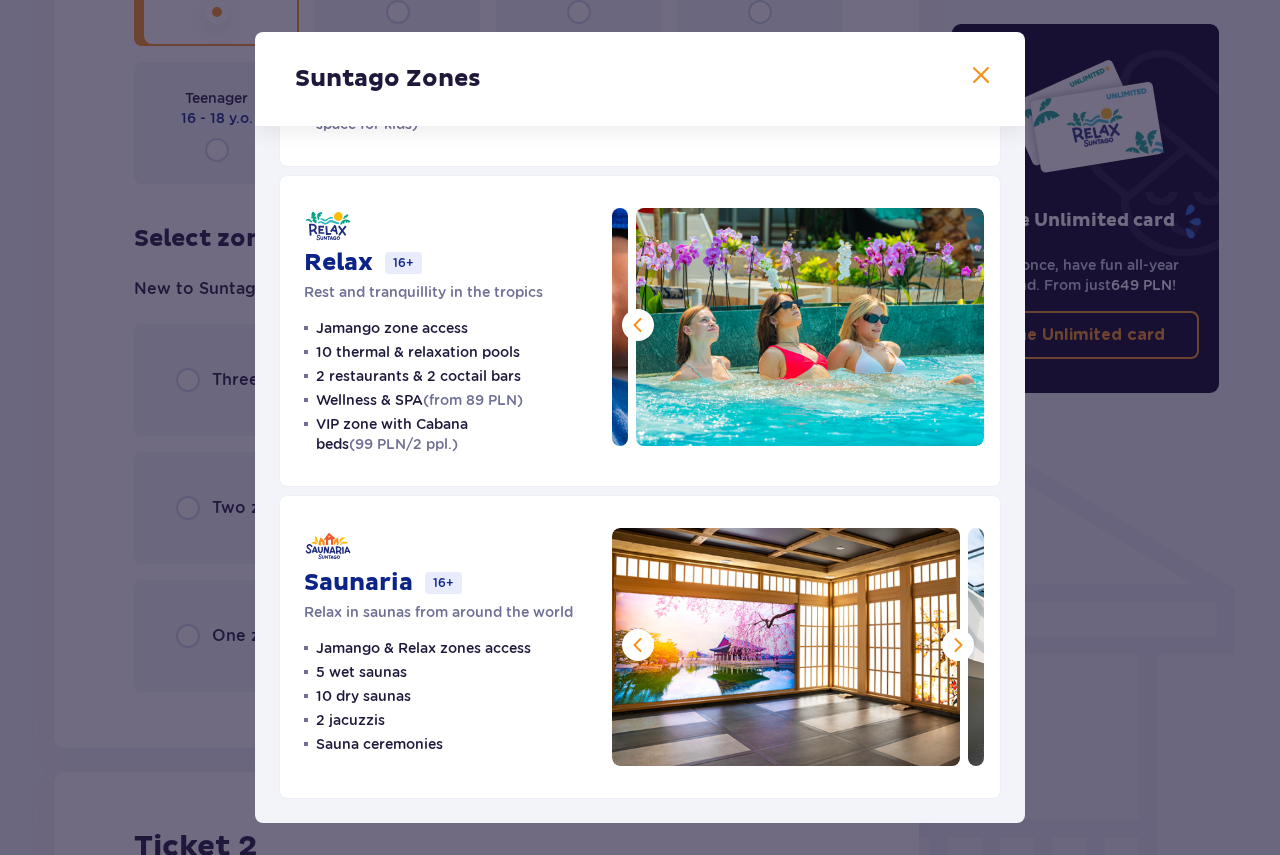 click at bounding box center (958, 645) 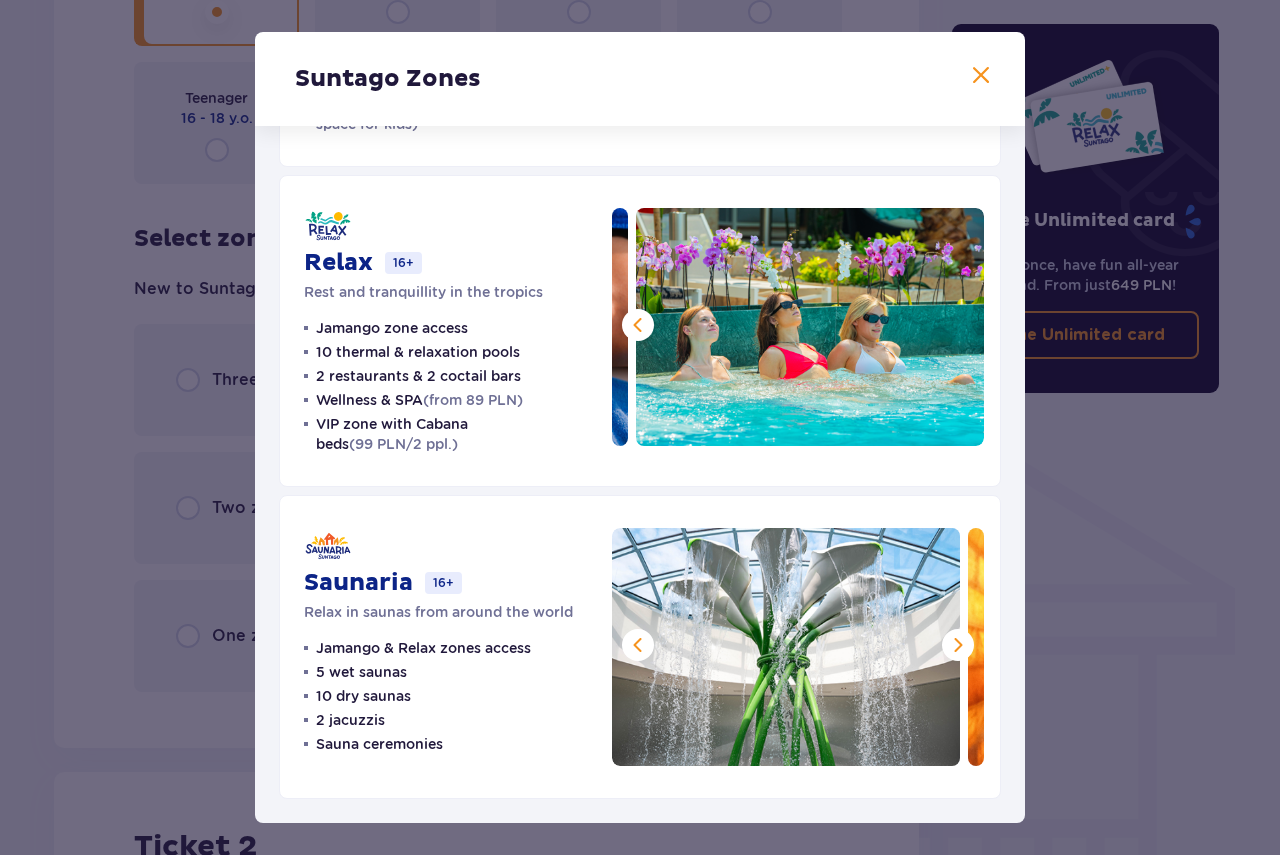 click at bounding box center (958, 645) 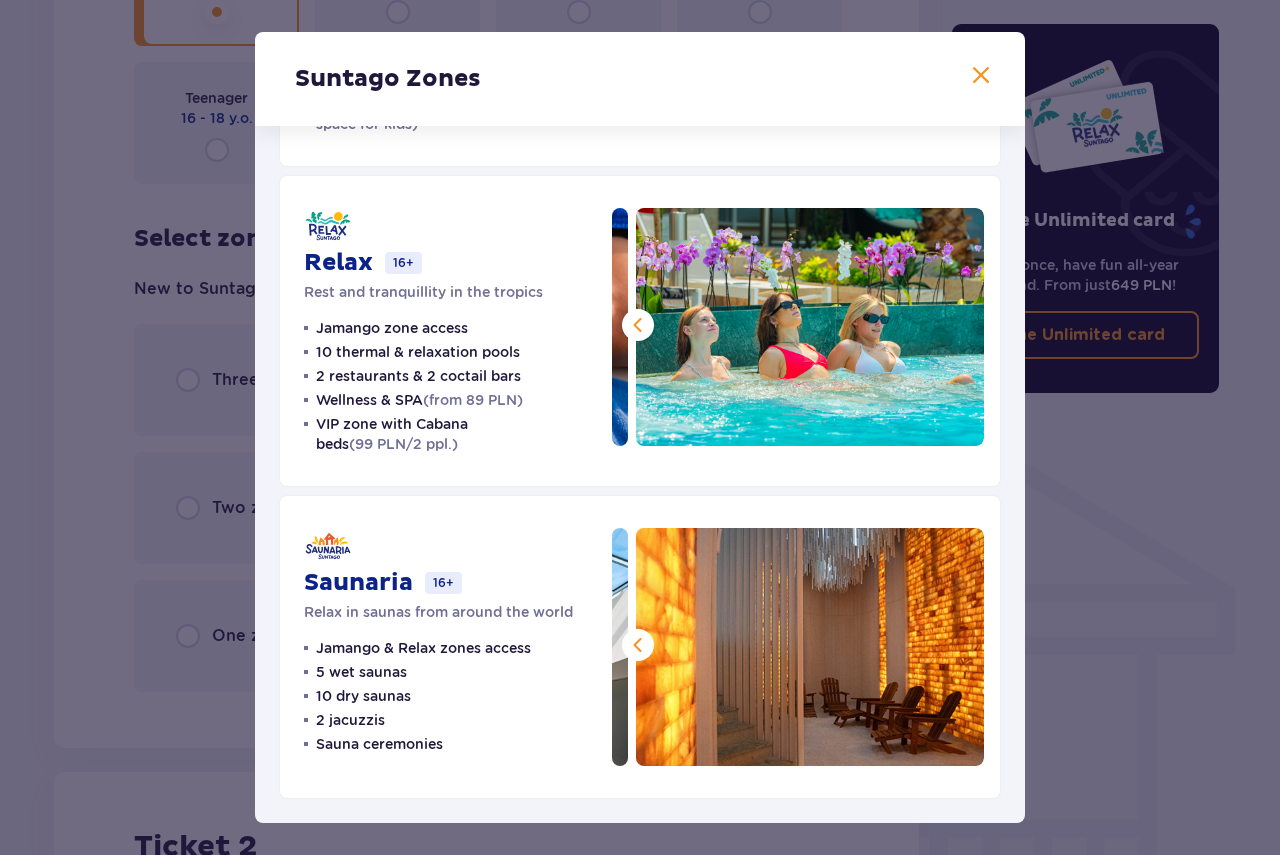 click at bounding box center (810, 647) 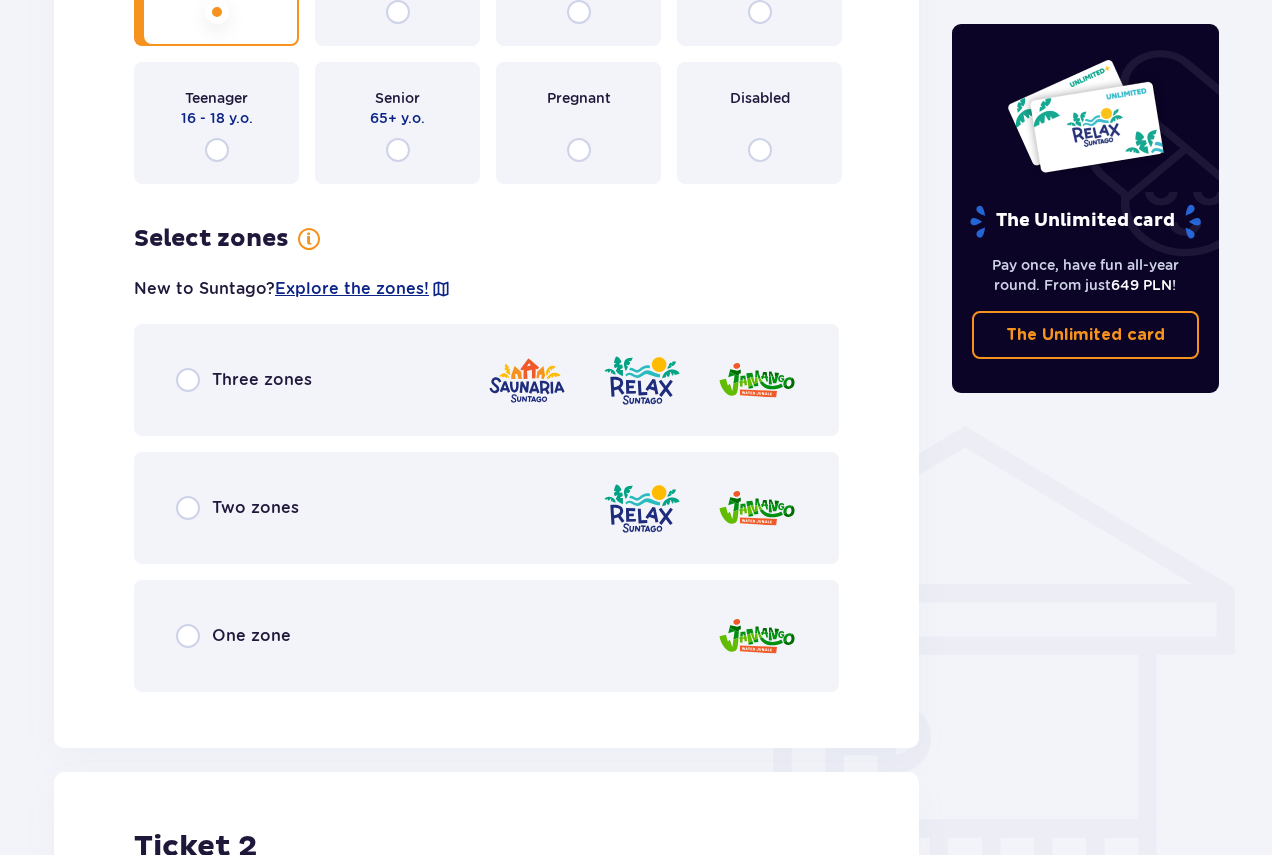 click on "Three zones" at bounding box center (486, 380) 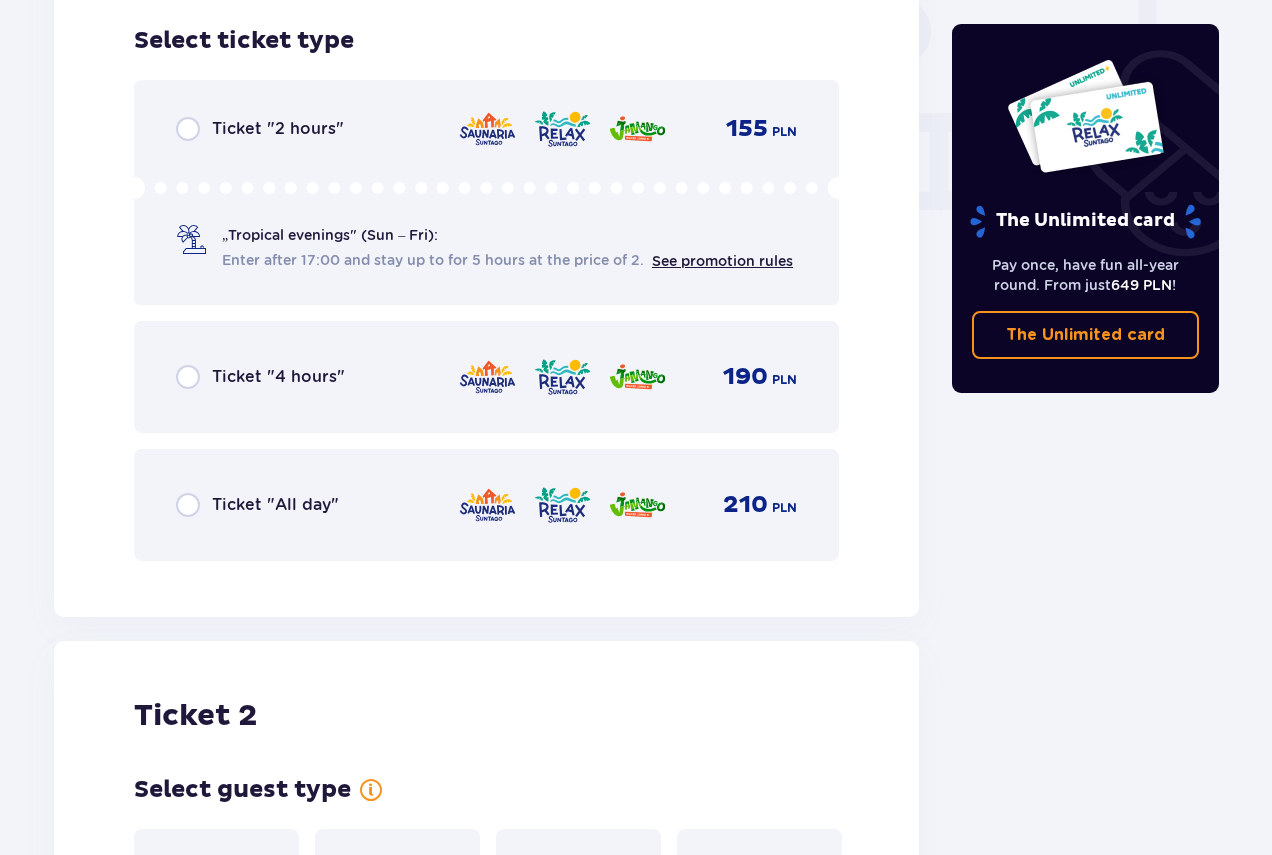 scroll, scrollTop: 1906, scrollLeft: 0, axis: vertical 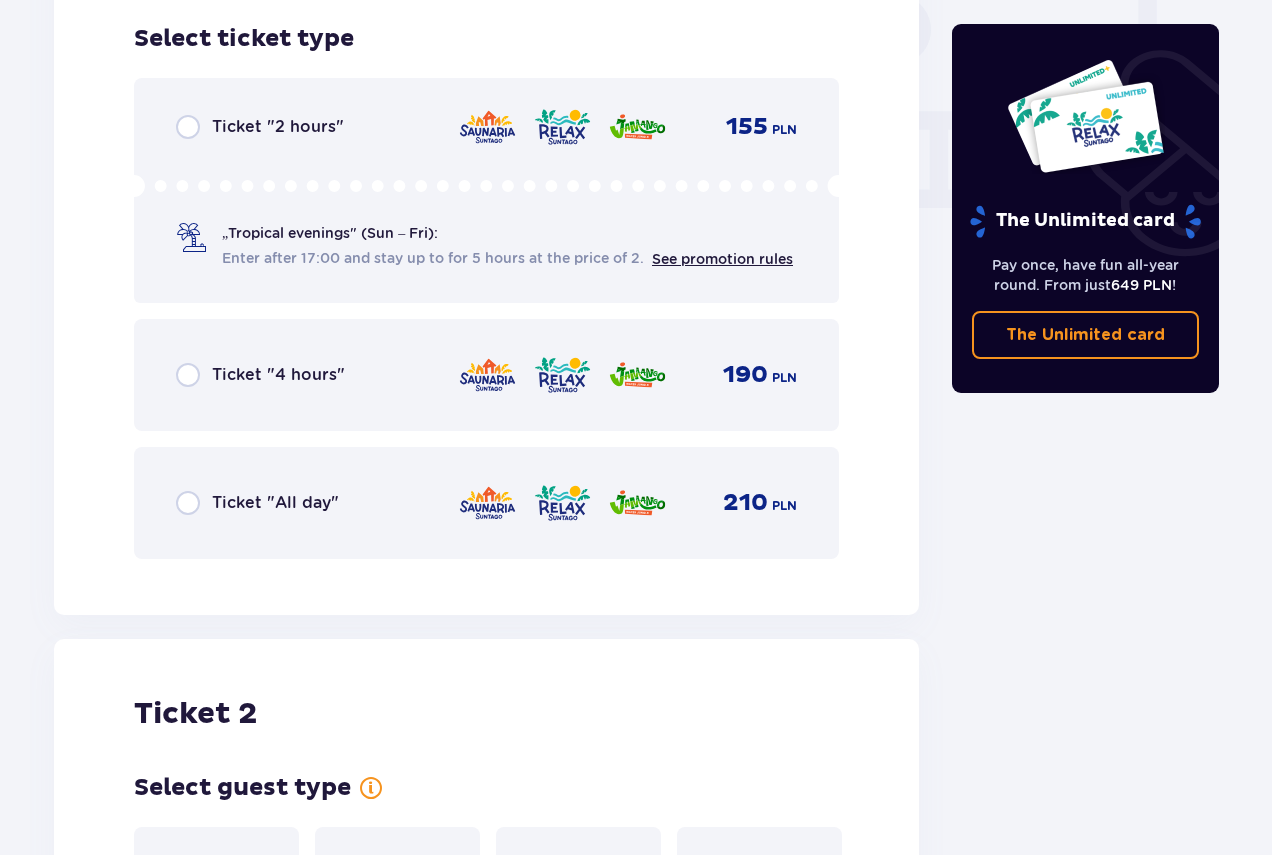 click at bounding box center (637, 503) 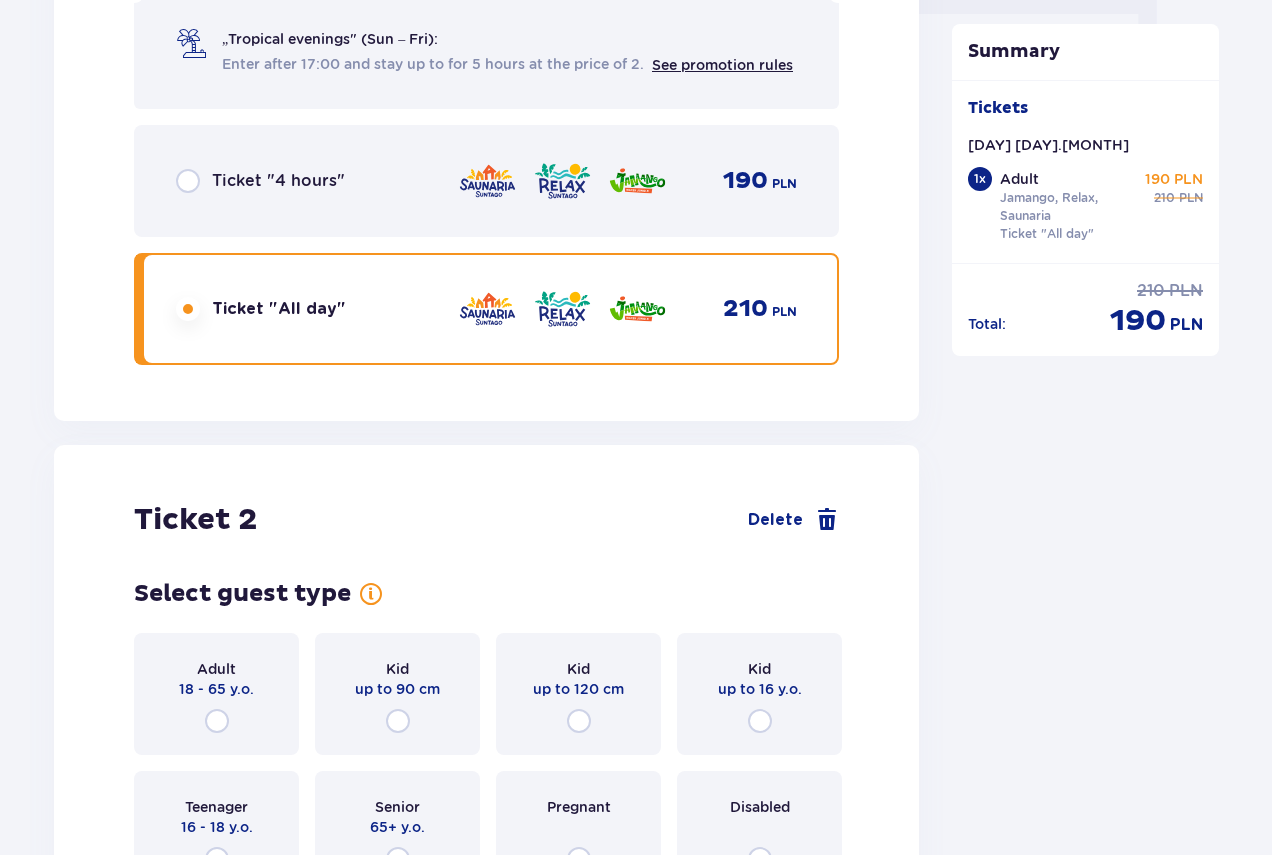 scroll, scrollTop: 2400, scrollLeft: 0, axis: vertical 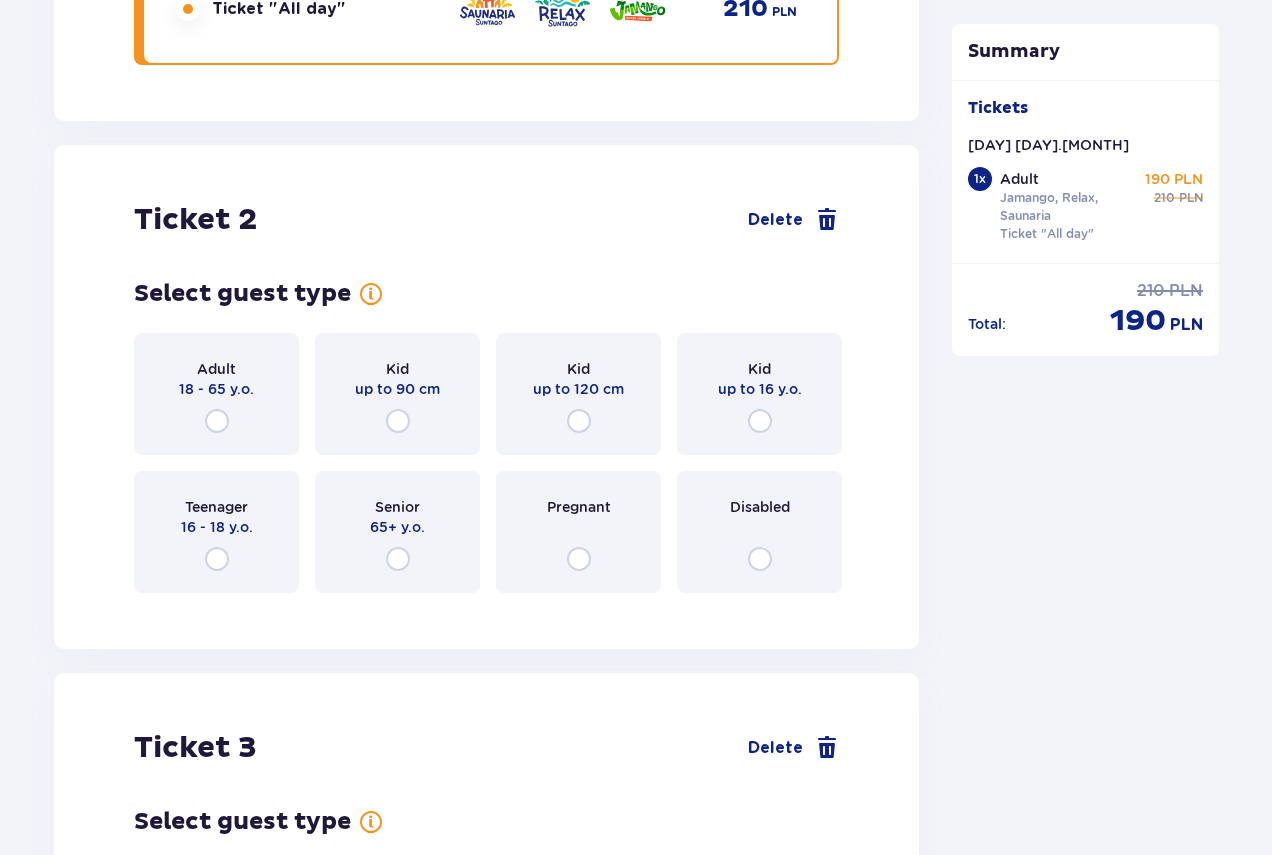 click on "18 - 65 y.o." at bounding box center [216, 389] 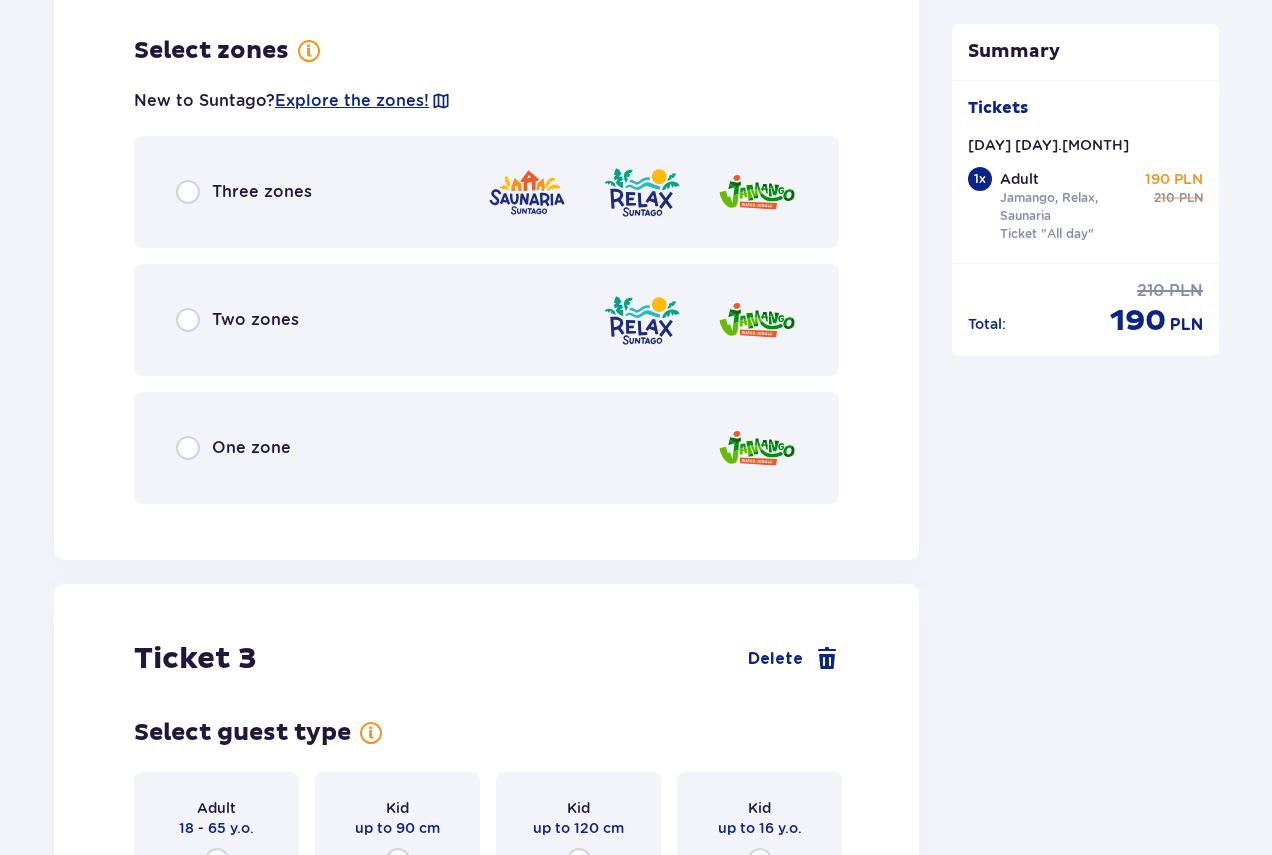 scroll, scrollTop: 3009, scrollLeft: 0, axis: vertical 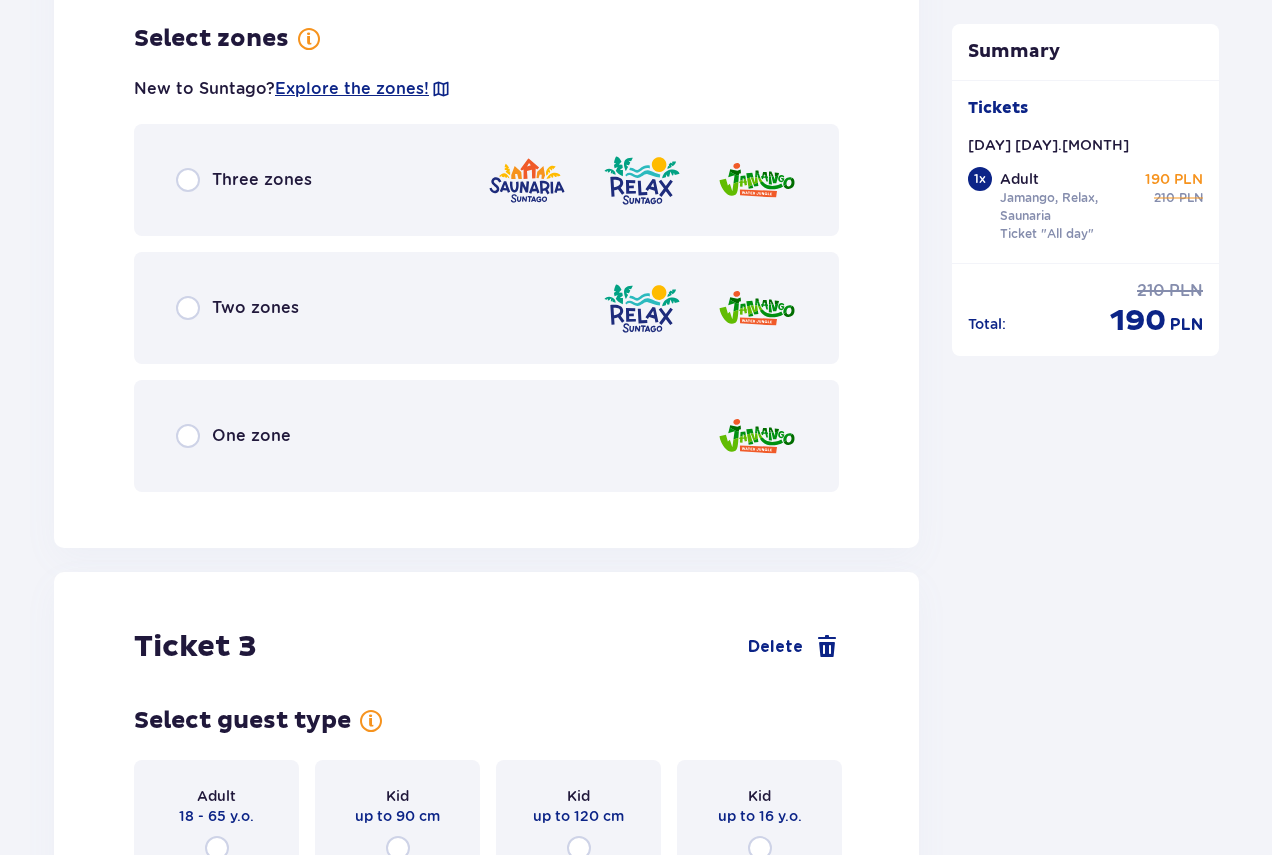 click on "Three zones" at bounding box center [486, 180] 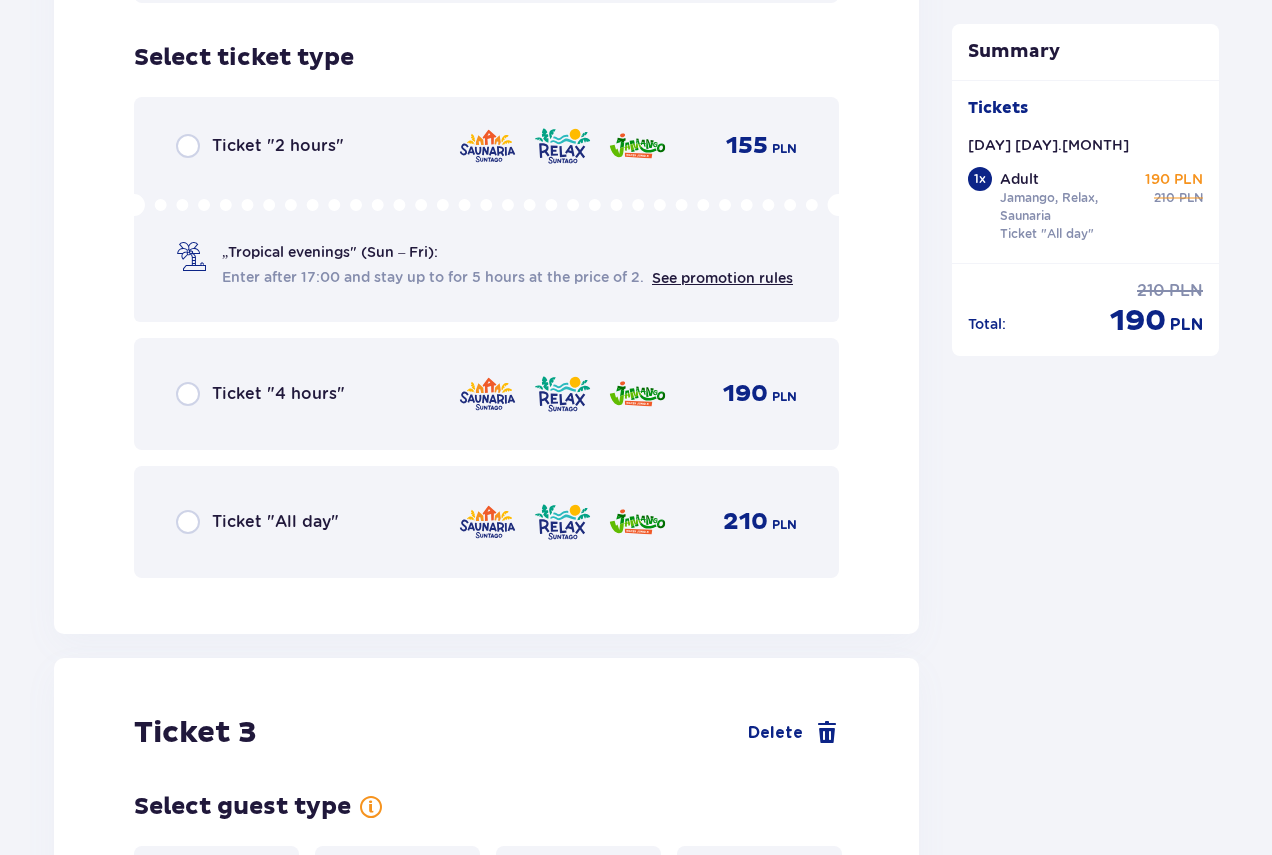 scroll, scrollTop: 3517, scrollLeft: 0, axis: vertical 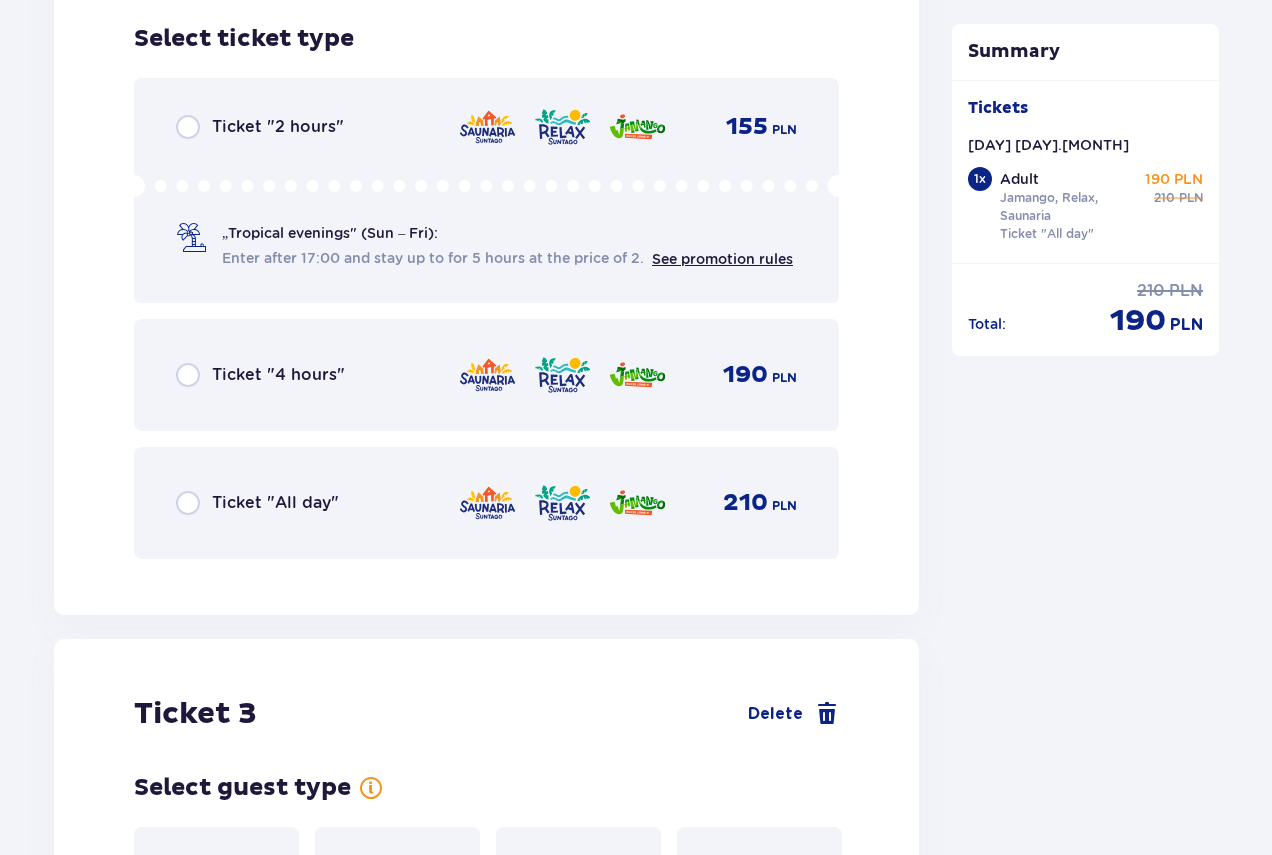 click on "Ticket "All day"   210 PLN" at bounding box center [486, 503] 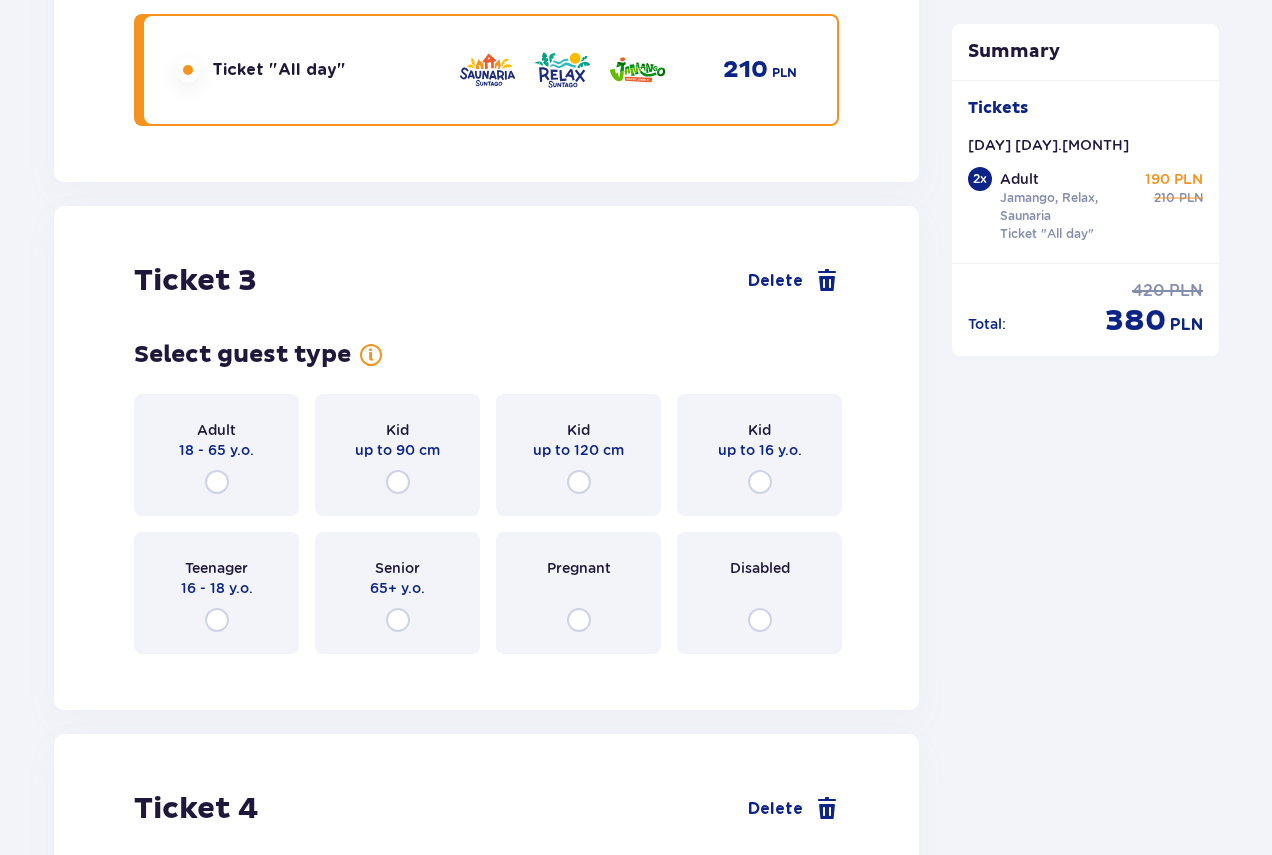 scroll, scrollTop: 4132, scrollLeft: 0, axis: vertical 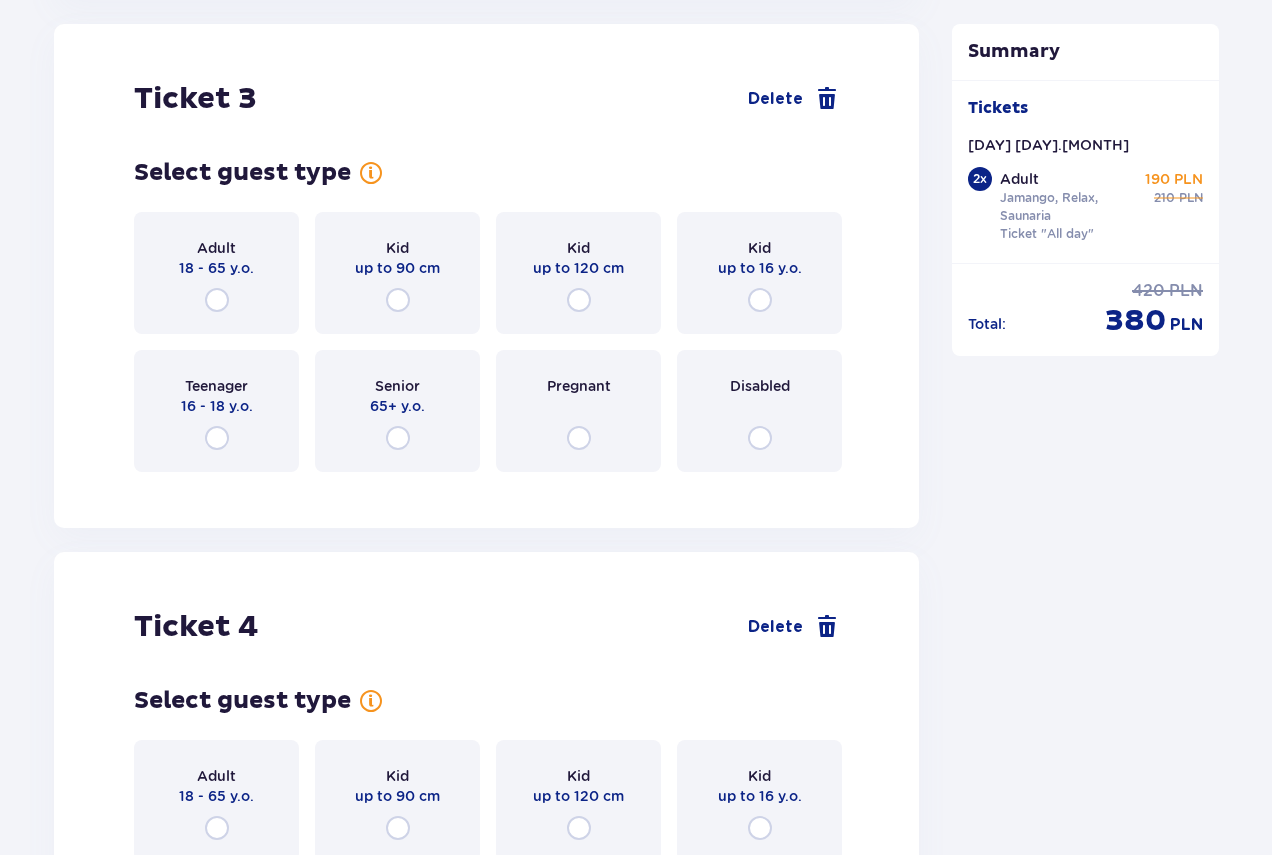 click on "18 - 65 y.o." at bounding box center [216, 268] 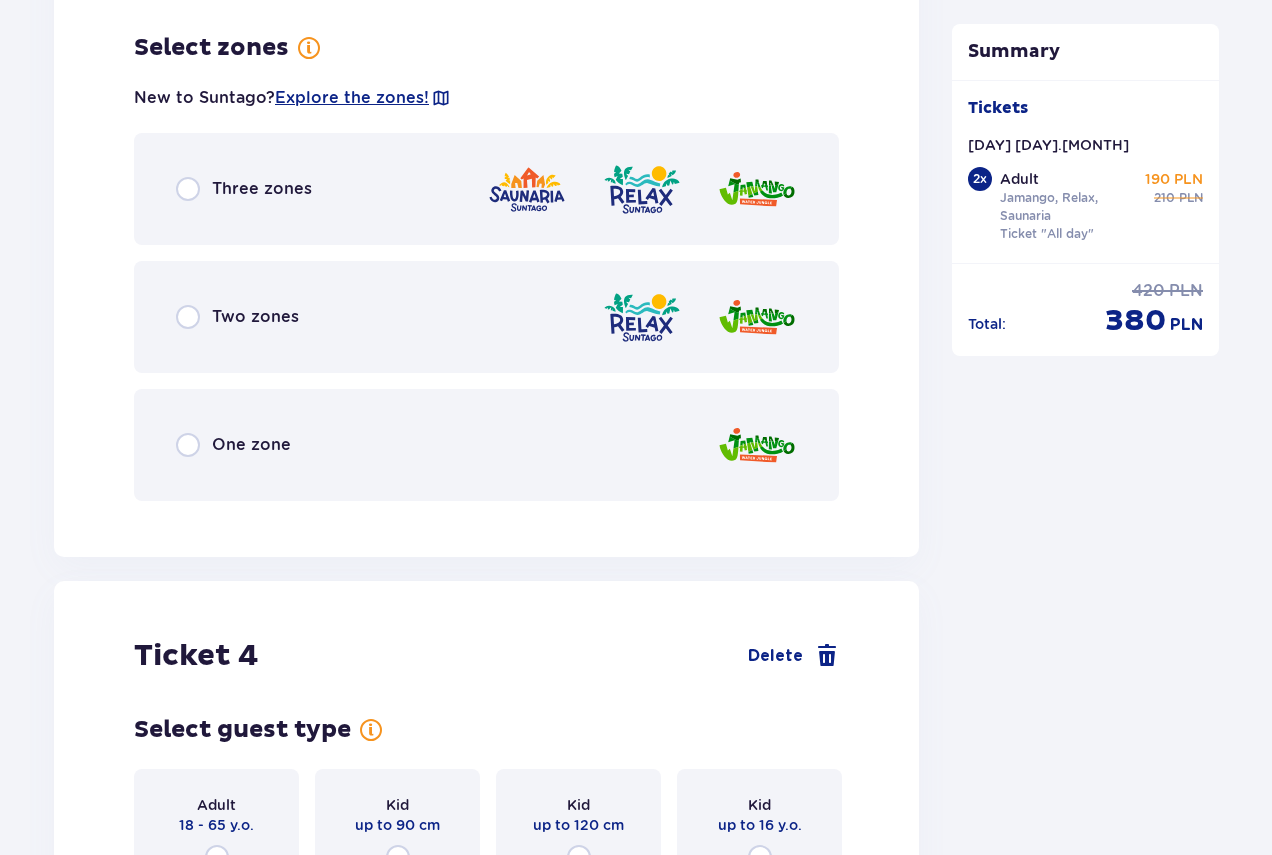 scroll, scrollTop: 4620, scrollLeft: 0, axis: vertical 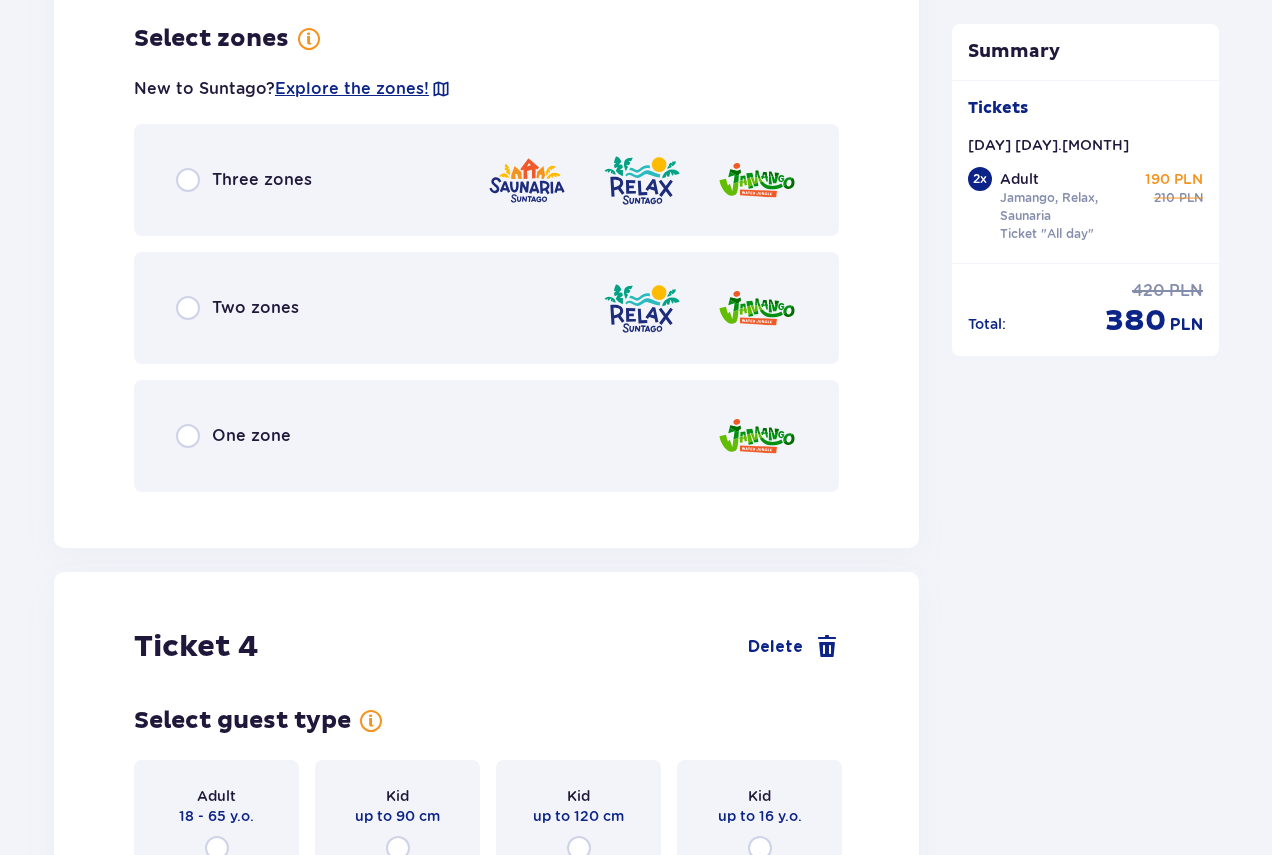 click on "Three zones" at bounding box center [486, 180] 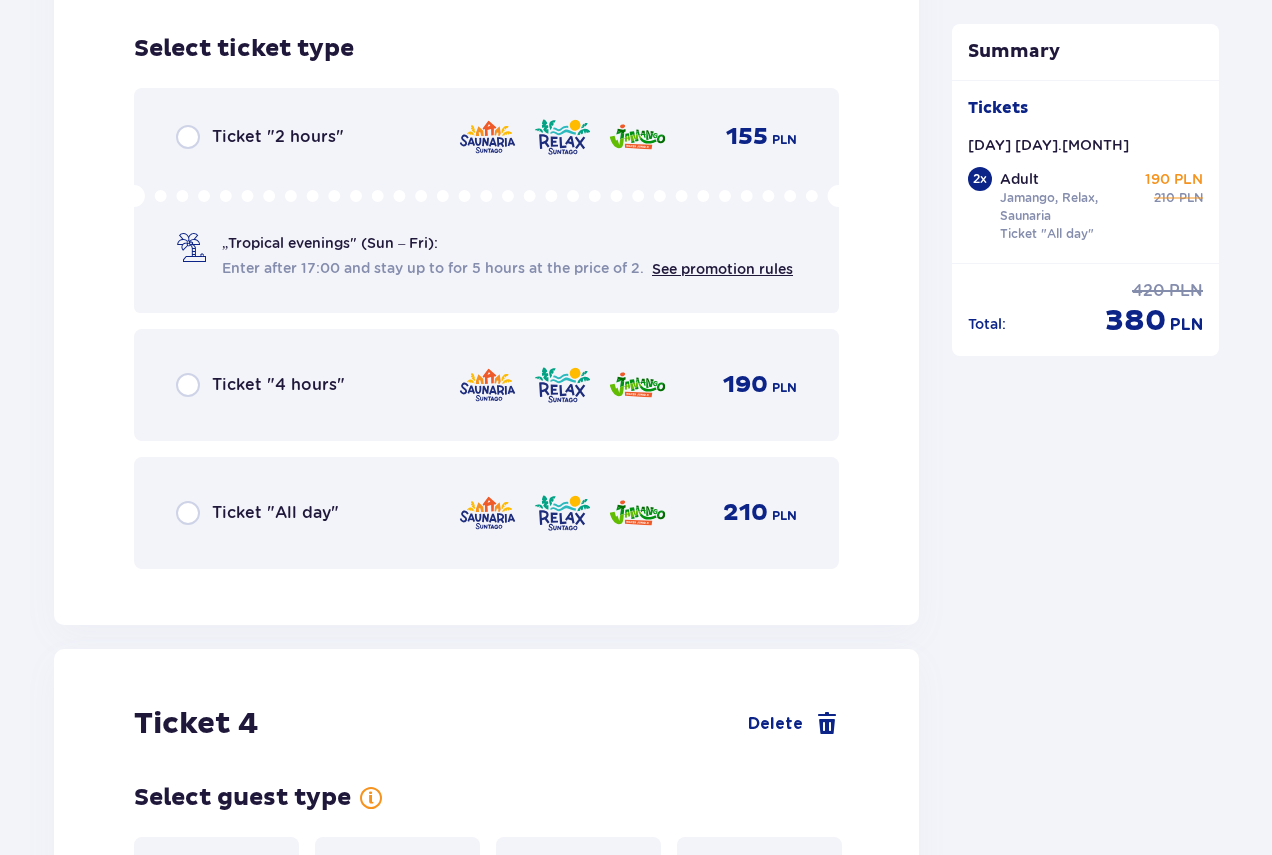 scroll, scrollTop: 5128, scrollLeft: 0, axis: vertical 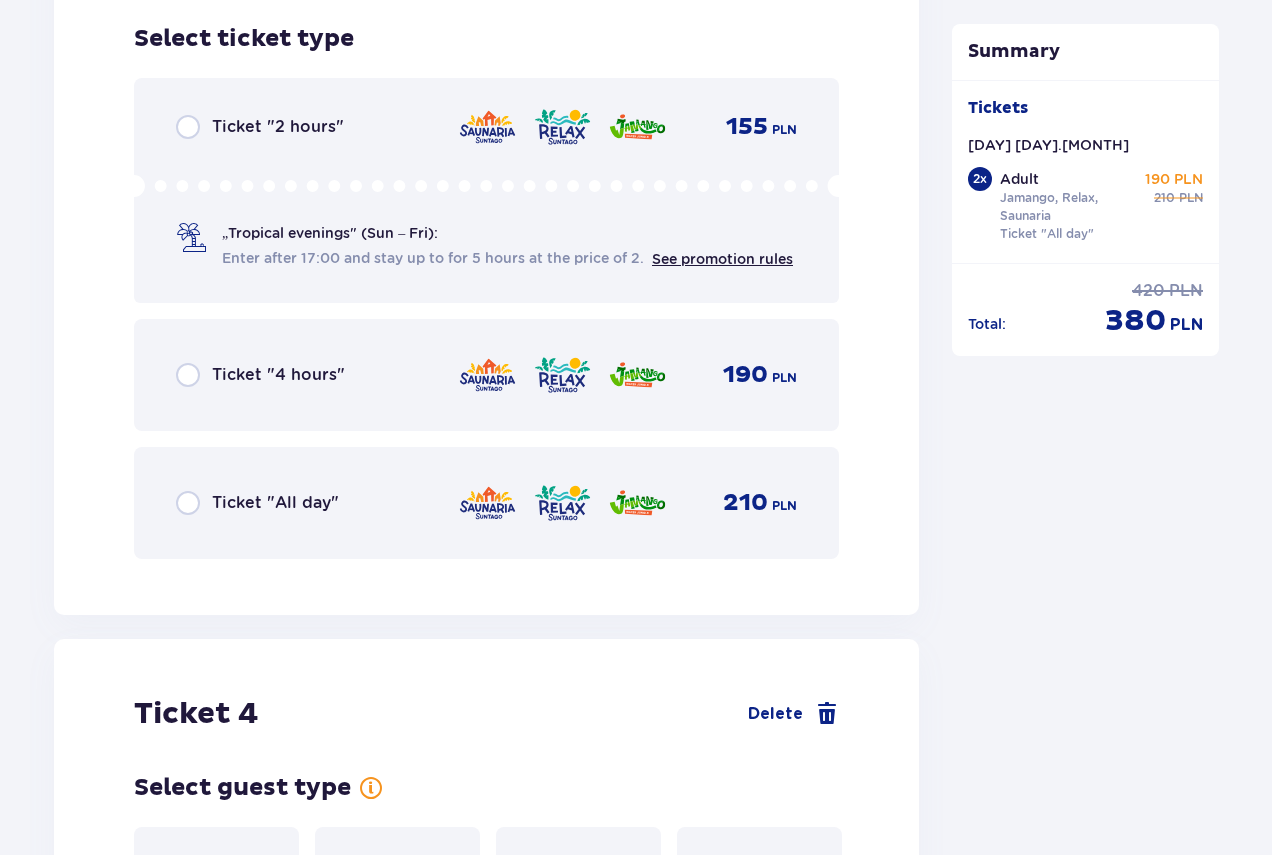 click on "Ticket "All day"   210 PLN" at bounding box center [486, 503] 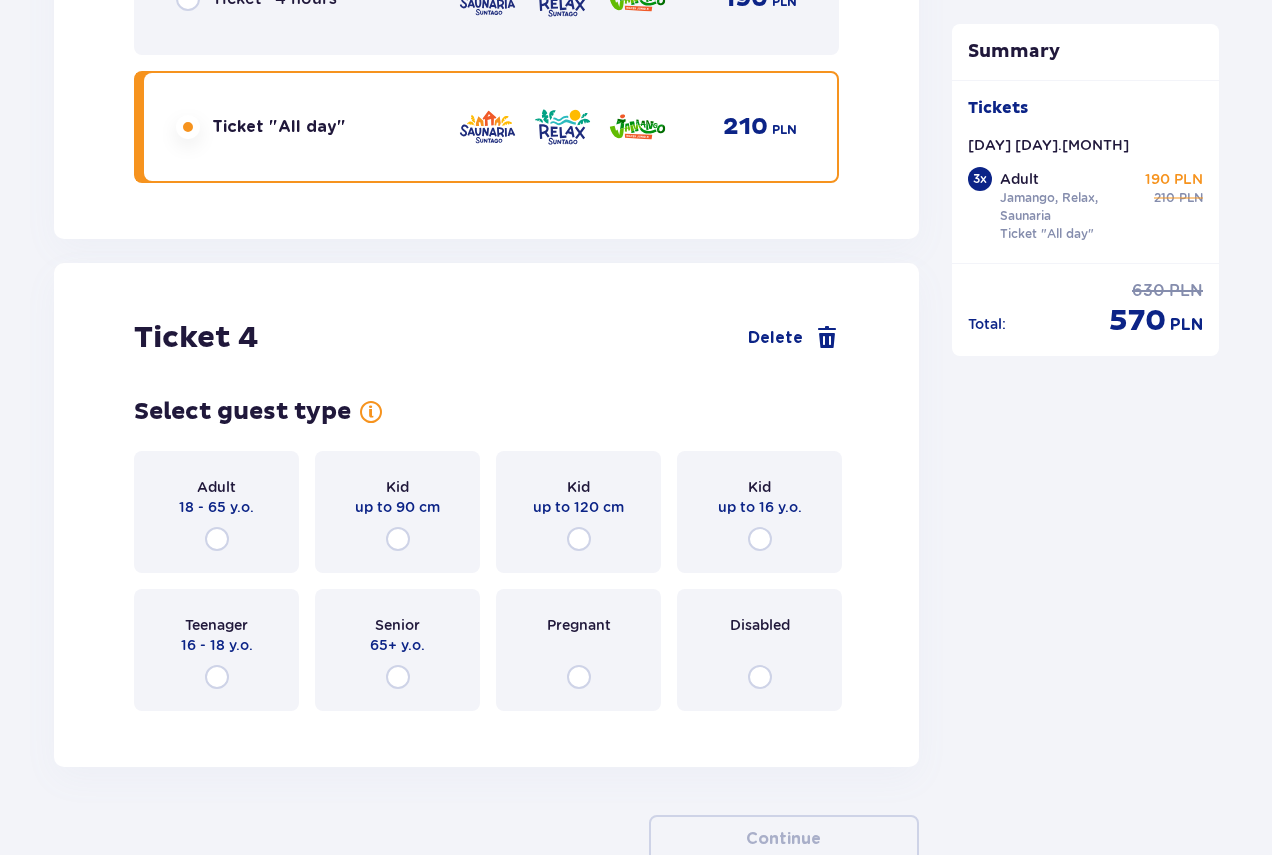 scroll, scrollTop: 5632, scrollLeft: 0, axis: vertical 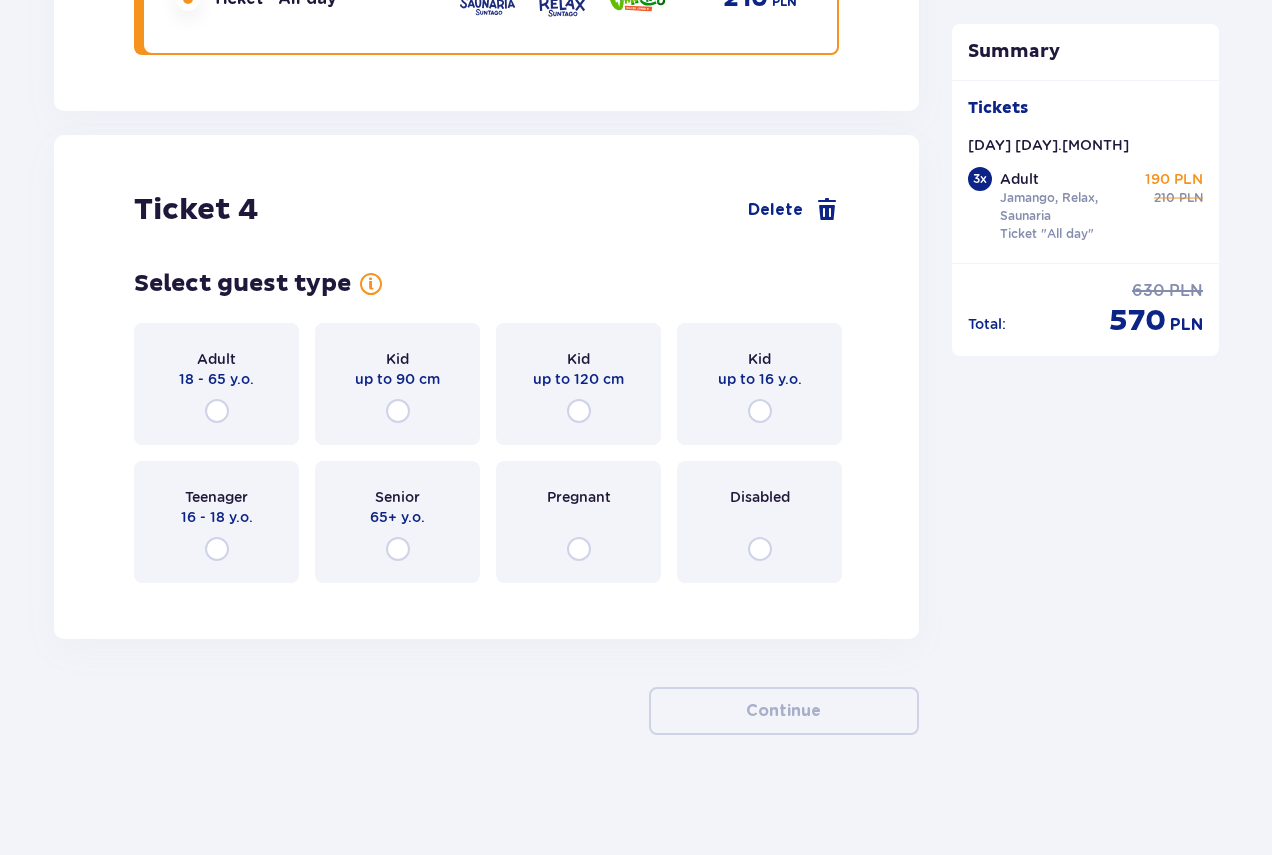 click on "Adult 18 - 65 y.o." at bounding box center [216, 384] 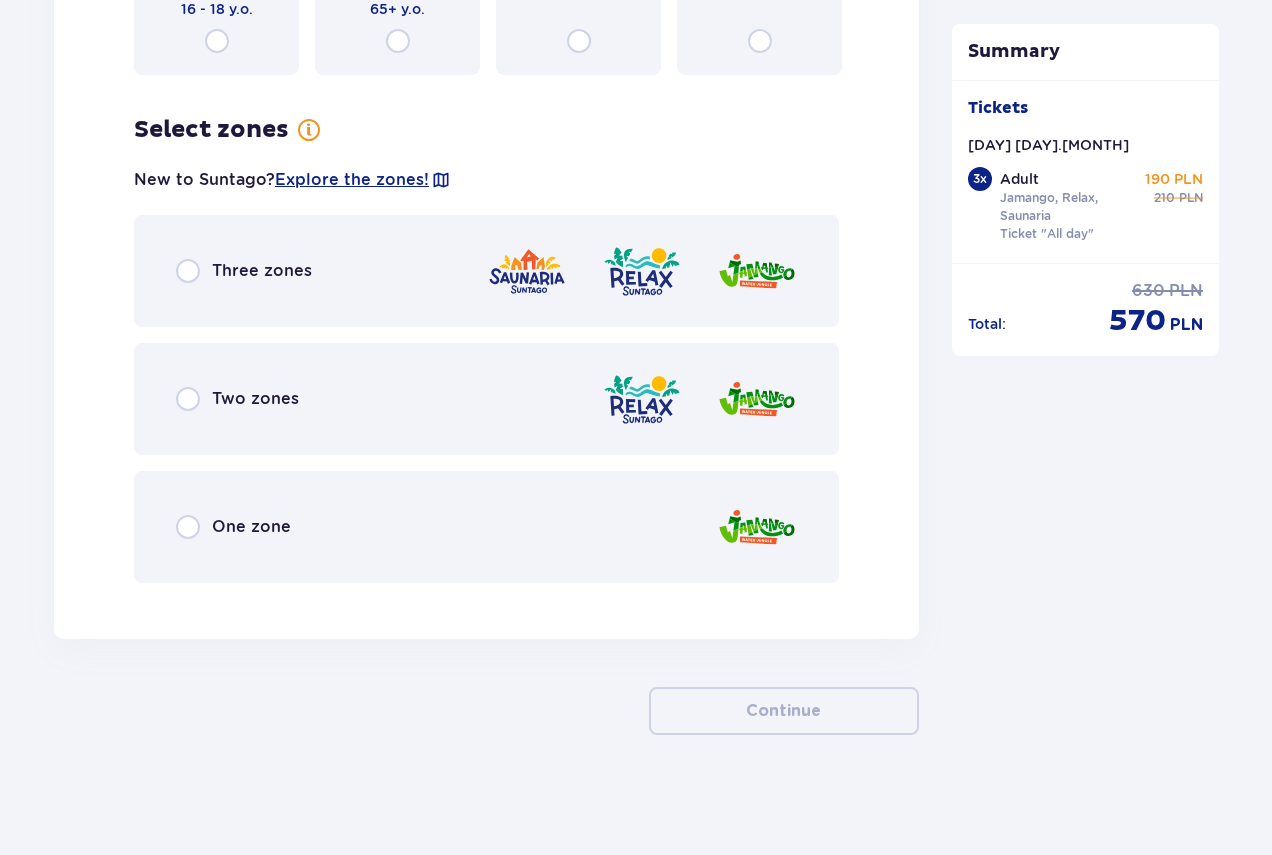 click on "Three zones" at bounding box center [486, 271] 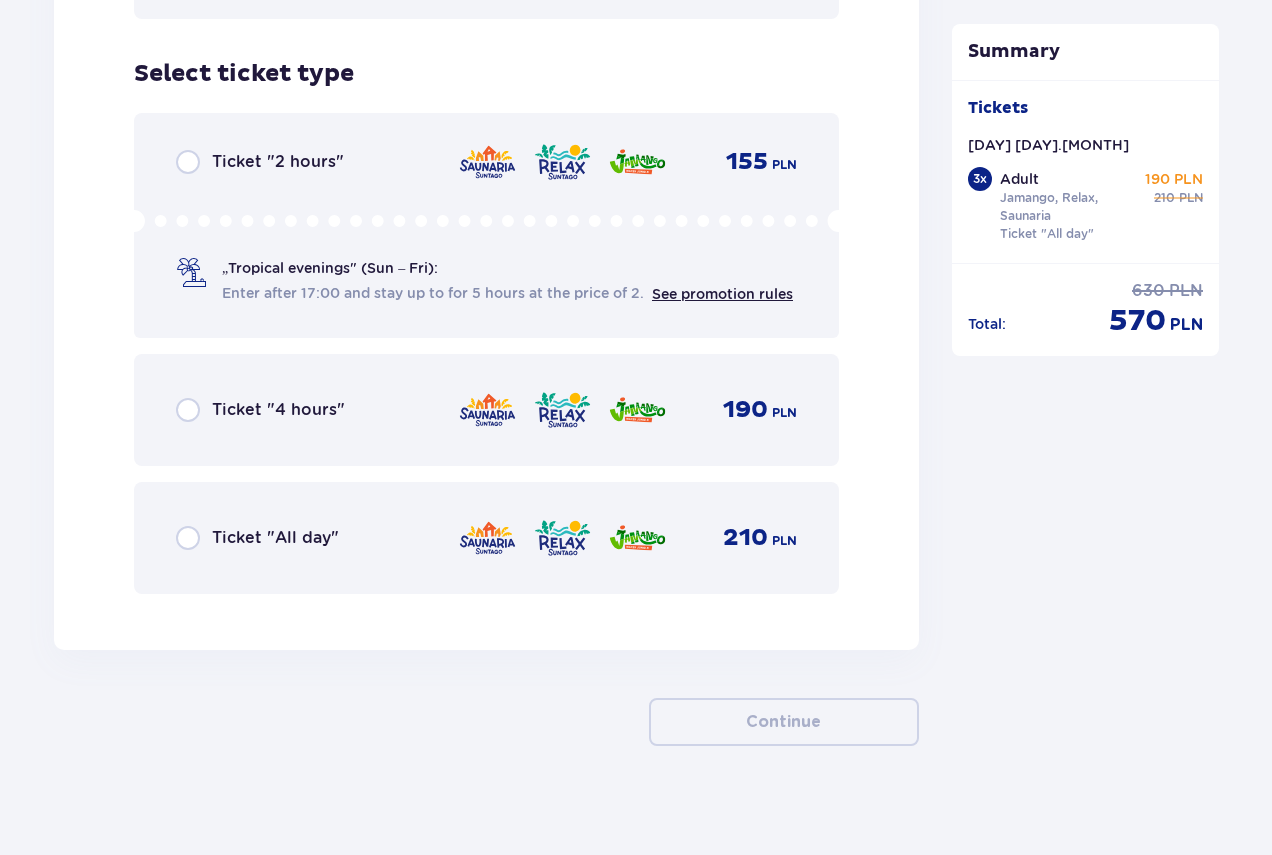 scroll, scrollTop: 6715, scrollLeft: 0, axis: vertical 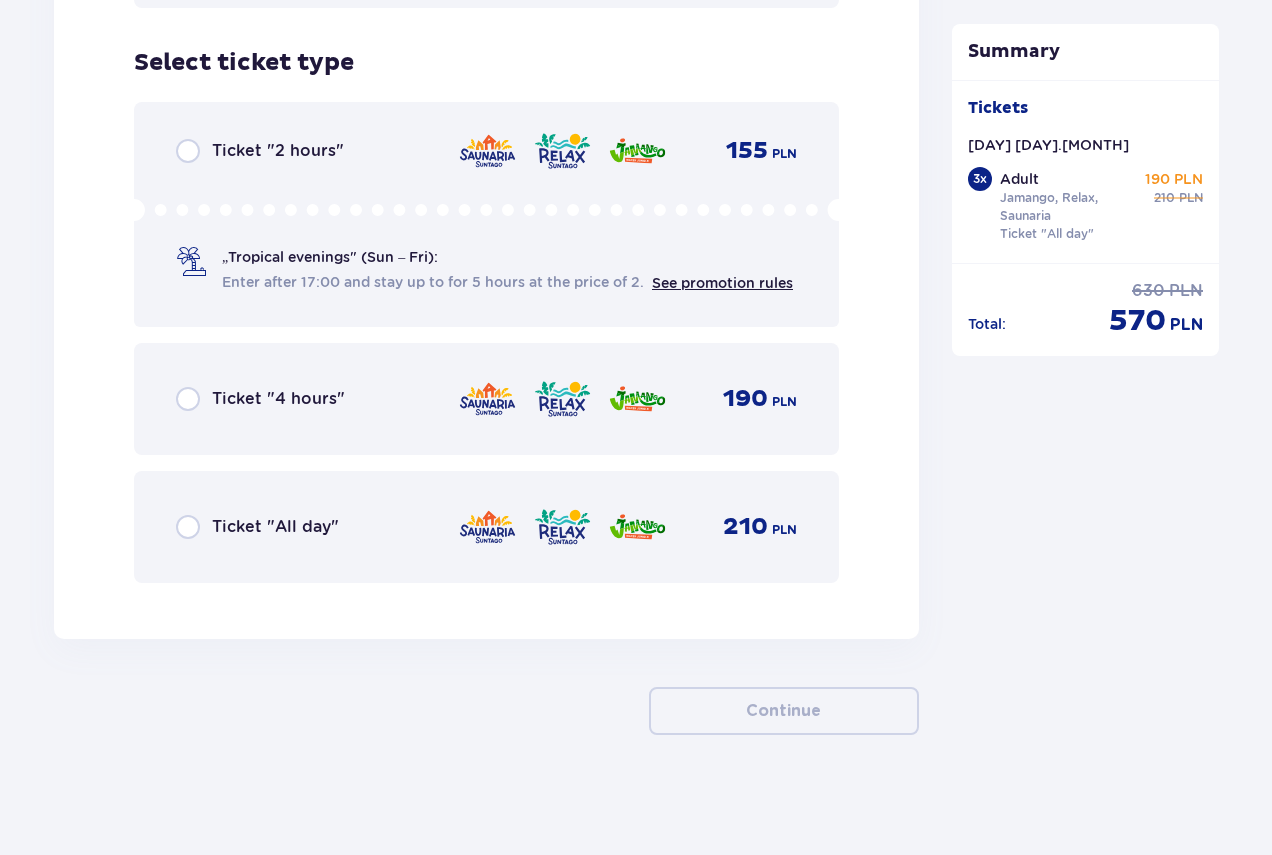 click on "Ticket "All day"   210 PLN" at bounding box center [486, 527] 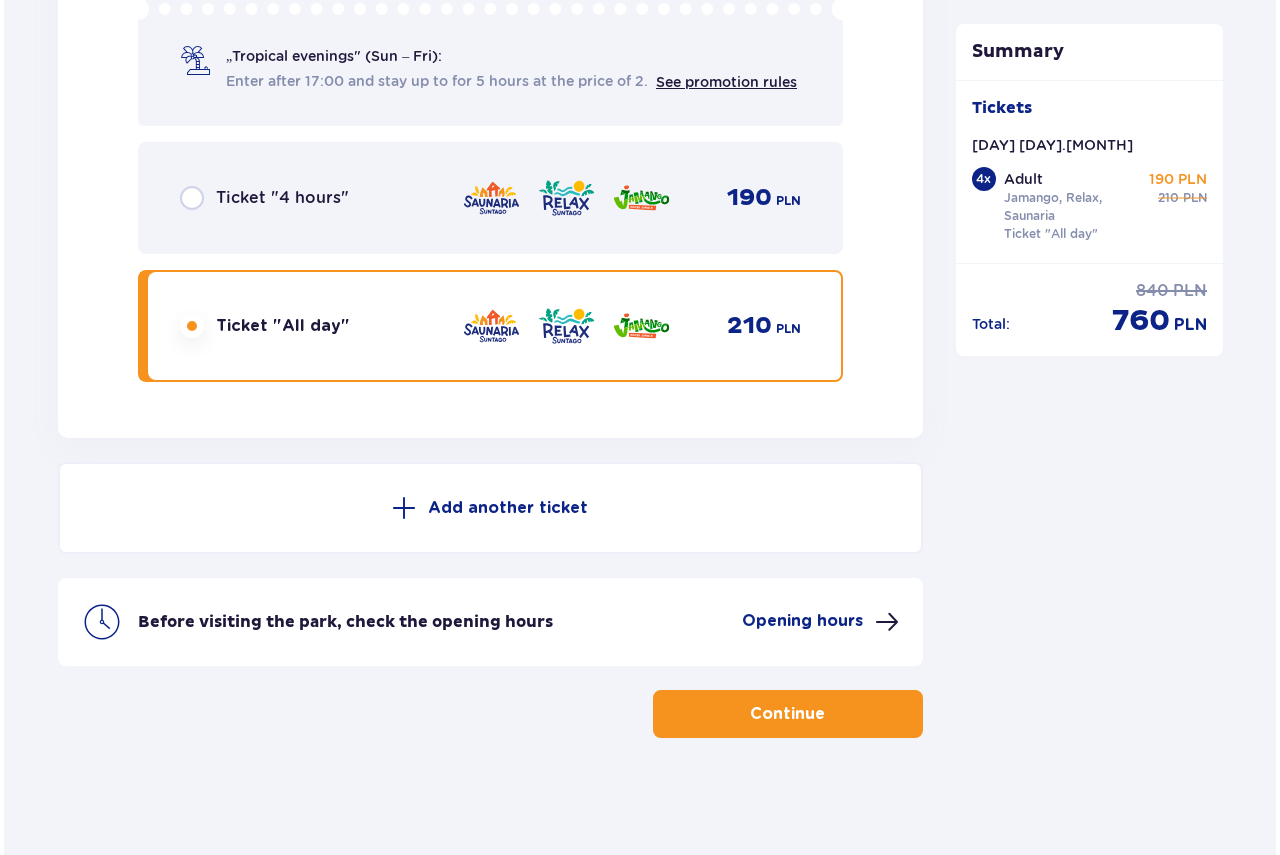 scroll, scrollTop: 6919, scrollLeft: 0, axis: vertical 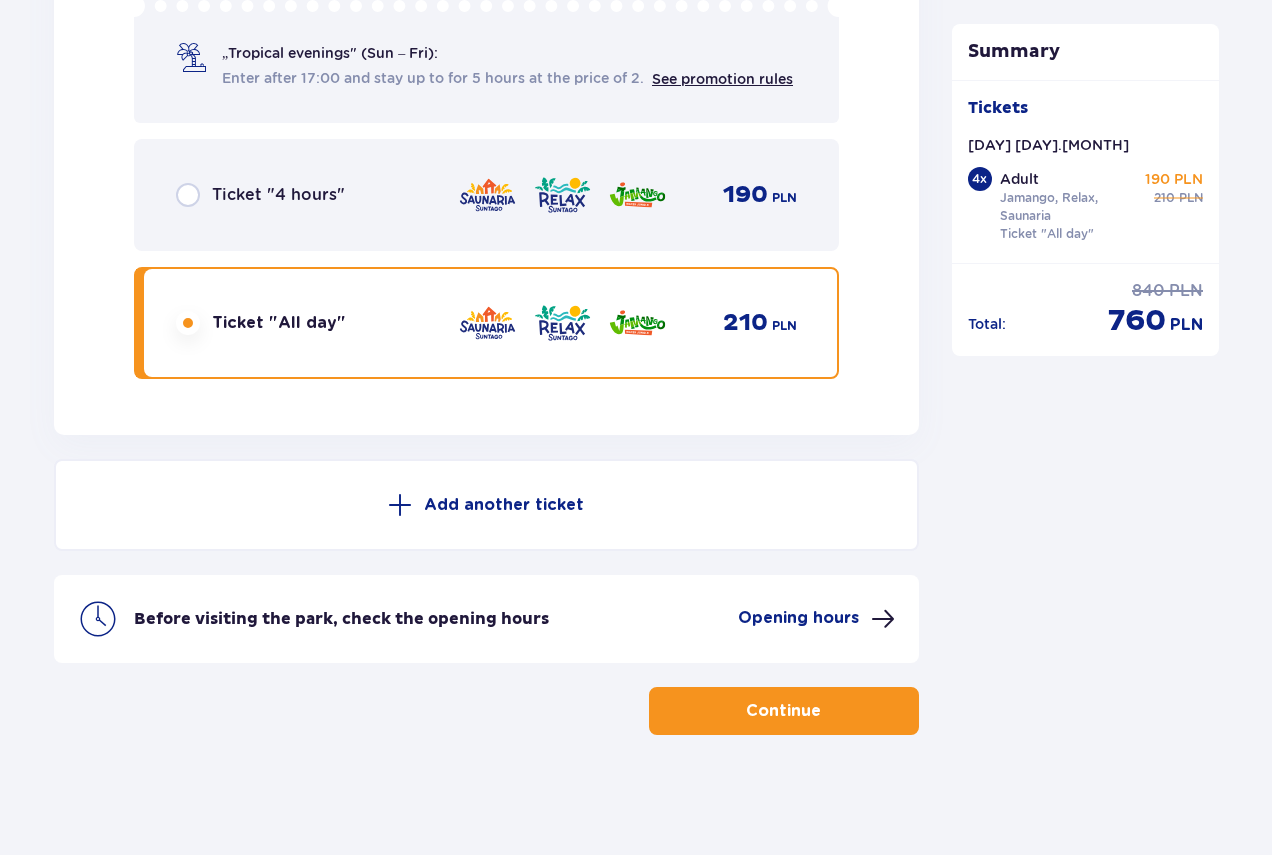 click on "Opening hours" at bounding box center (798, 618) 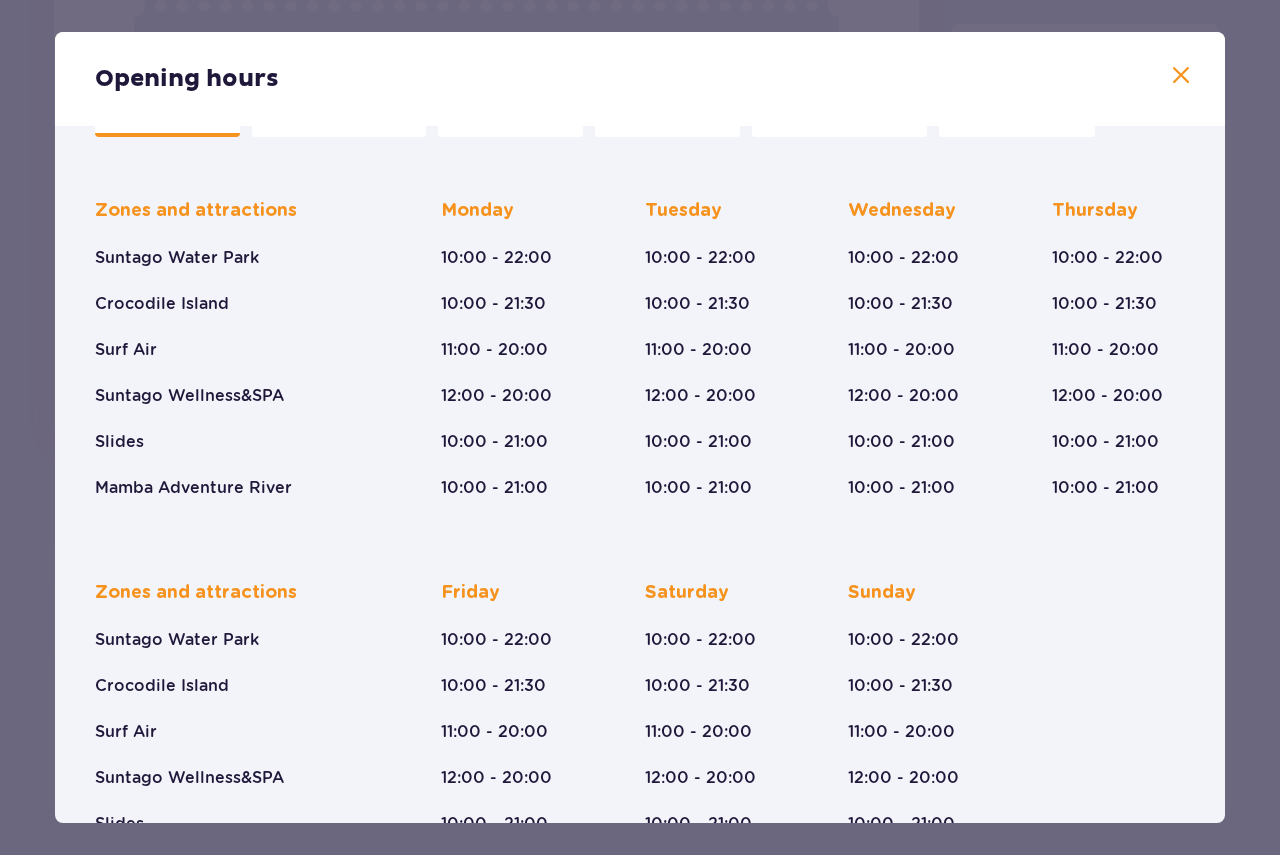 scroll, scrollTop: 0, scrollLeft: 0, axis: both 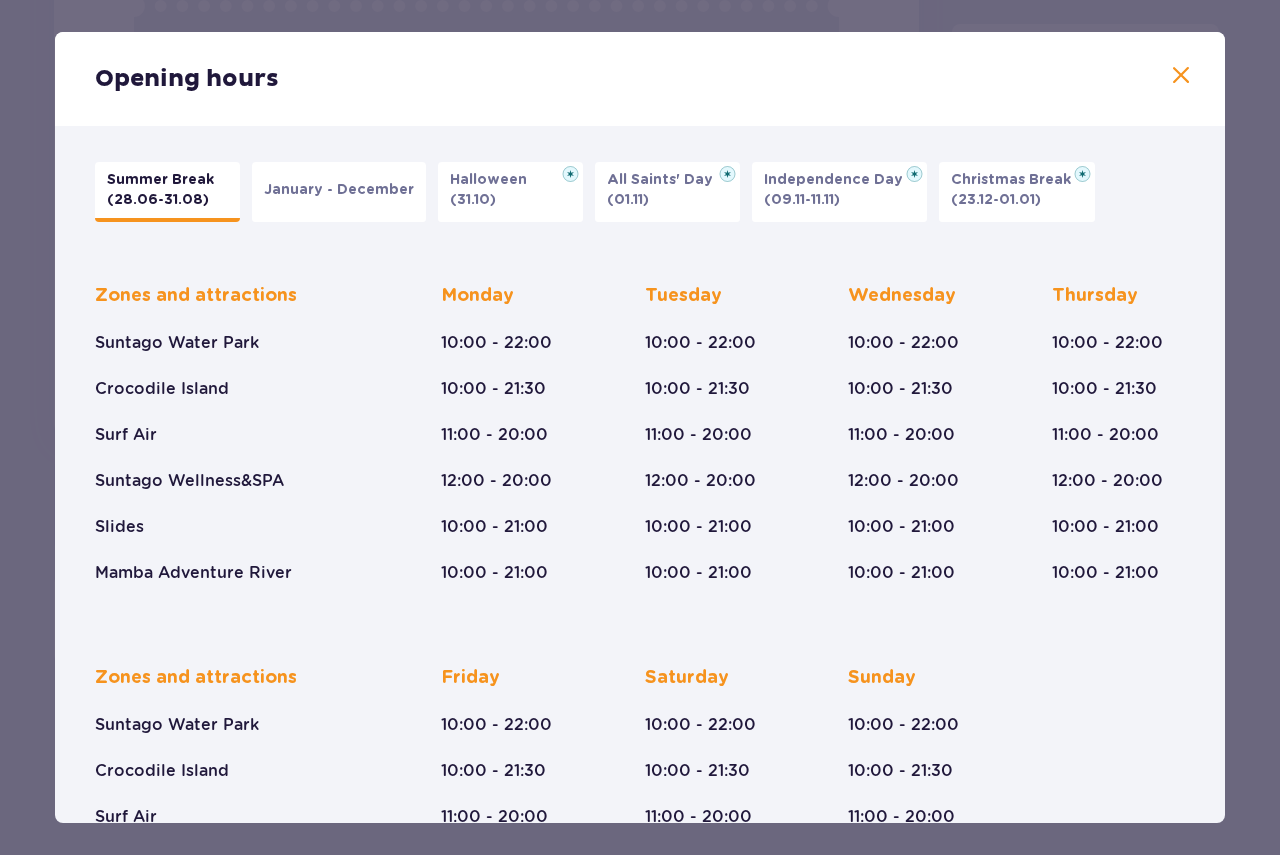 click on "January - December" at bounding box center [339, 192] 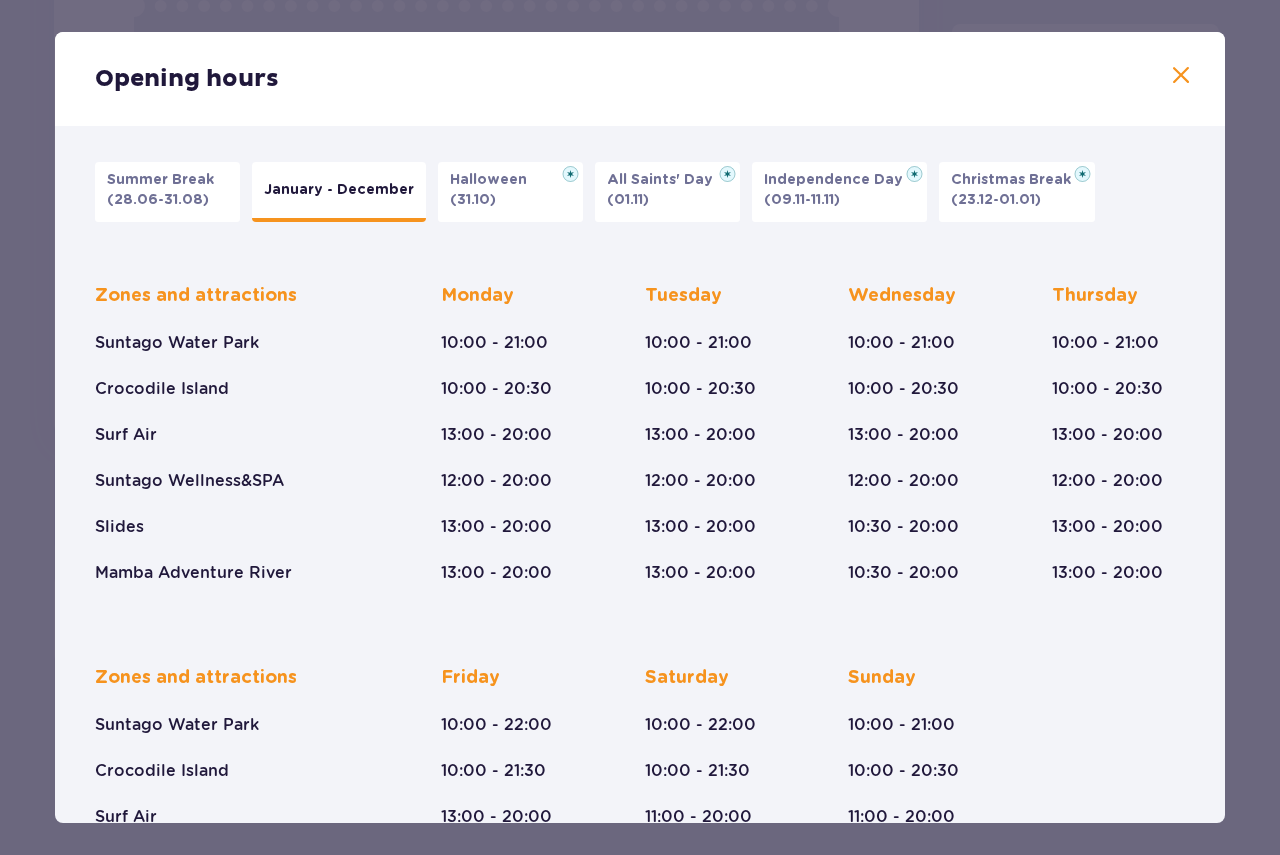click on "Halloween" at bounding box center (494, 180) 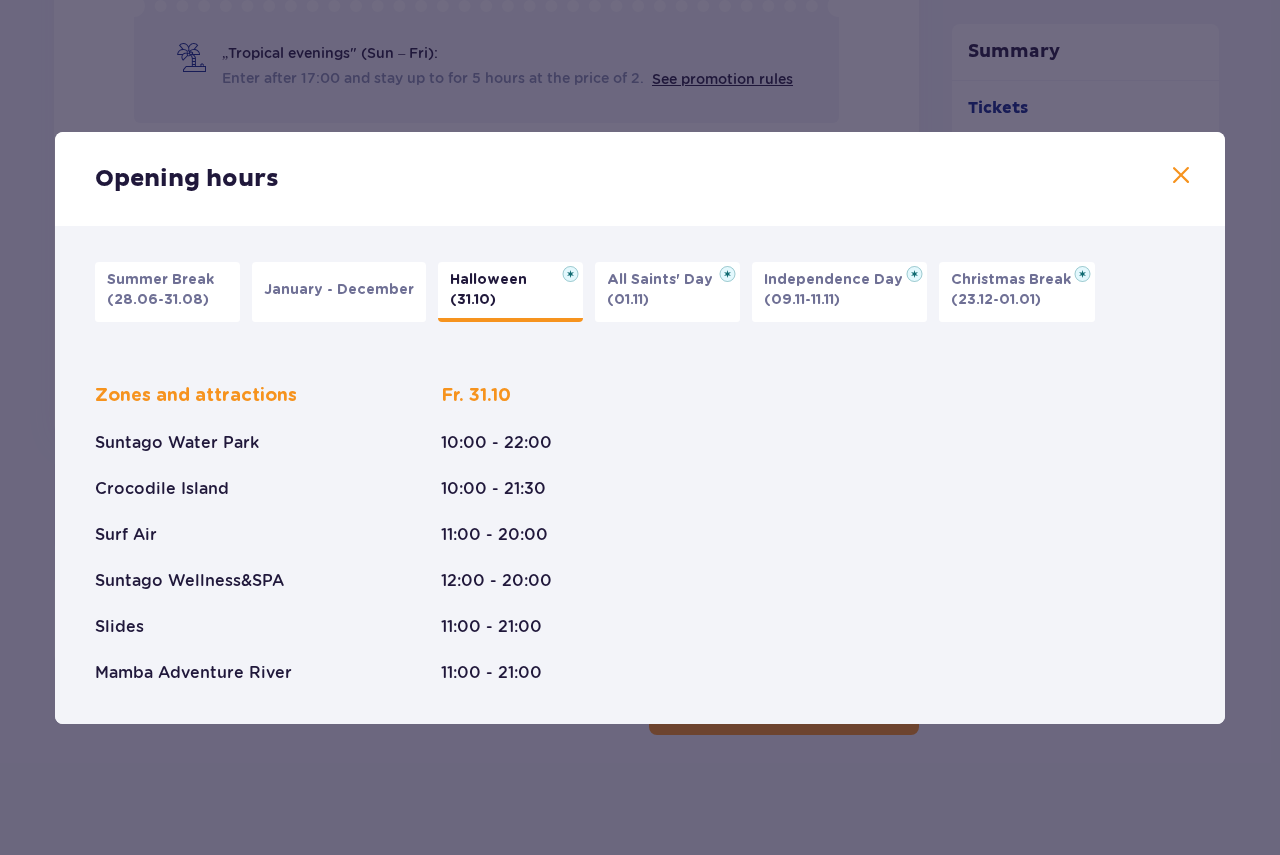 click on "All Saints' Day  (01.11)" at bounding box center (667, 292) 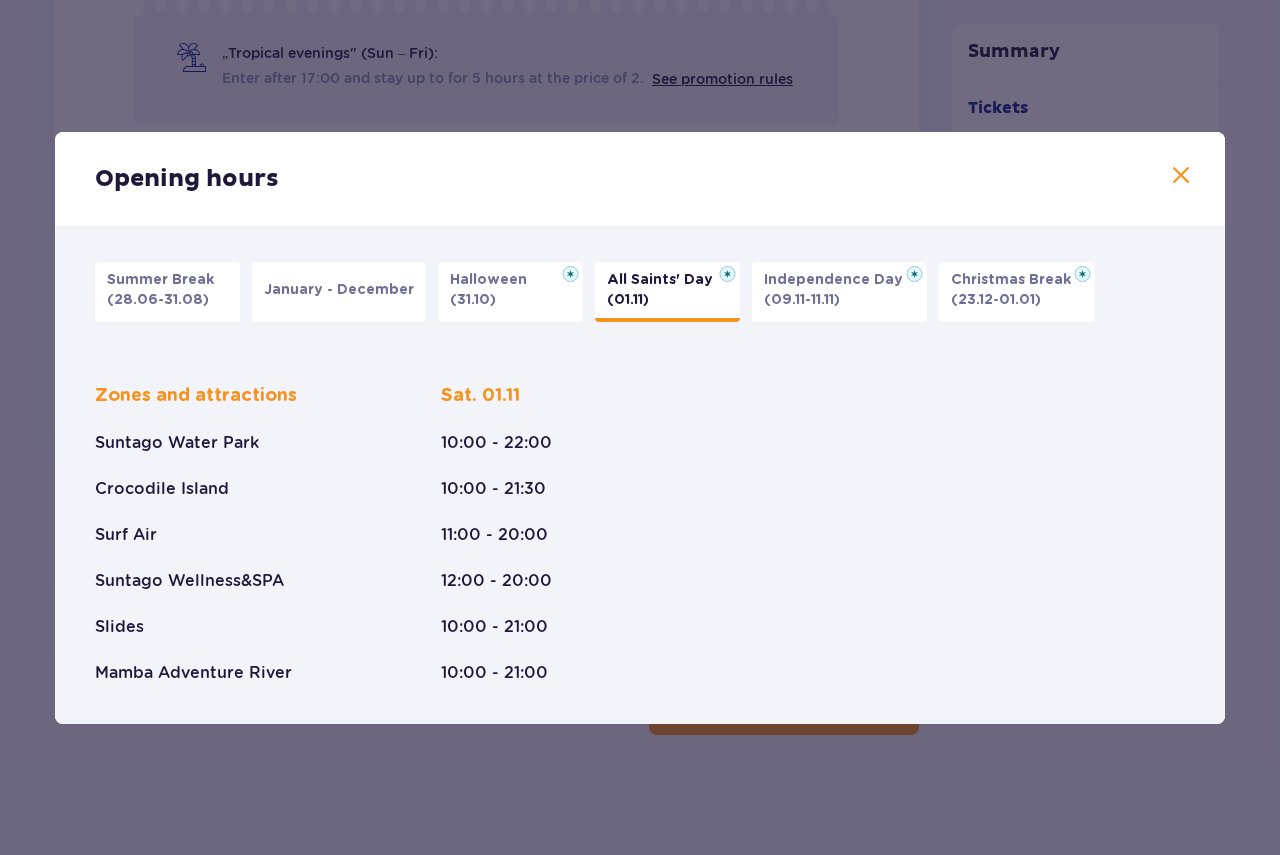 click on "Independence Day  (09.11-11.11)" at bounding box center [839, 292] 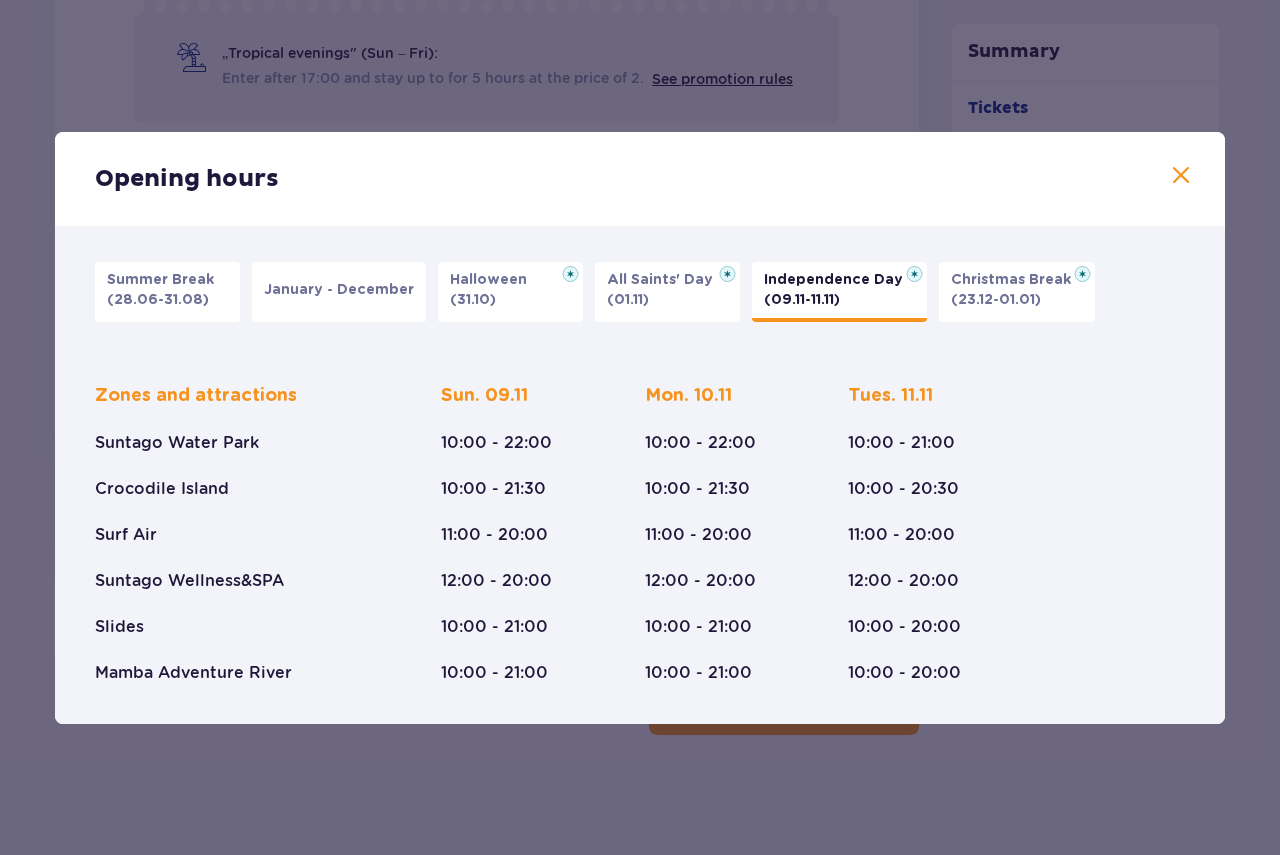 click on "Christmas Break  (23.12-01.01)" at bounding box center (1017, 292) 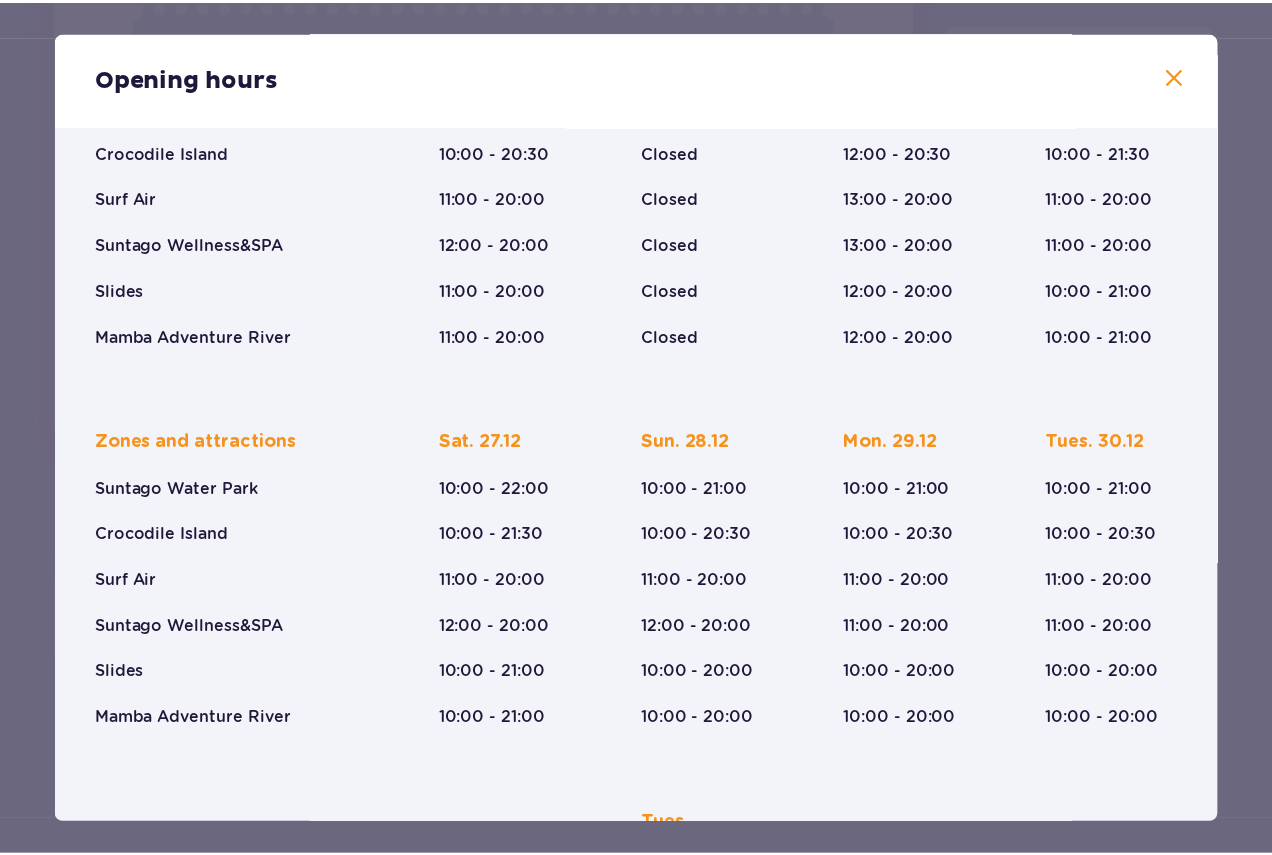 scroll, scrollTop: 0, scrollLeft: 0, axis: both 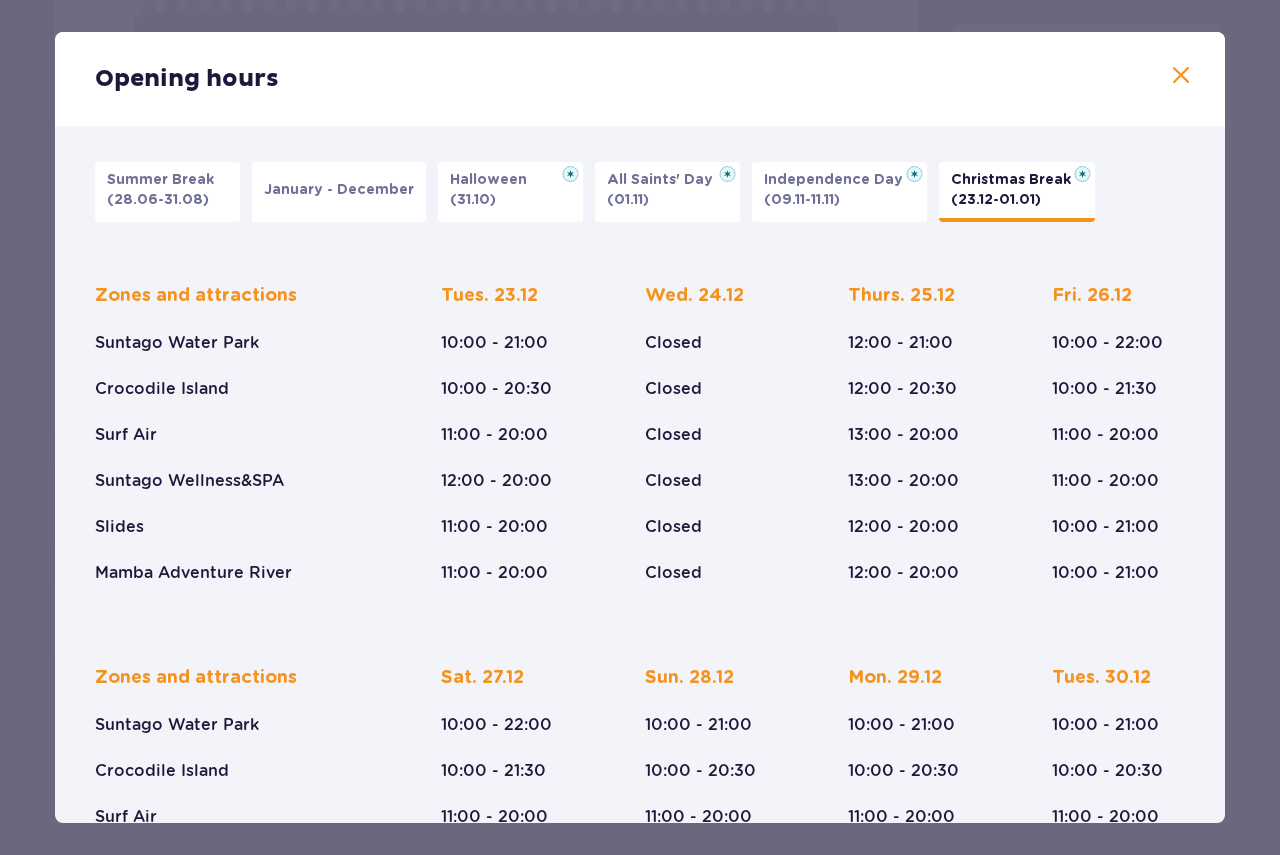 click at bounding box center (1181, 76) 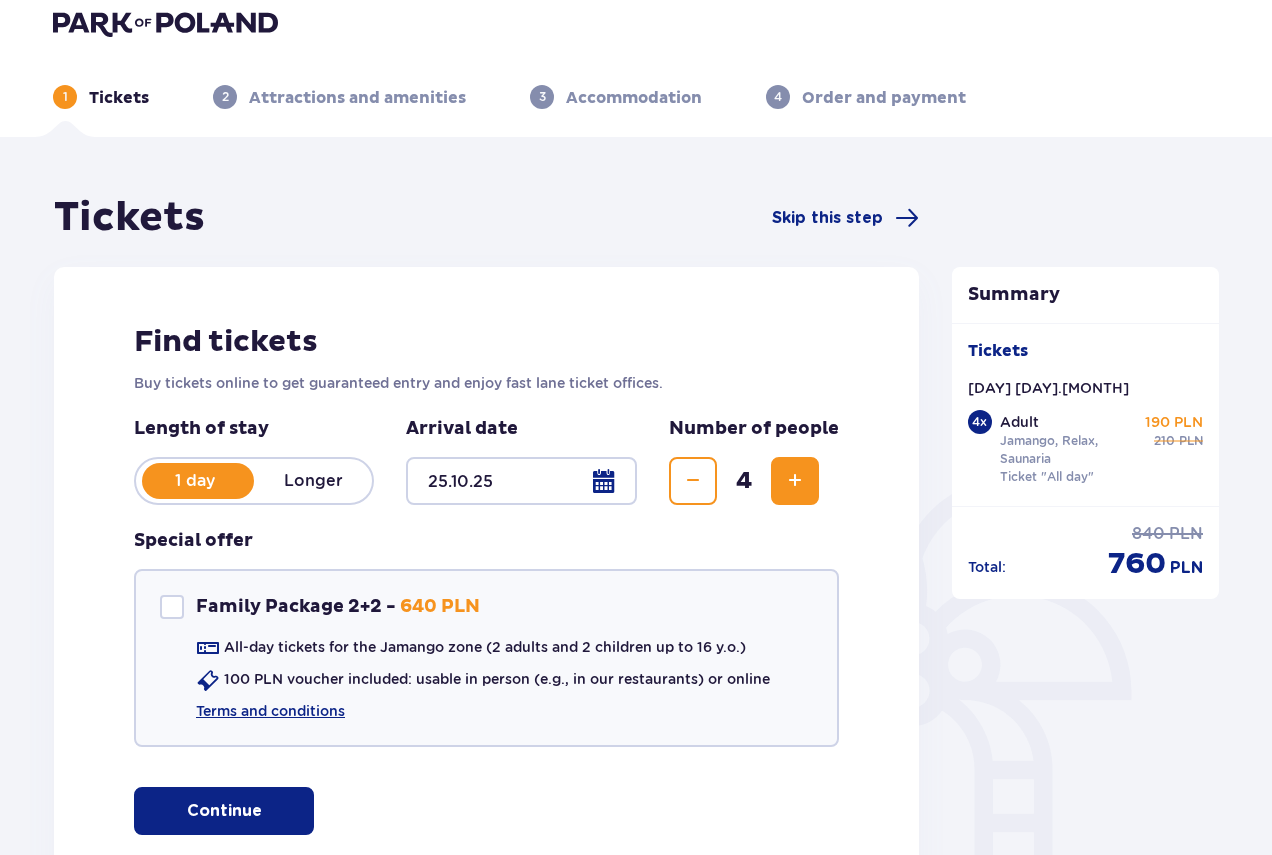 scroll, scrollTop: 0, scrollLeft: 0, axis: both 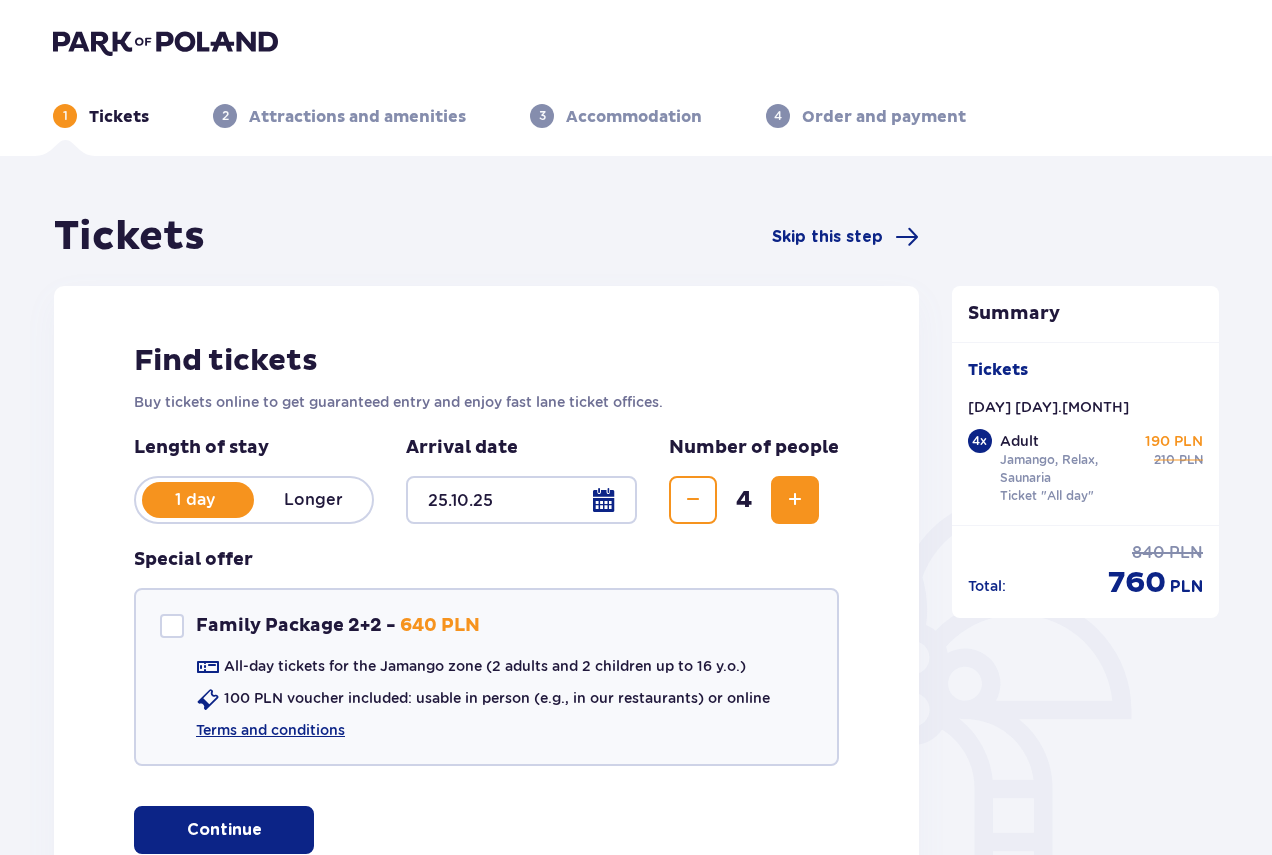 click at bounding box center (165, 42) 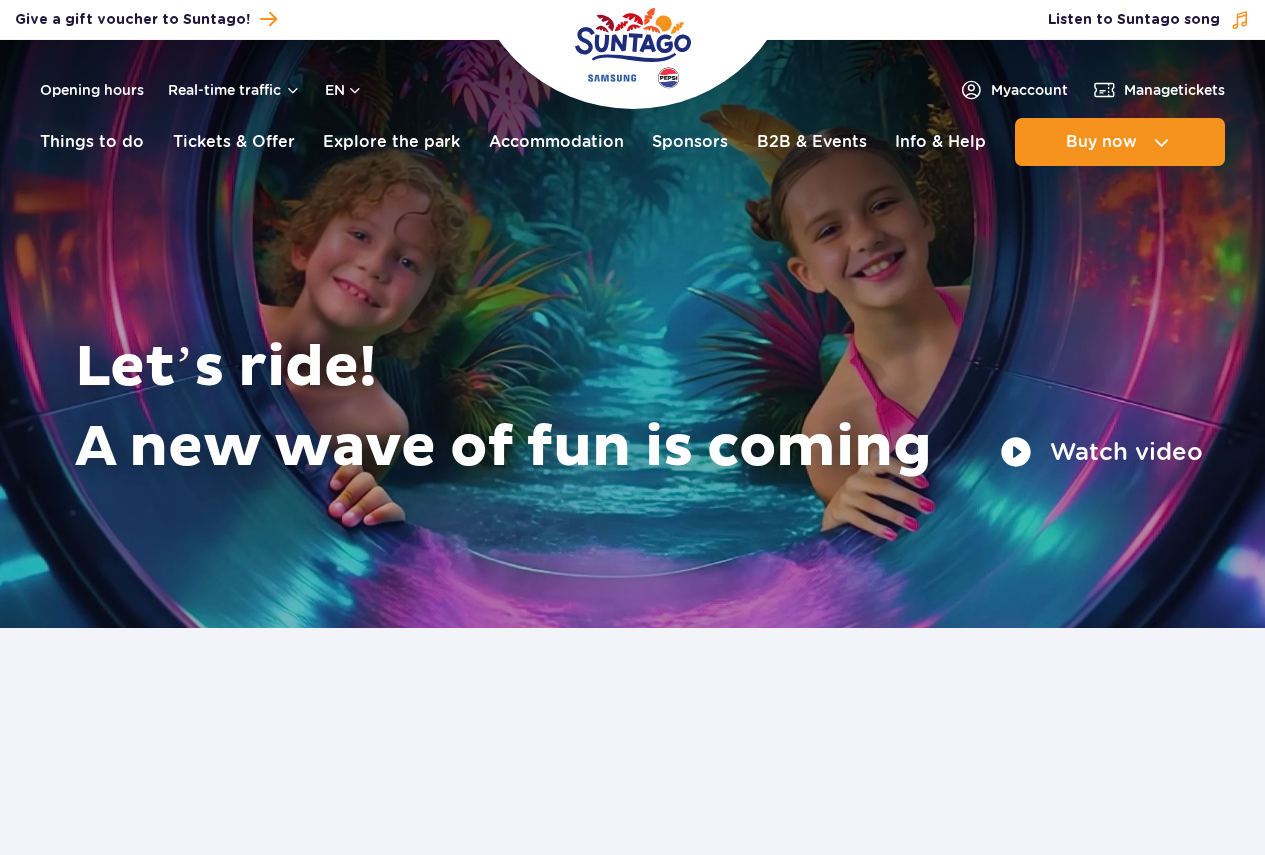 scroll, scrollTop: 0, scrollLeft: 0, axis: both 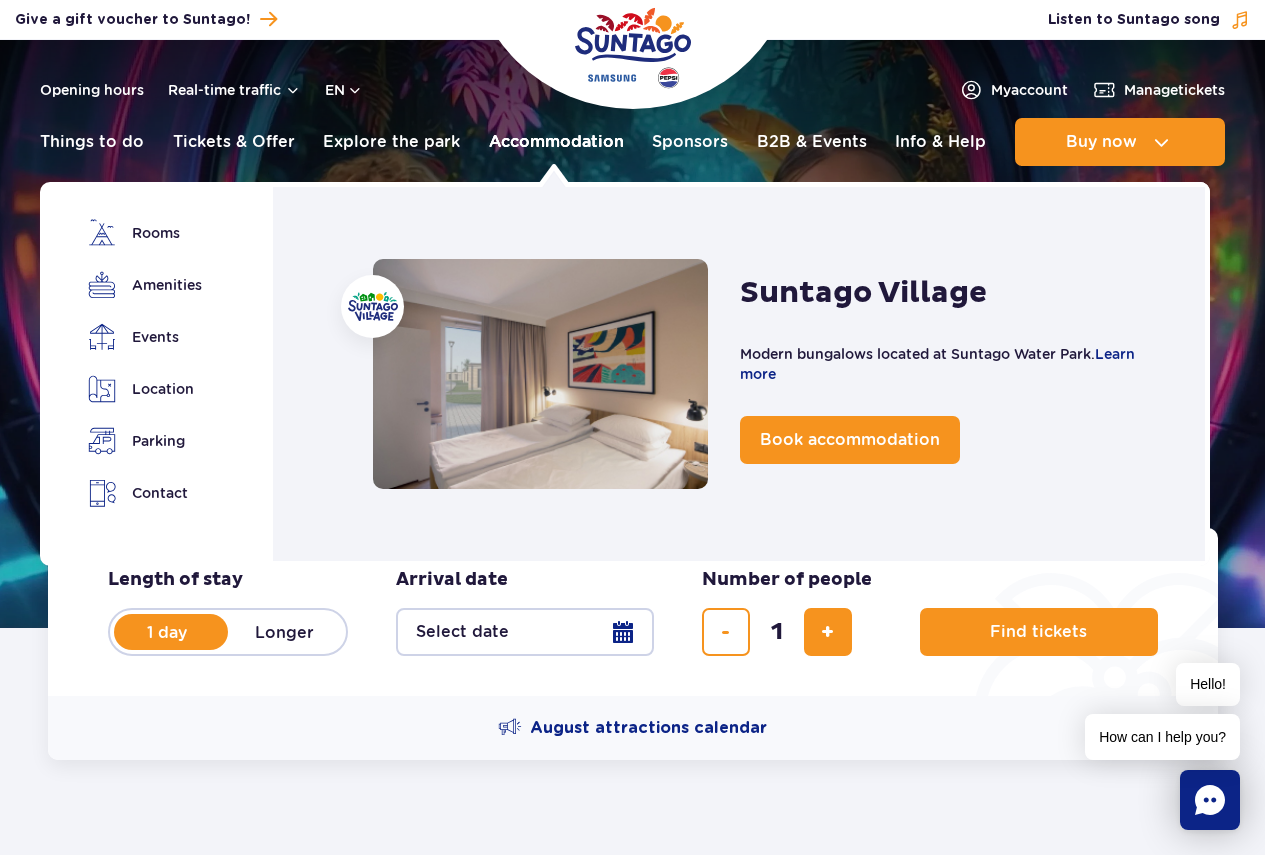 click on "Accommodation" at bounding box center [556, 142] 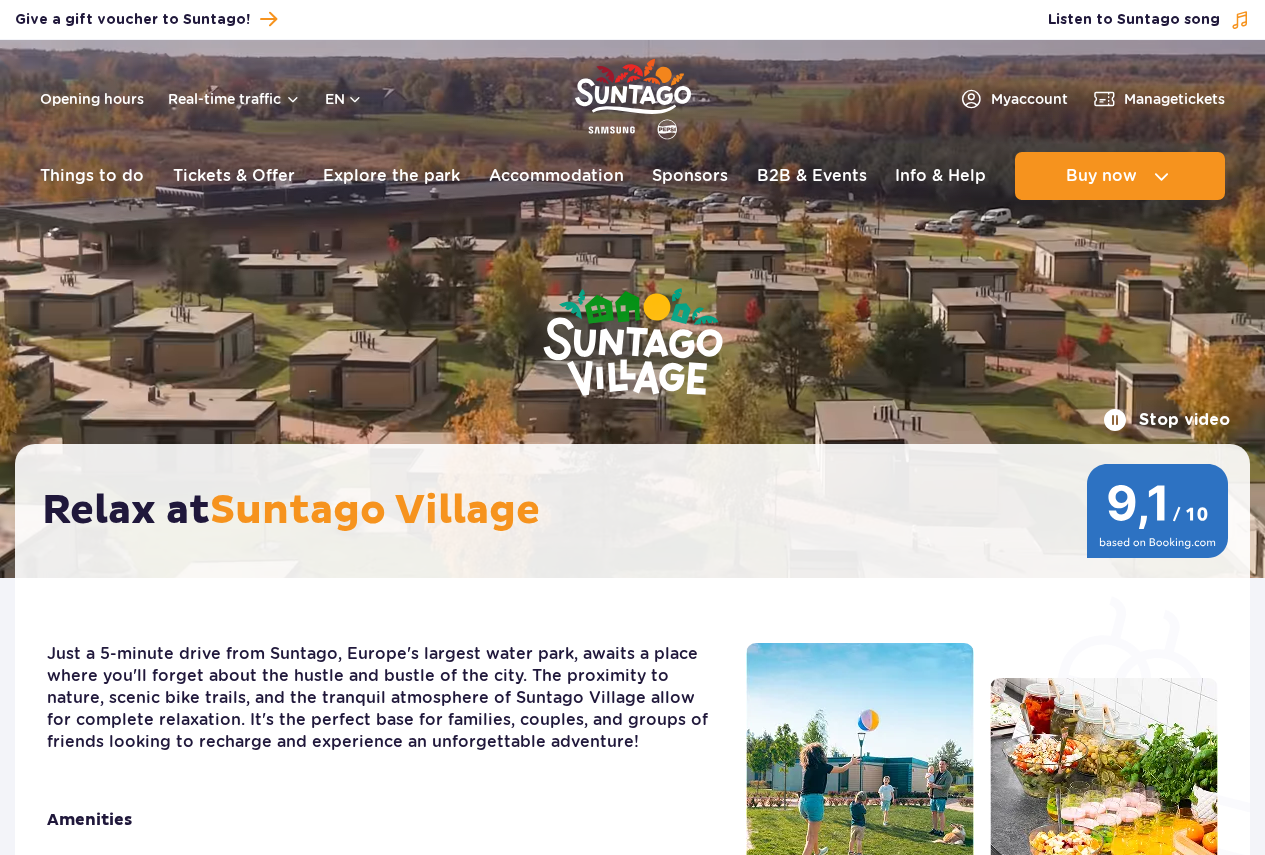scroll, scrollTop: 0, scrollLeft: 0, axis: both 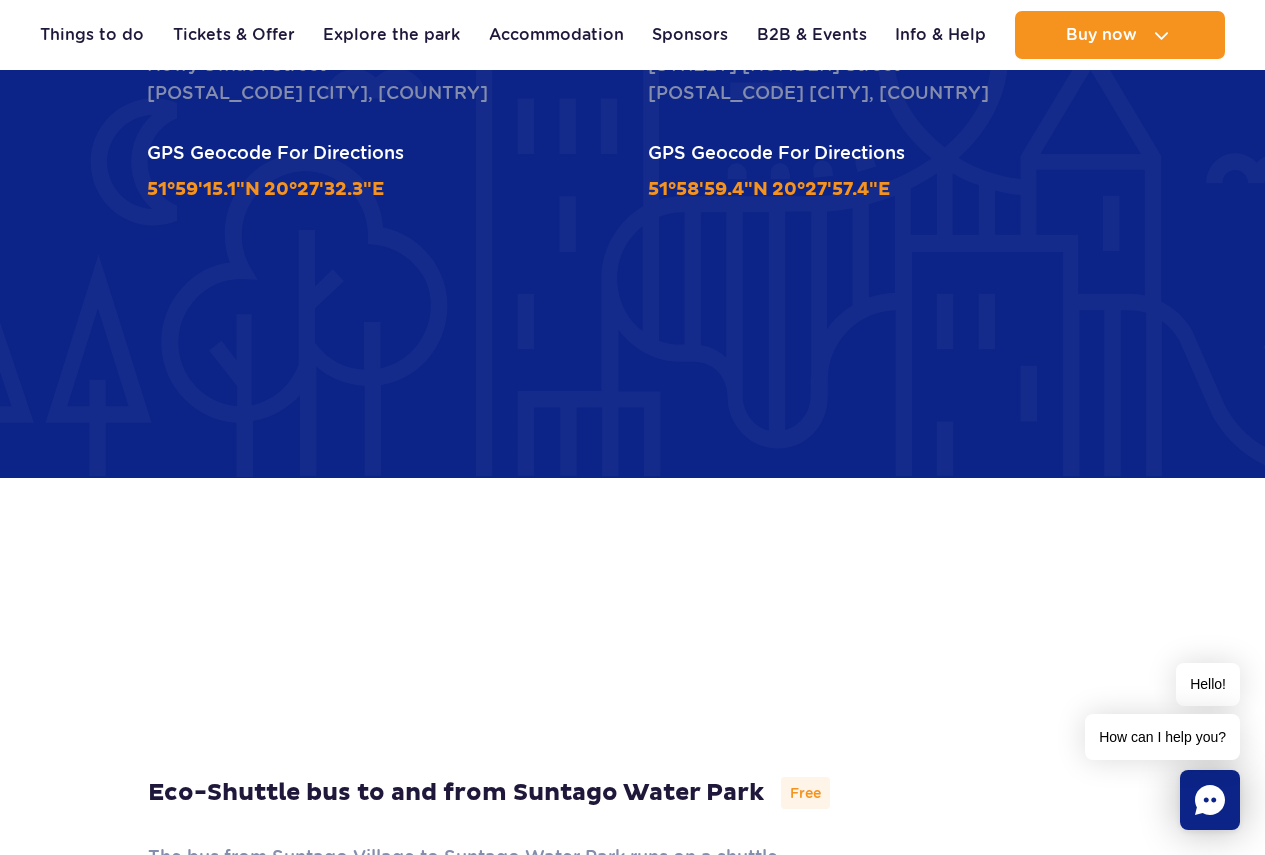 click on "Hello! How can I help you?" at bounding box center [1162, 711] 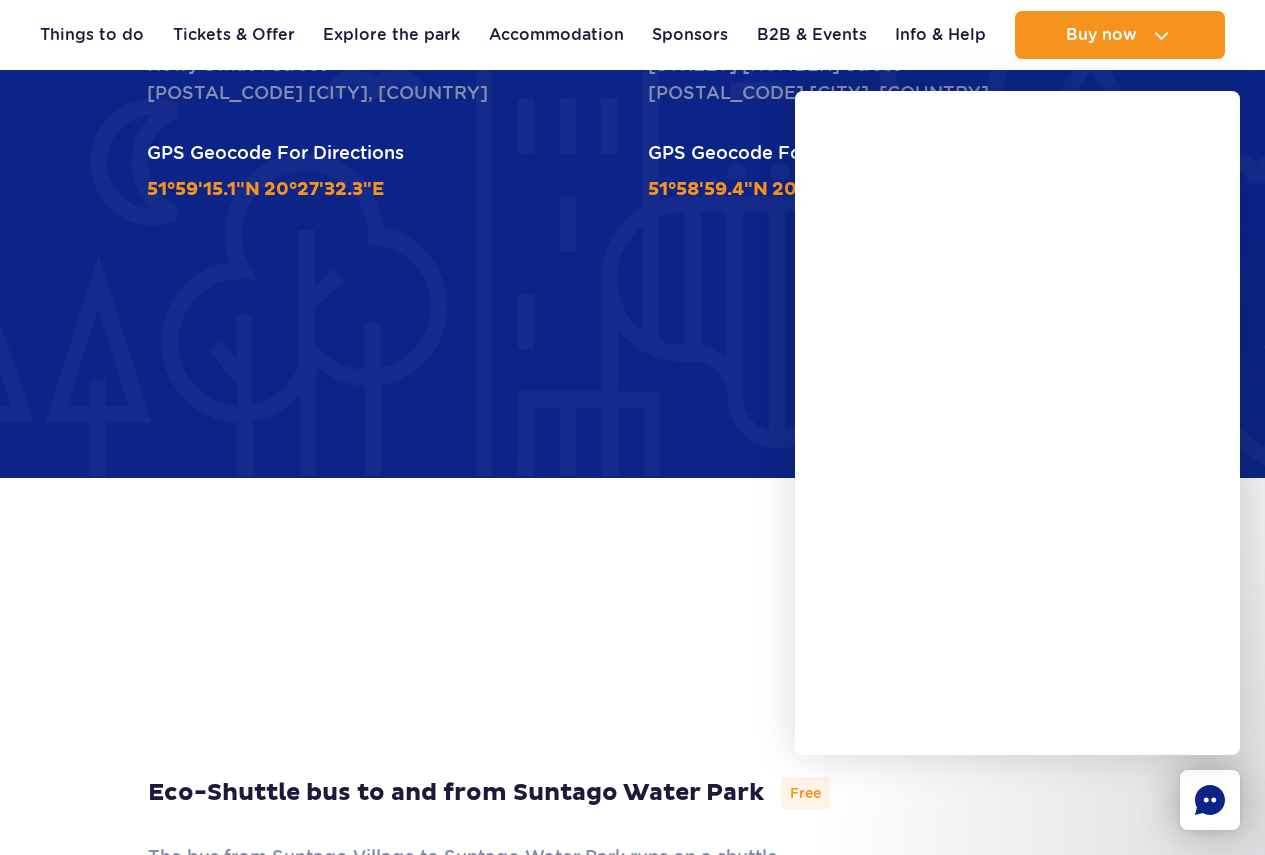 click at bounding box center [1042, 523] 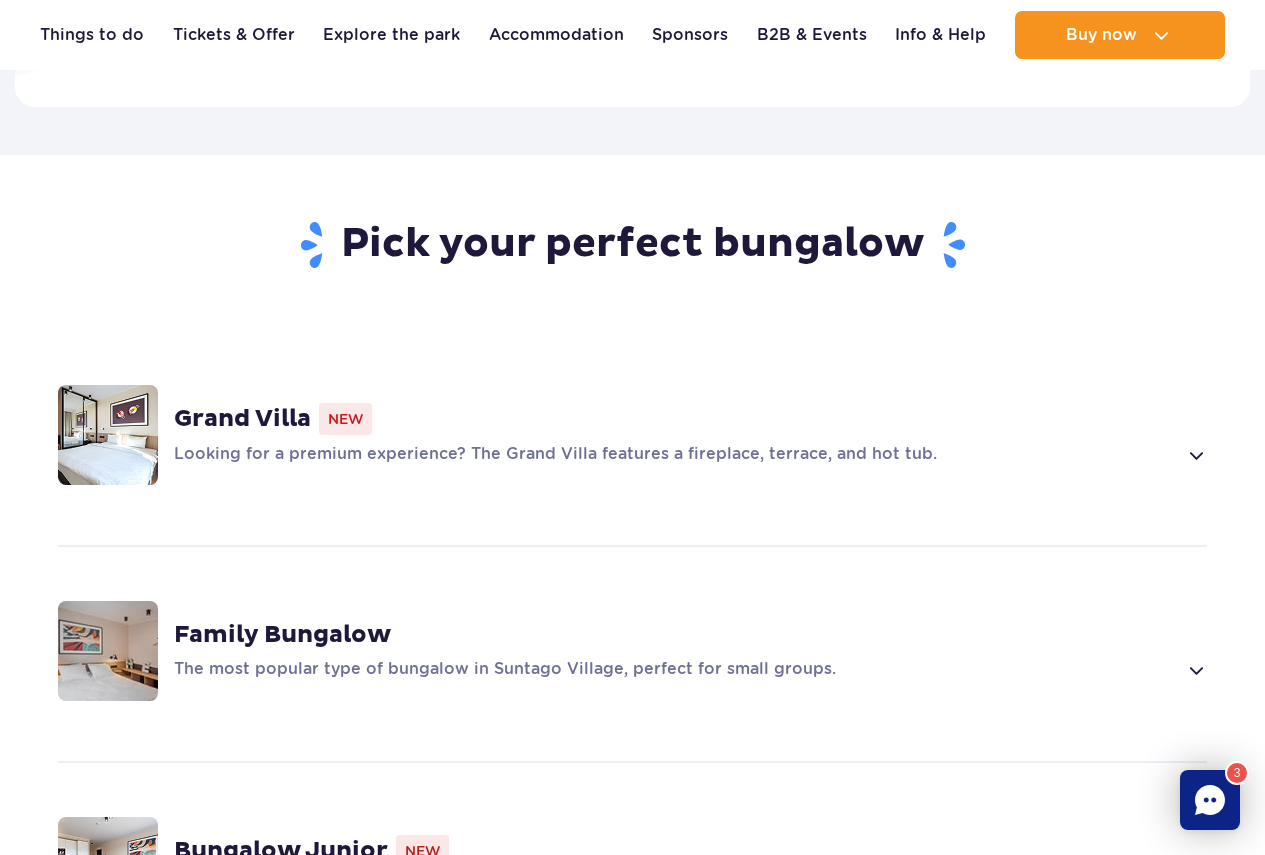 scroll, scrollTop: 1200, scrollLeft: 0, axis: vertical 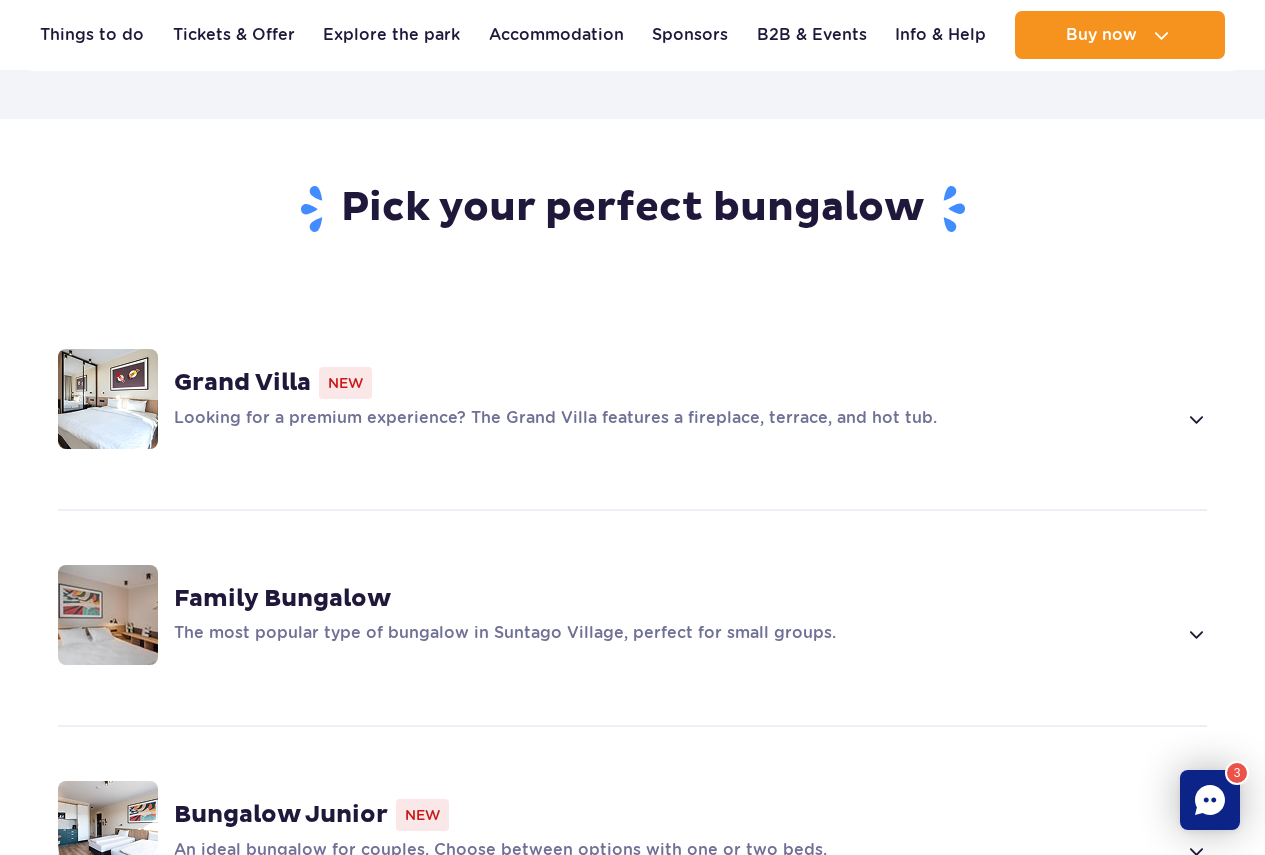 click on "Looking for a premium experience? The Grand Villa features a fireplace, terrace, and hot tub." at bounding box center [690, 419] 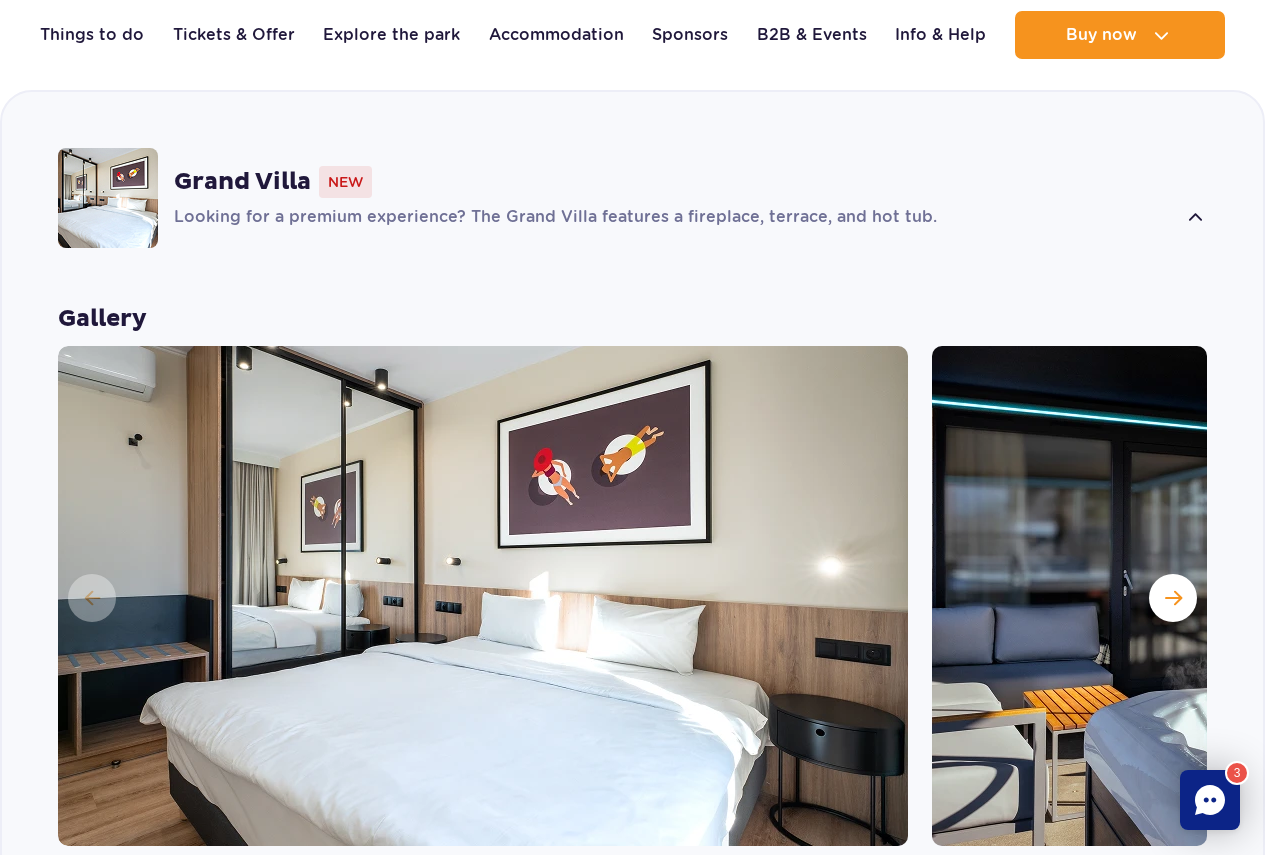 scroll, scrollTop: 1633, scrollLeft: 0, axis: vertical 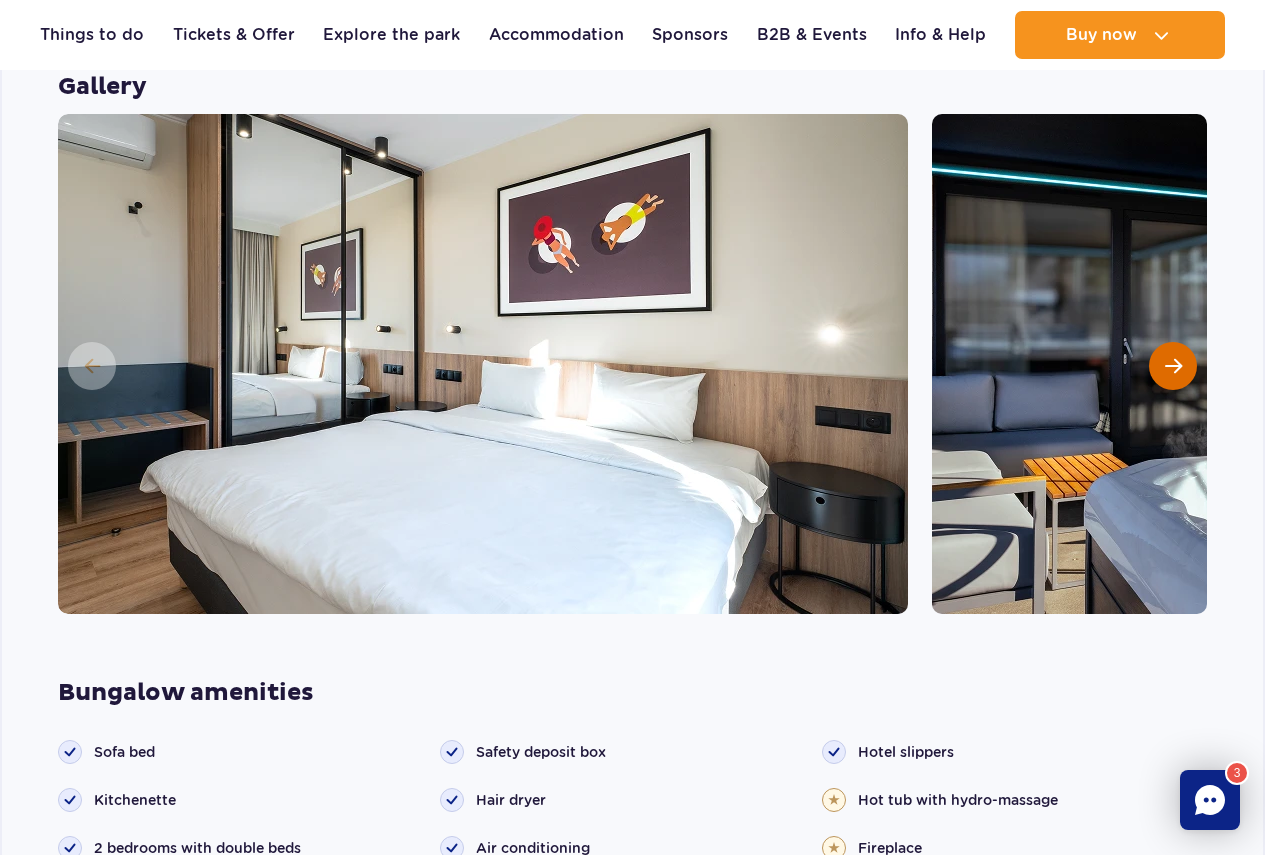 click at bounding box center (1173, 366) 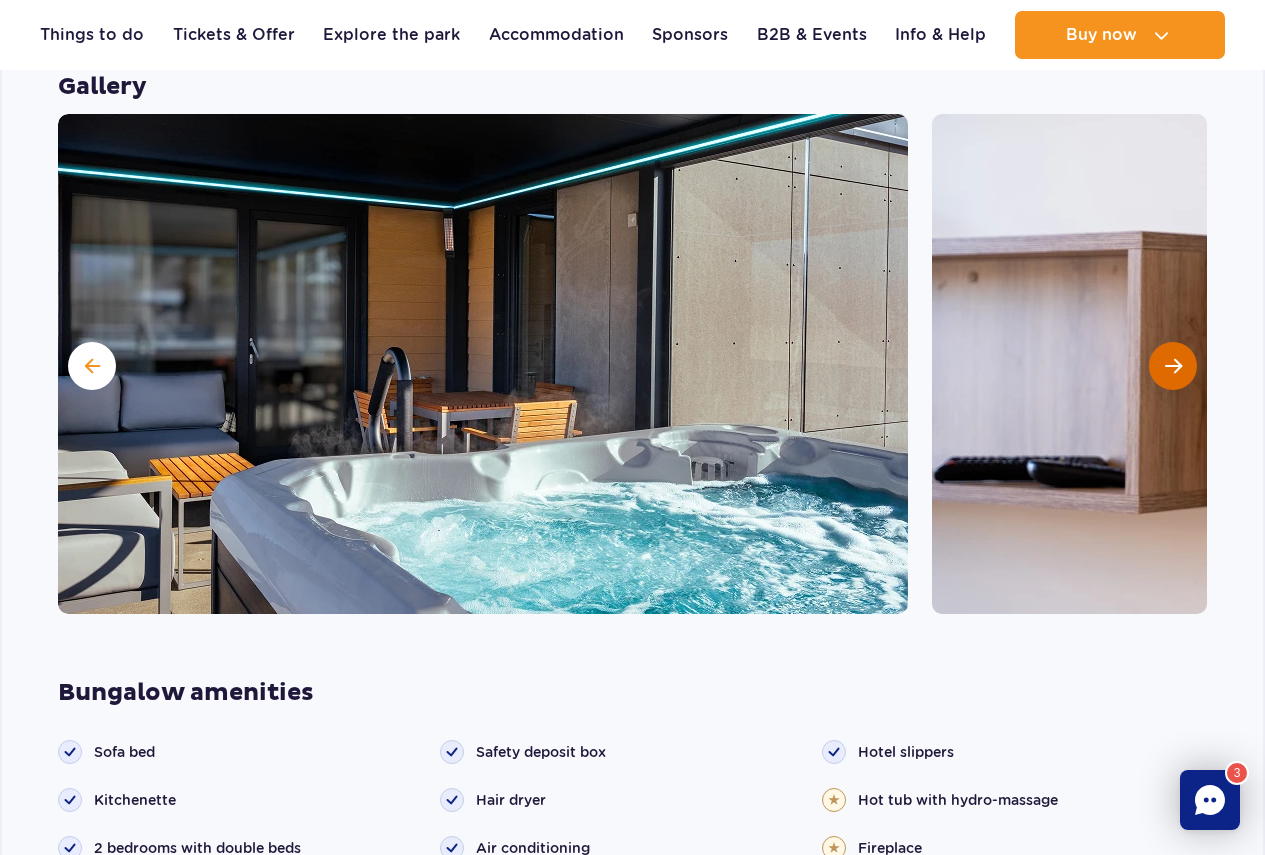 click at bounding box center [1173, 366] 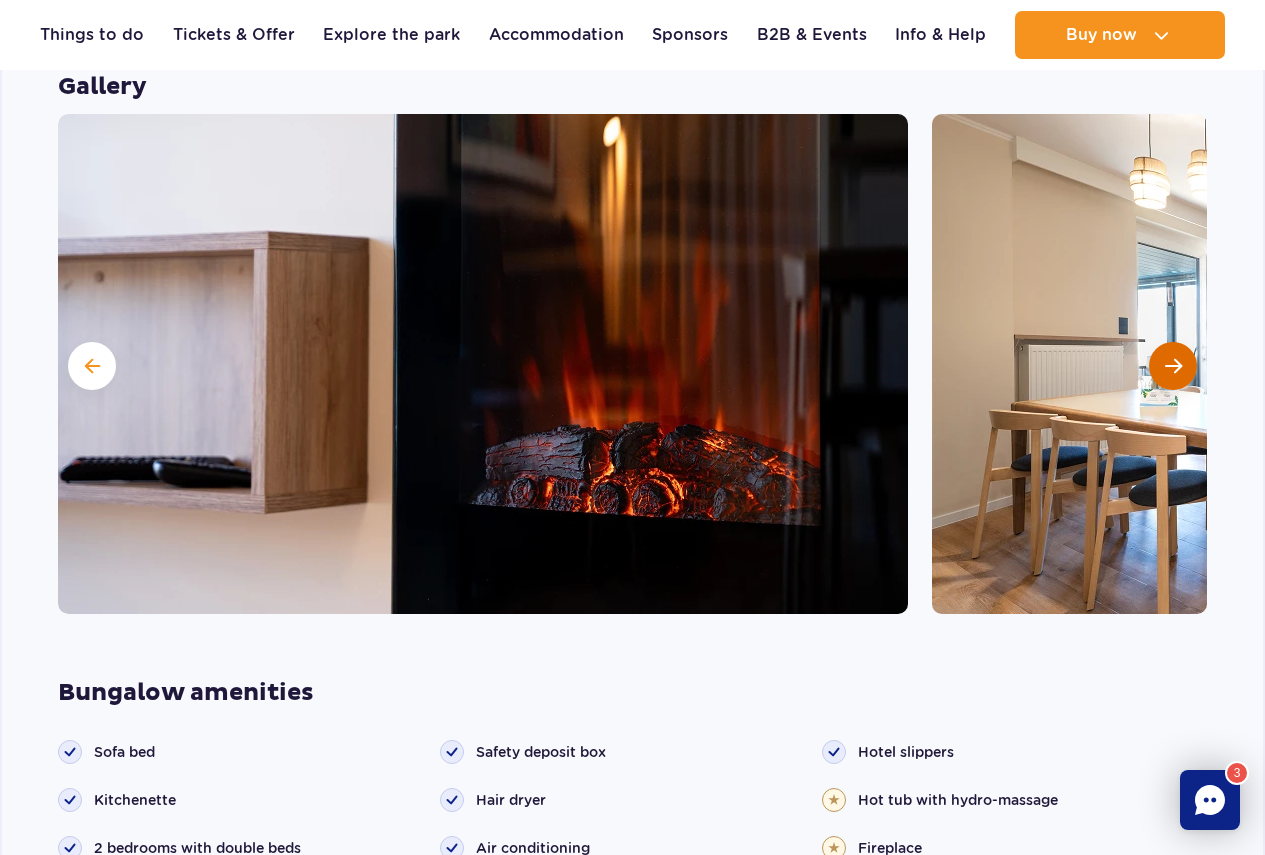 click at bounding box center [1173, 366] 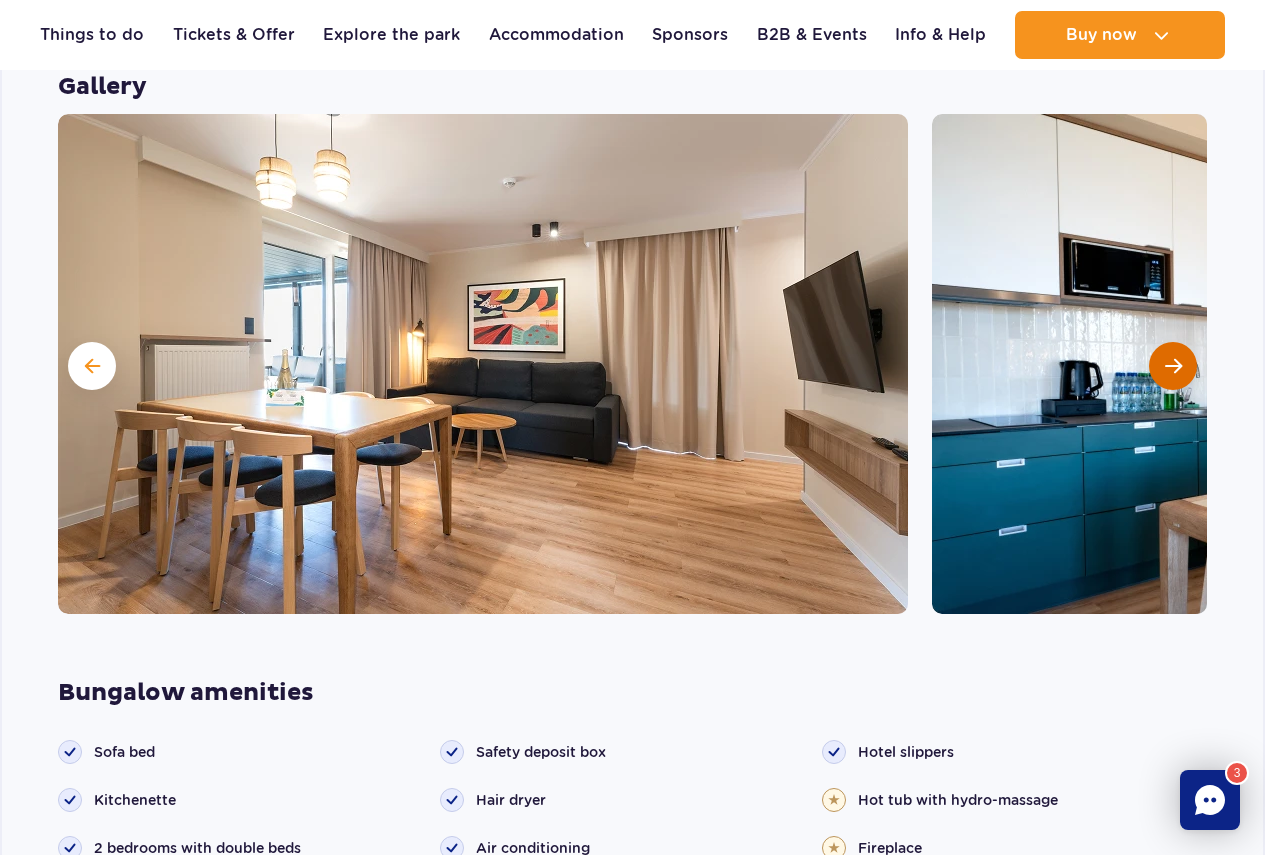 click at bounding box center (1173, 366) 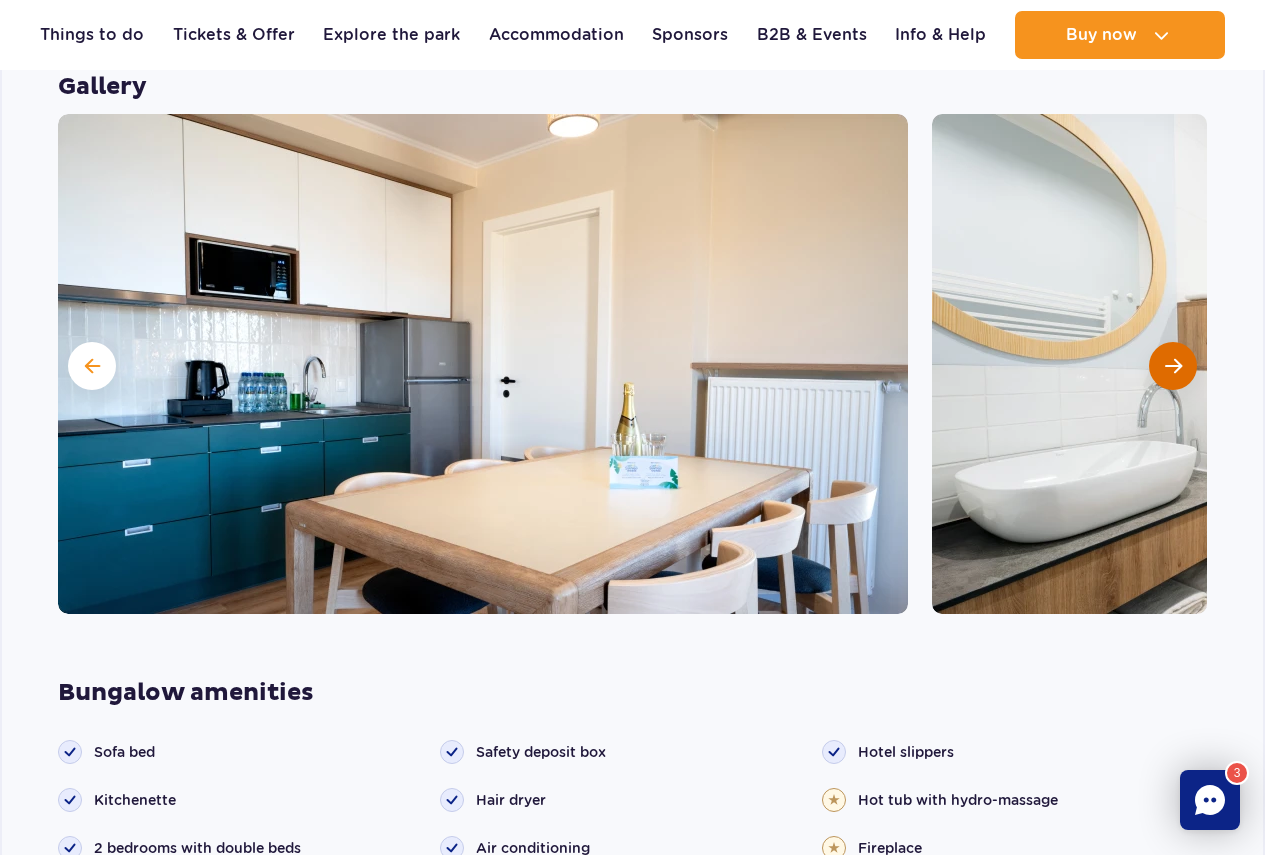 click at bounding box center (1173, 366) 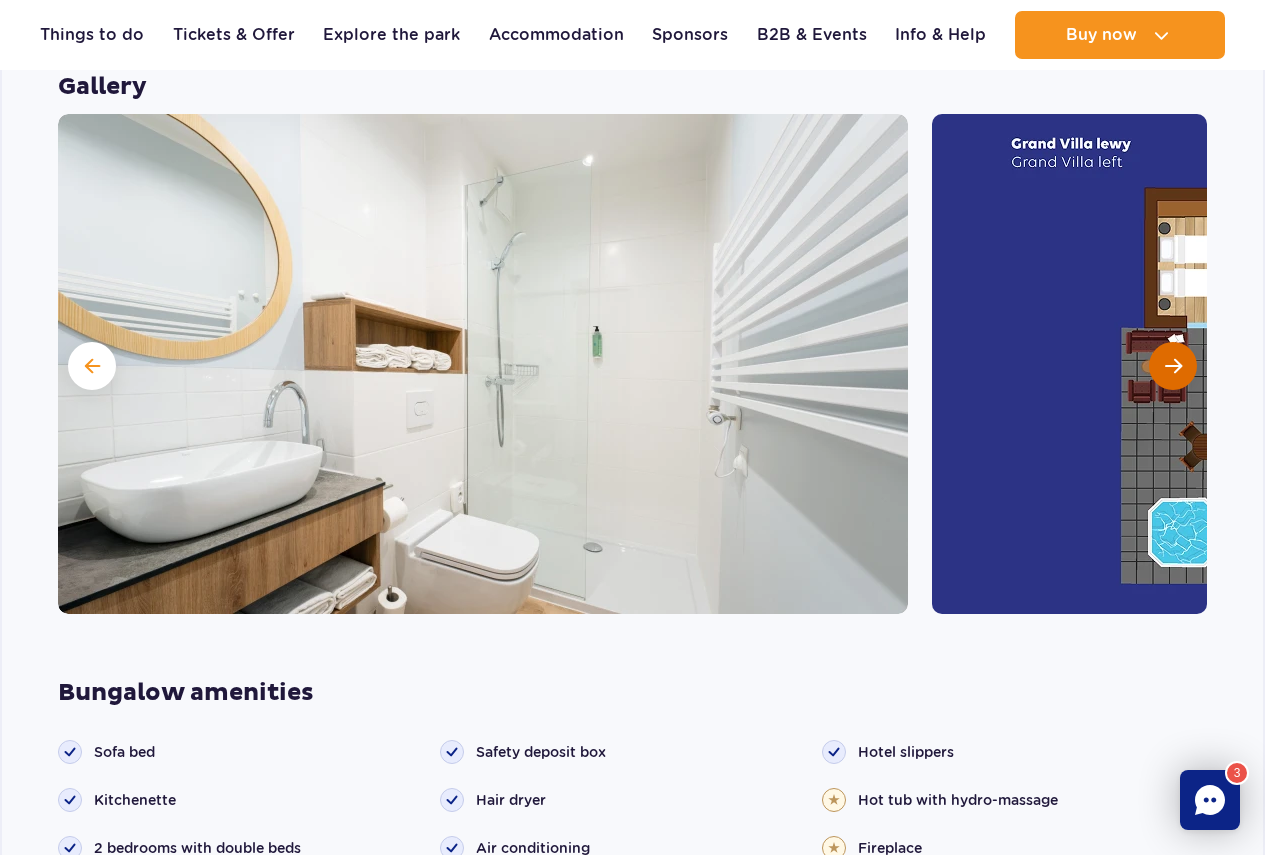 click at bounding box center (1173, 366) 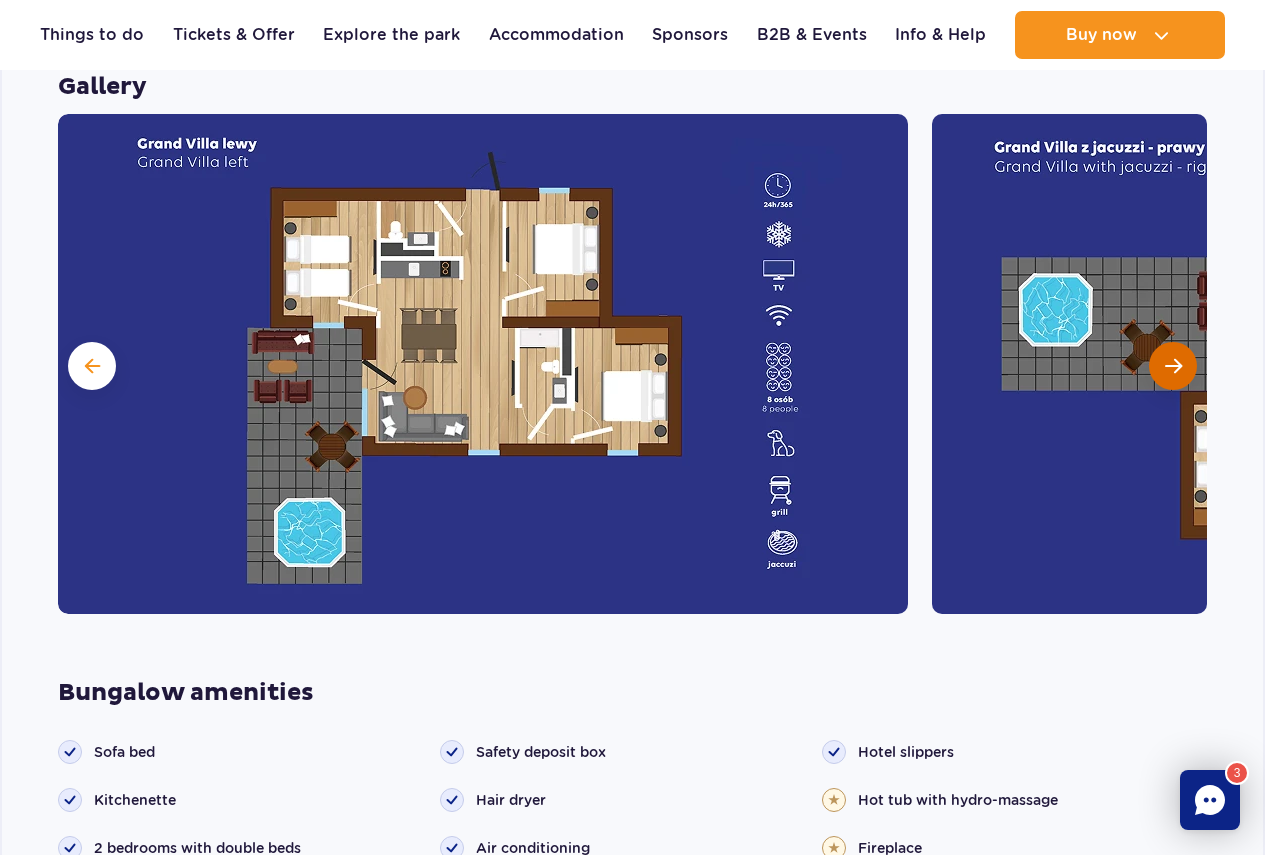 click at bounding box center (1173, 366) 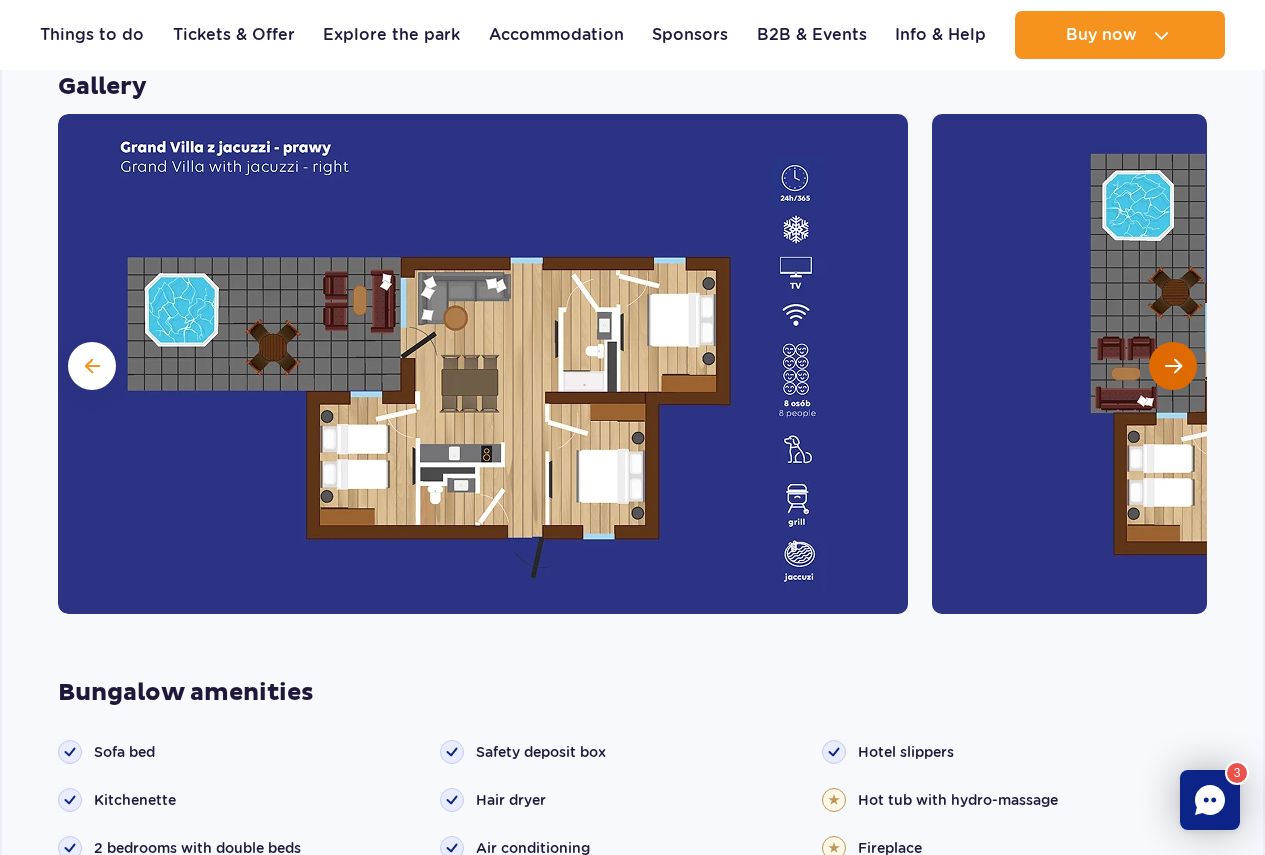click at bounding box center (1173, 366) 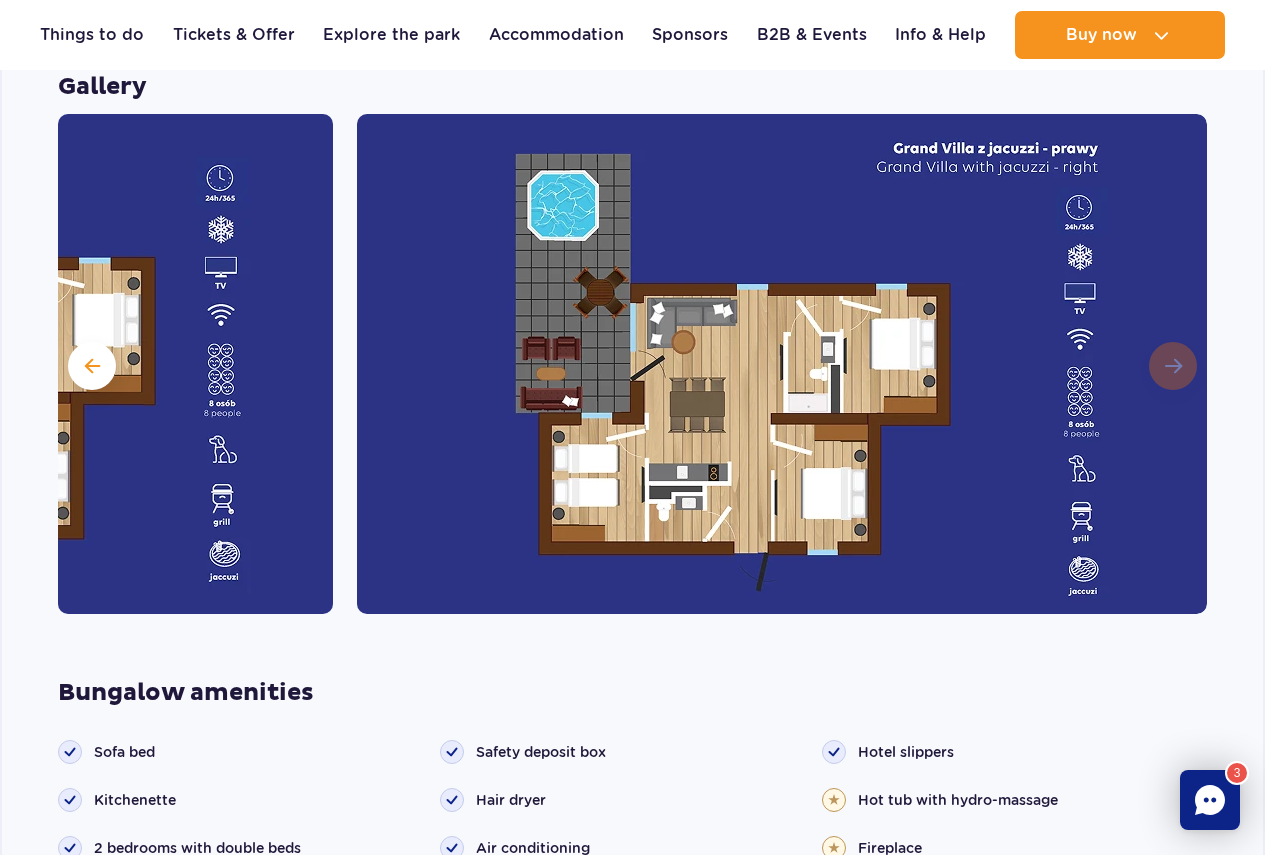 click at bounding box center [782, 364] 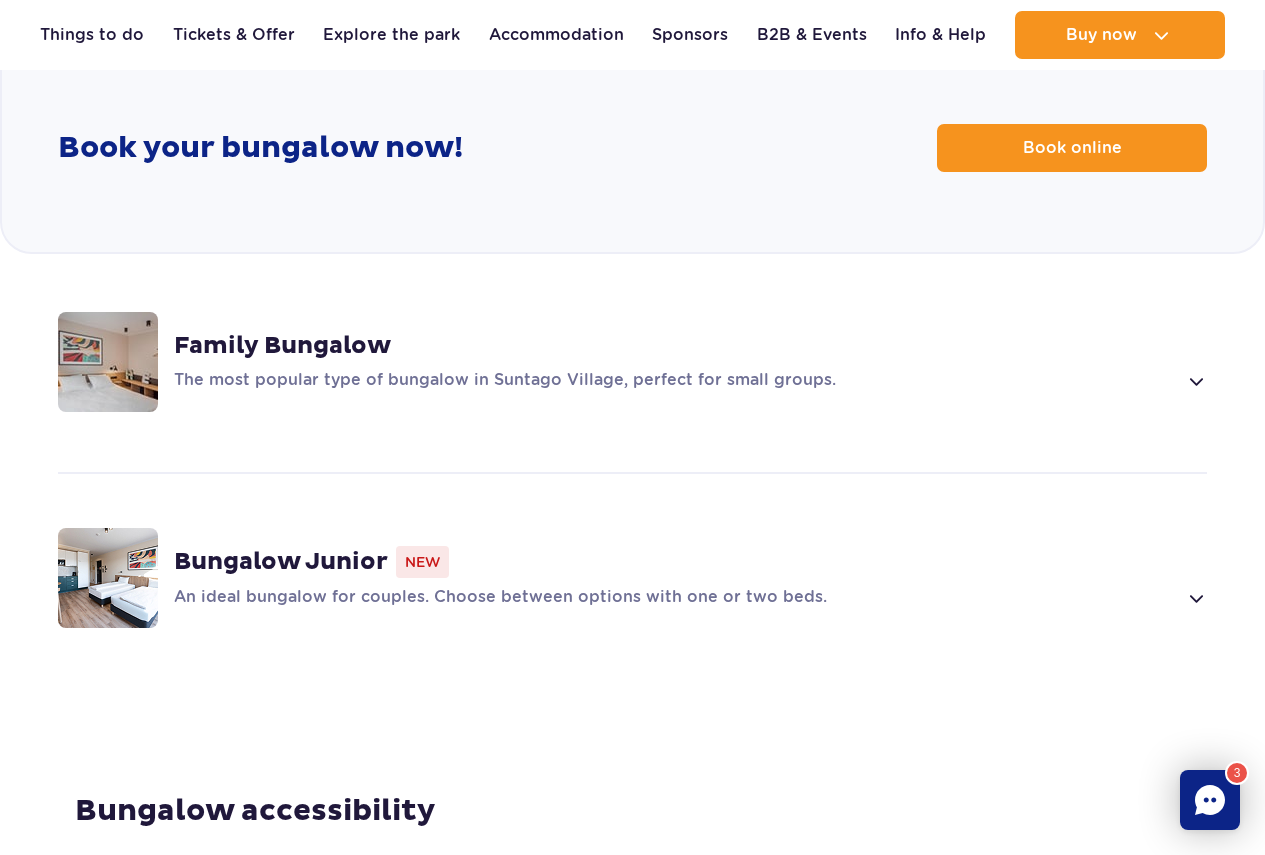scroll, scrollTop: 2633, scrollLeft: 0, axis: vertical 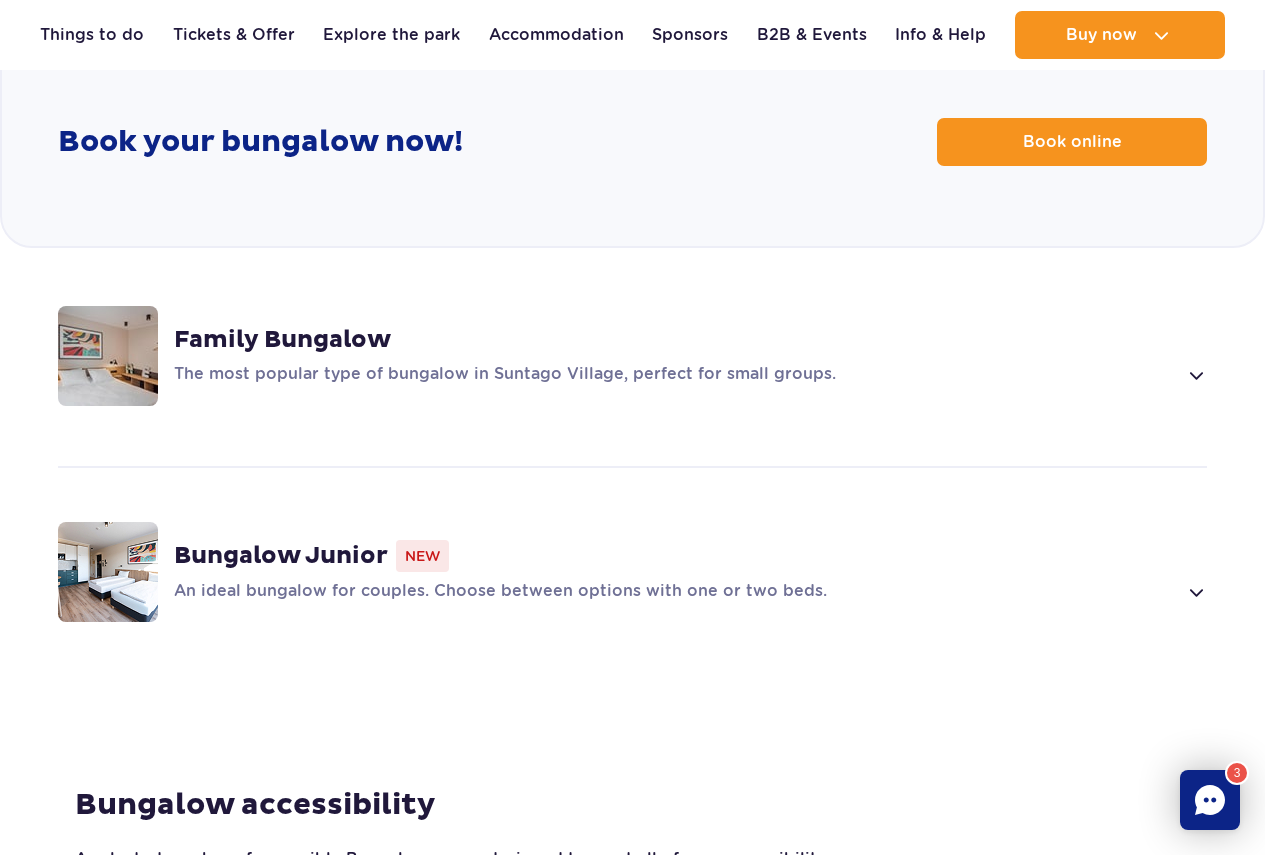 click on "Family Bungalow" at bounding box center [282, 340] 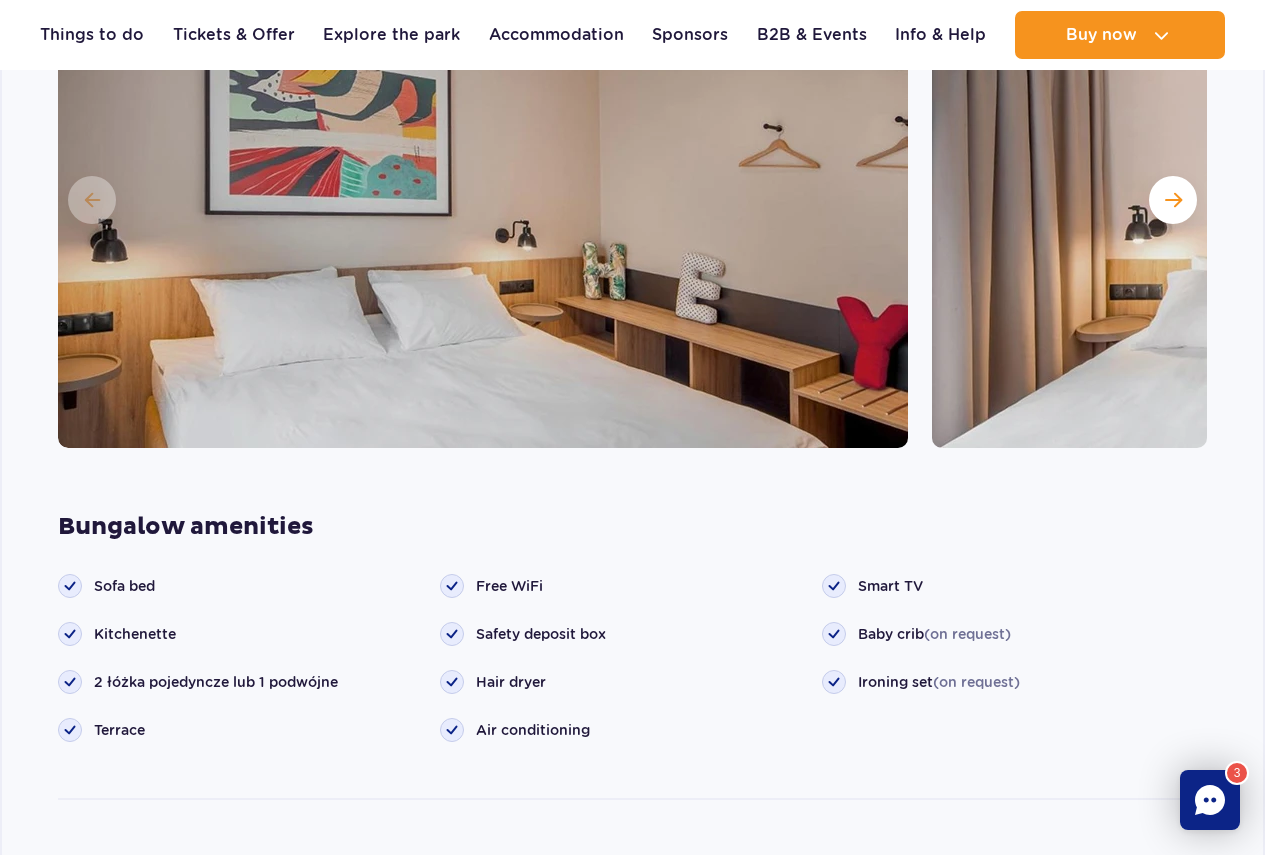 scroll, scrollTop: 2017, scrollLeft: 0, axis: vertical 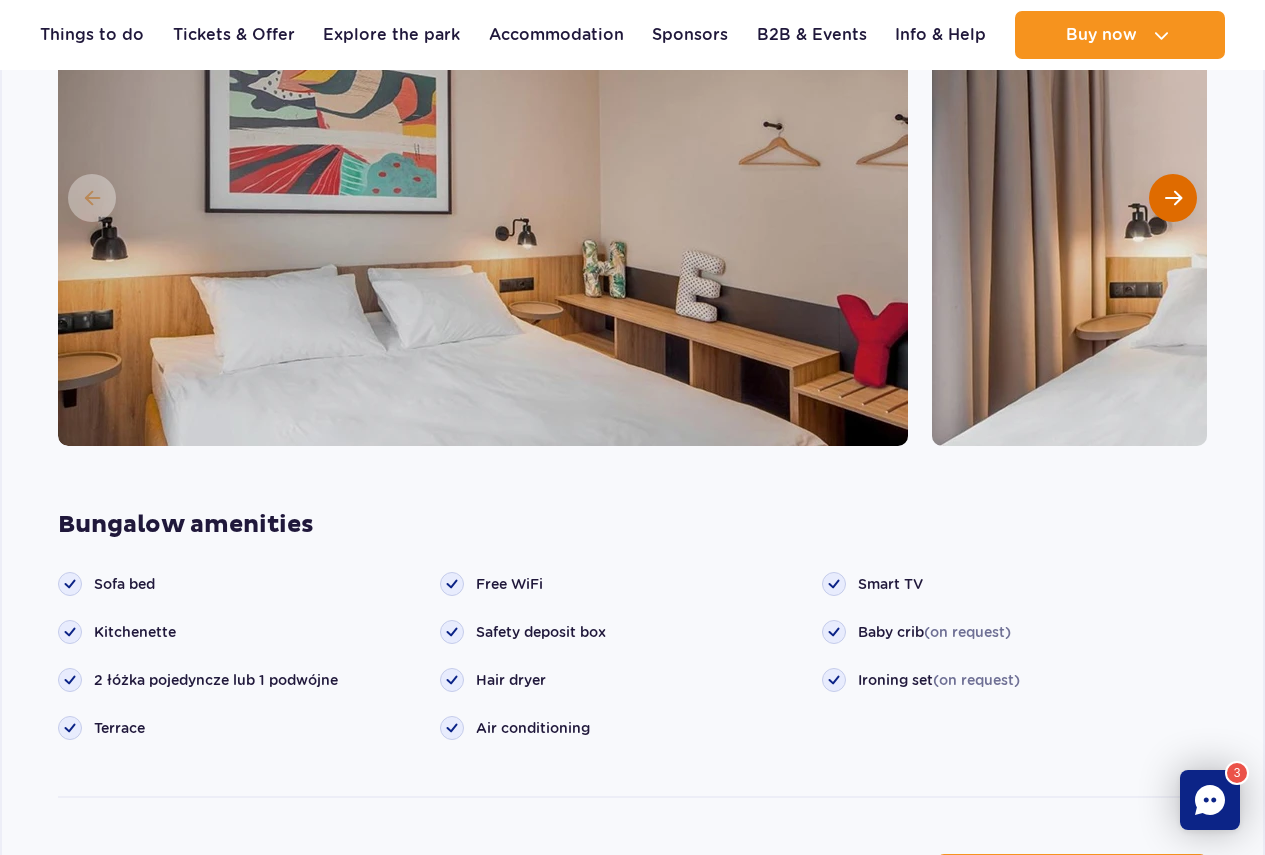click at bounding box center [1173, 198] 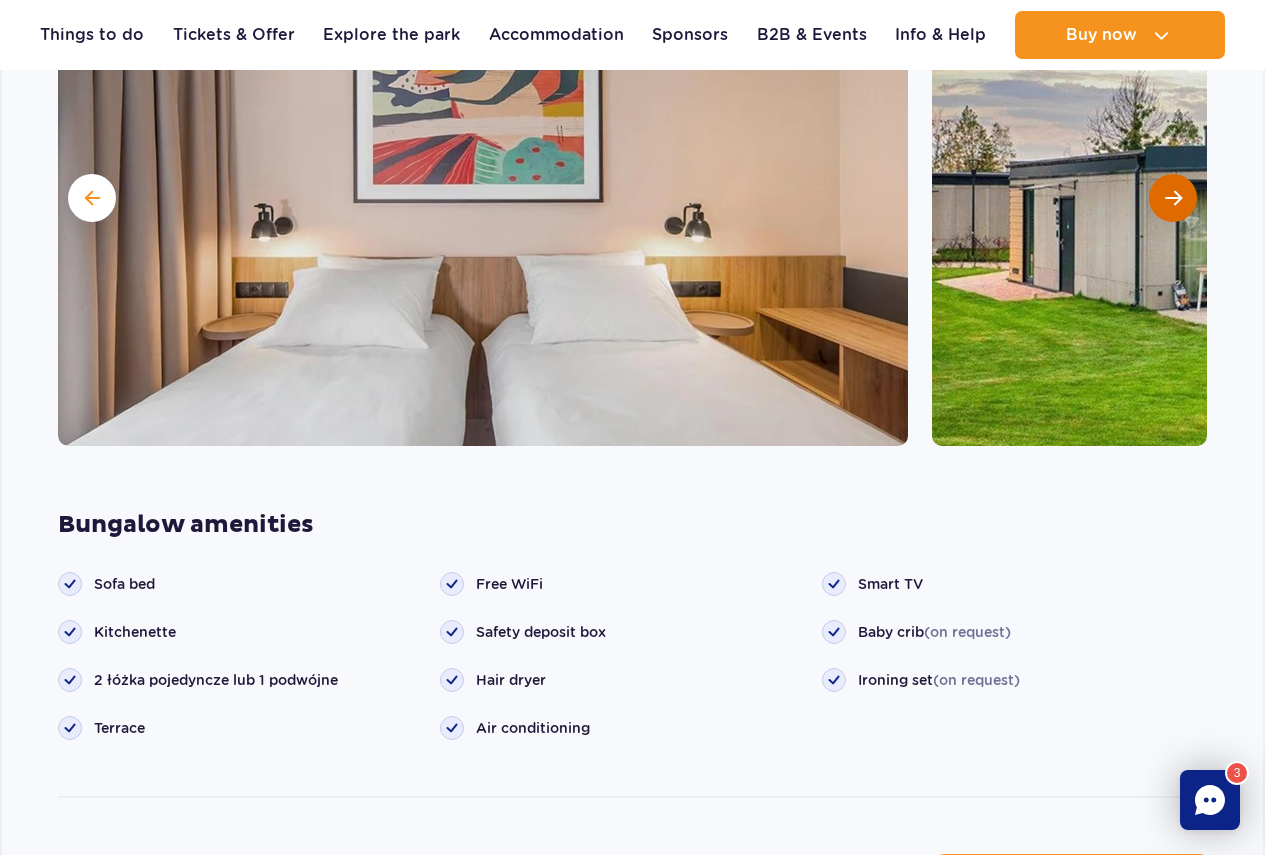 click at bounding box center [1173, 198] 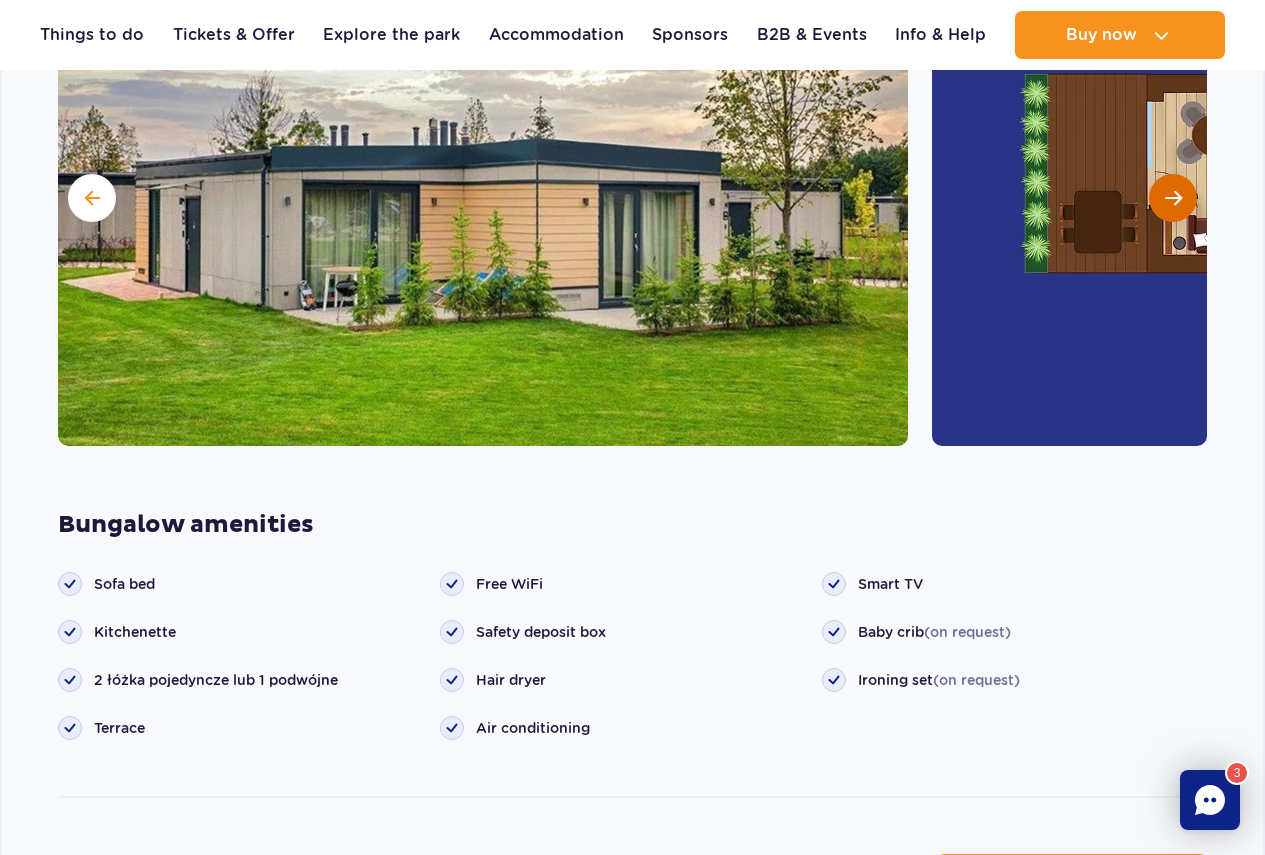 click at bounding box center [1173, 198] 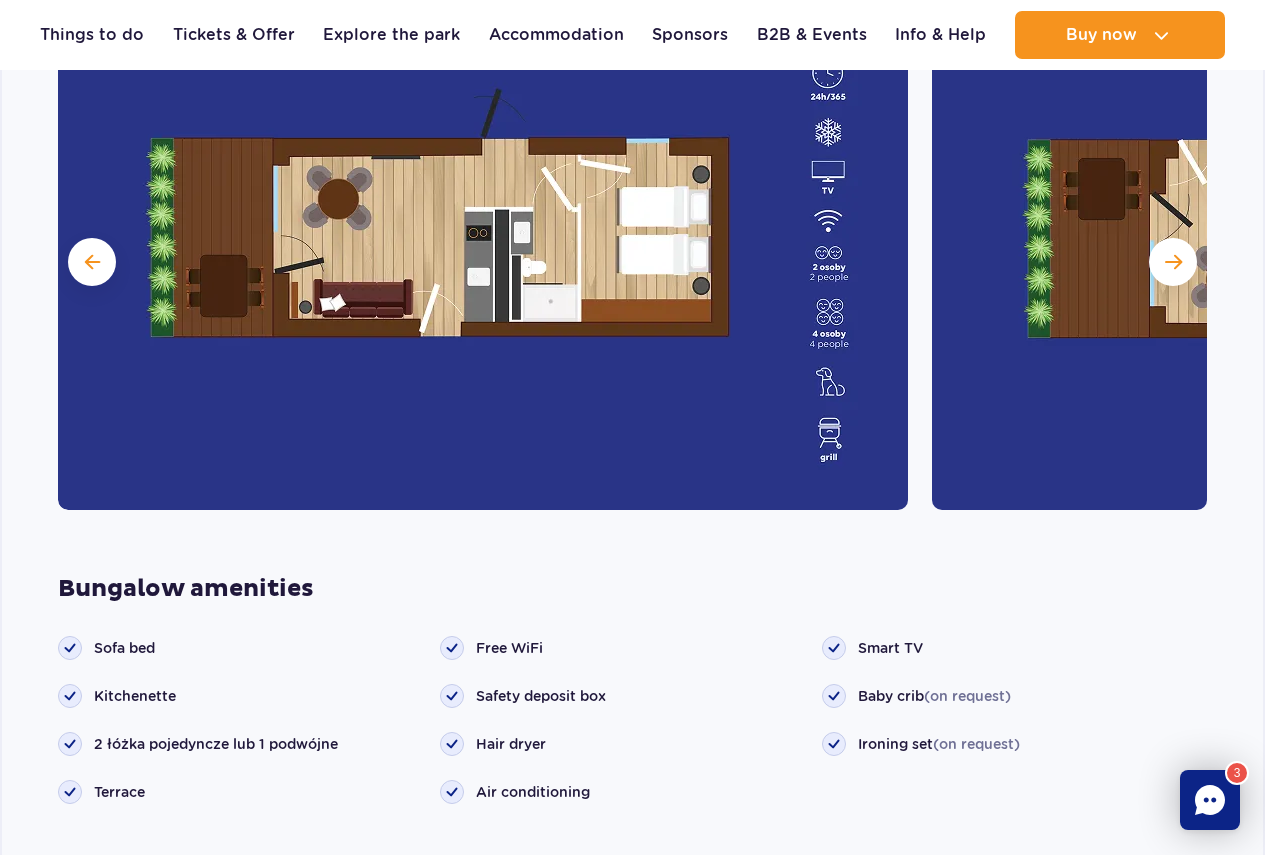 scroll, scrollTop: 1917, scrollLeft: 0, axis: vertical 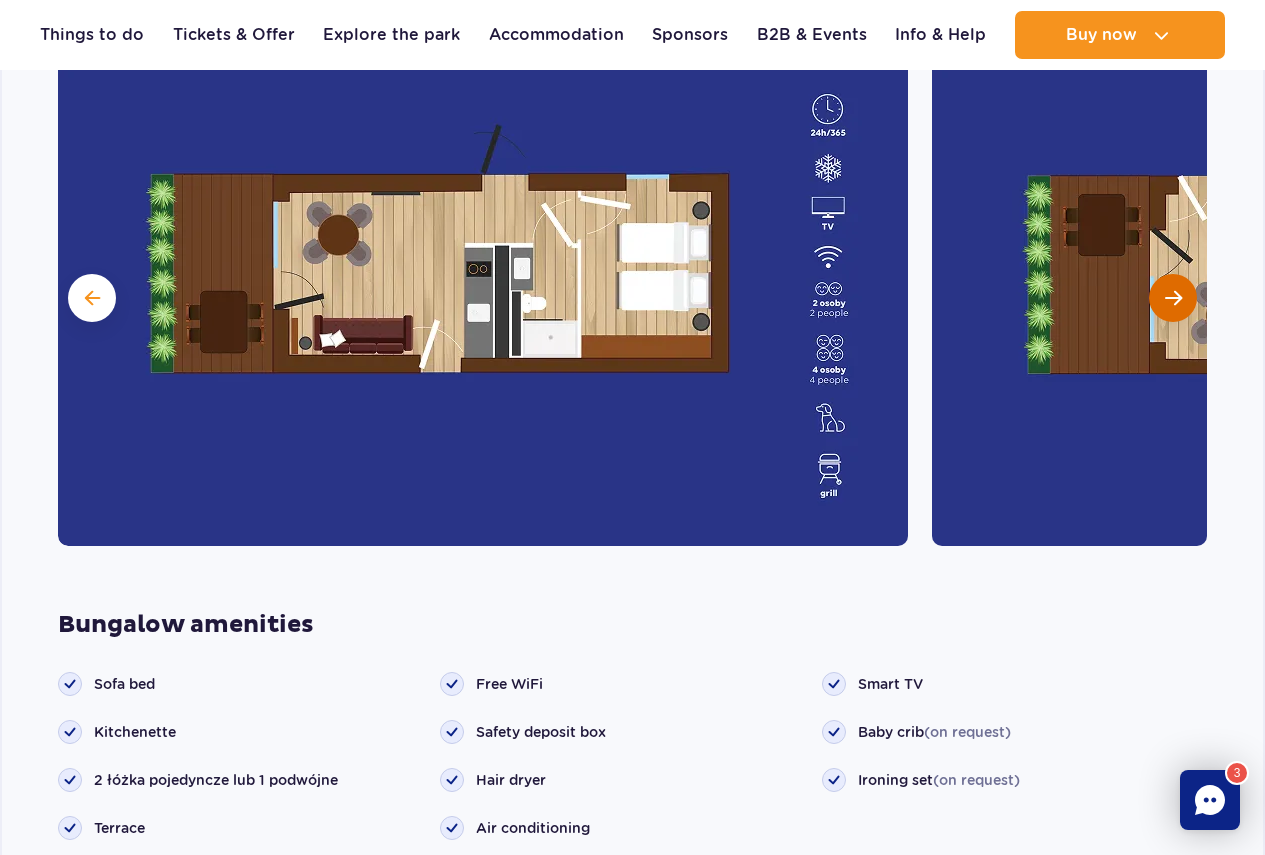 click at bounding box center (1173, 298) 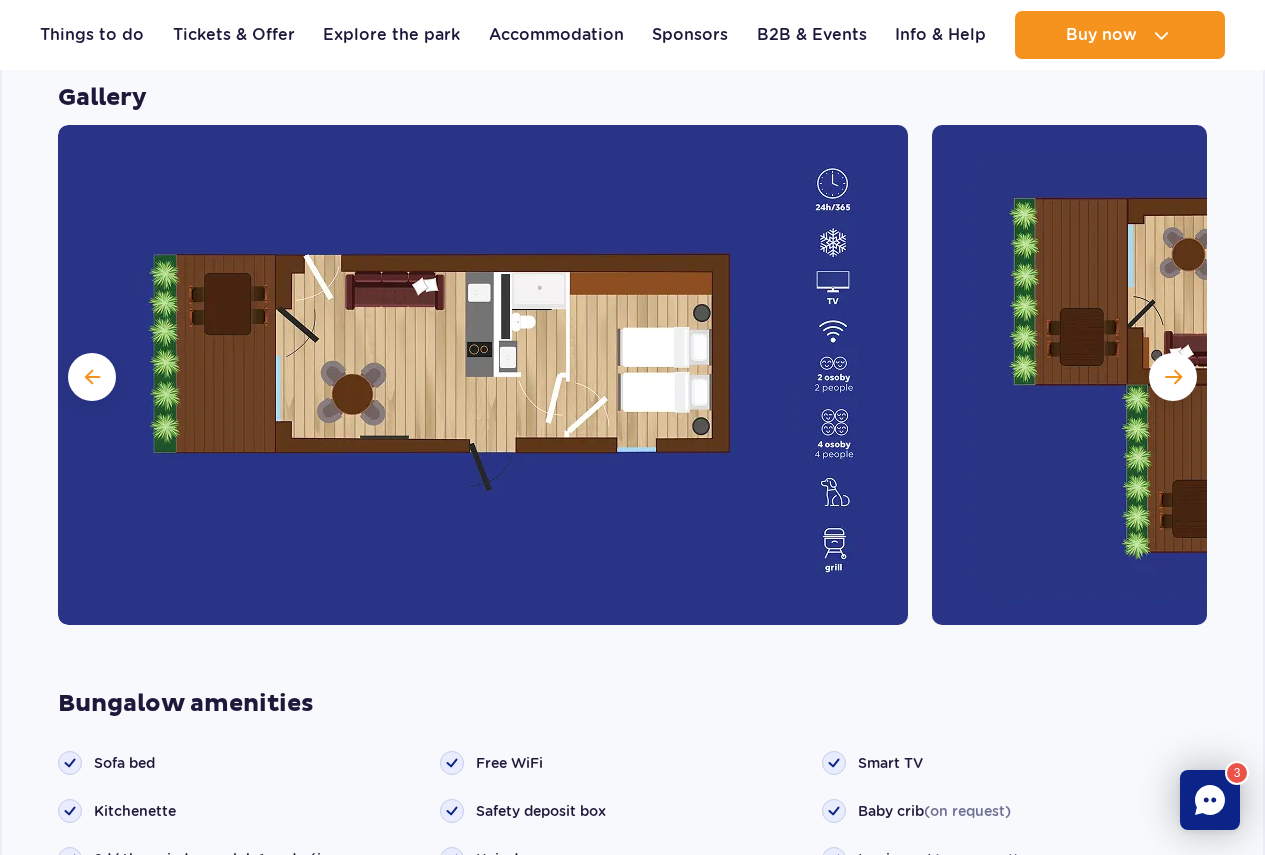 scroll, scrollTop: 1817, scrollLeft: 0, axis: vertical 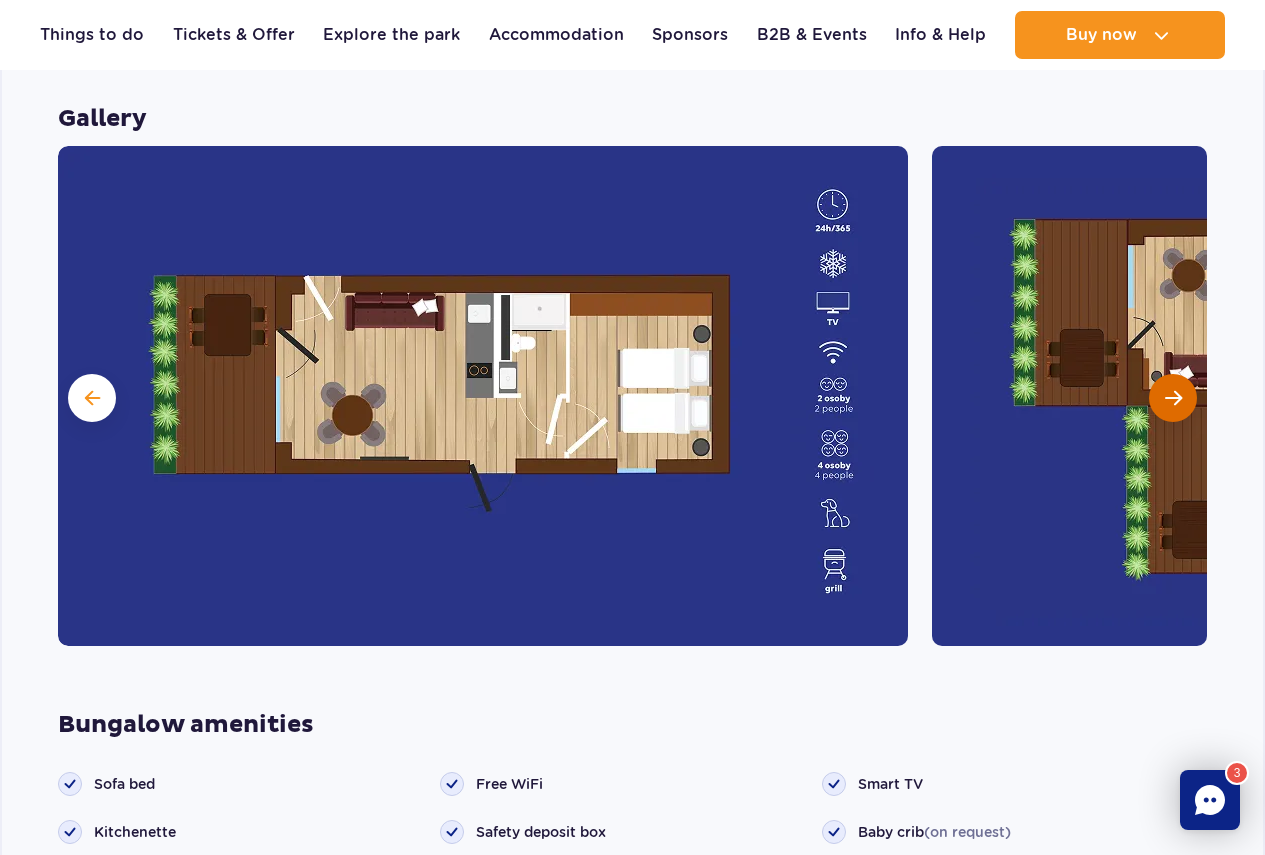 click at bounding box center (1173, 398) 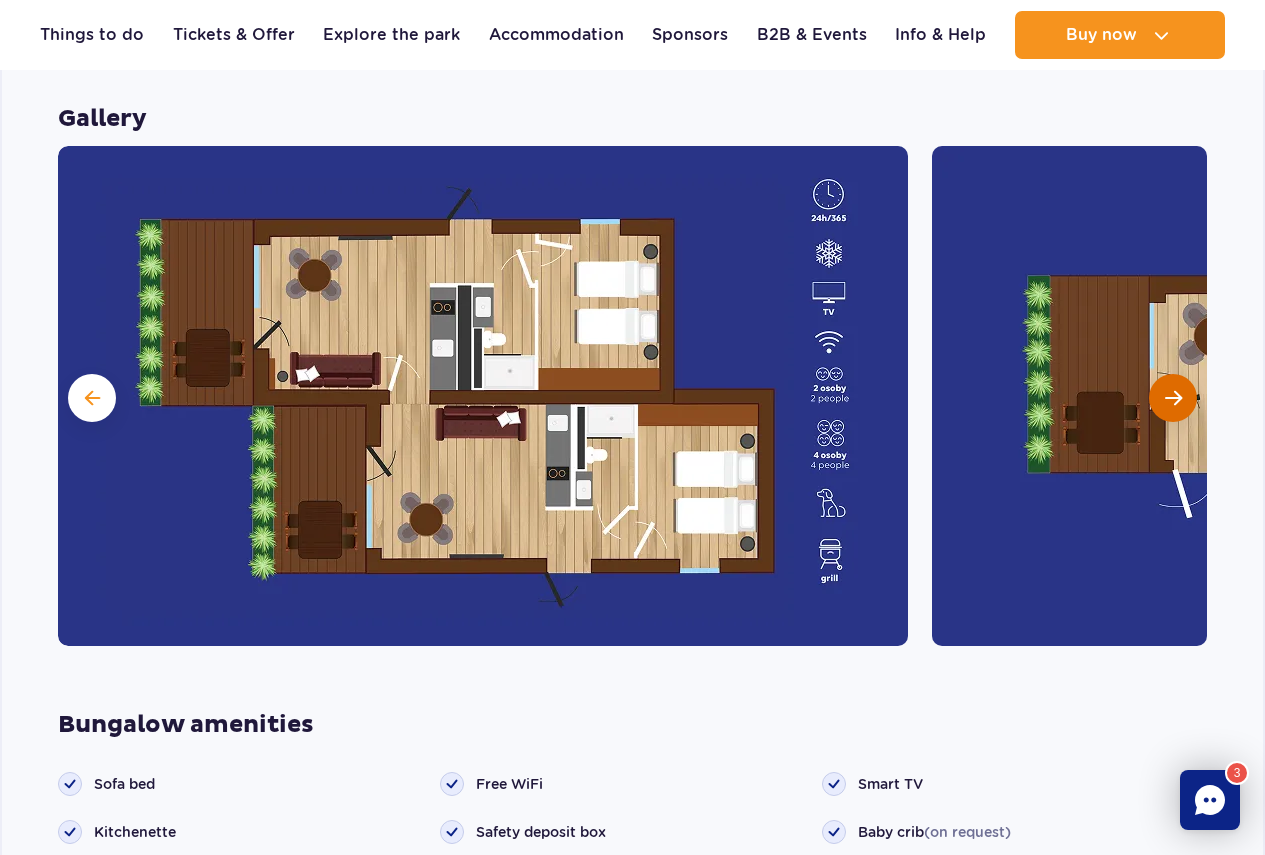 click at bounding box center (1173, 398) 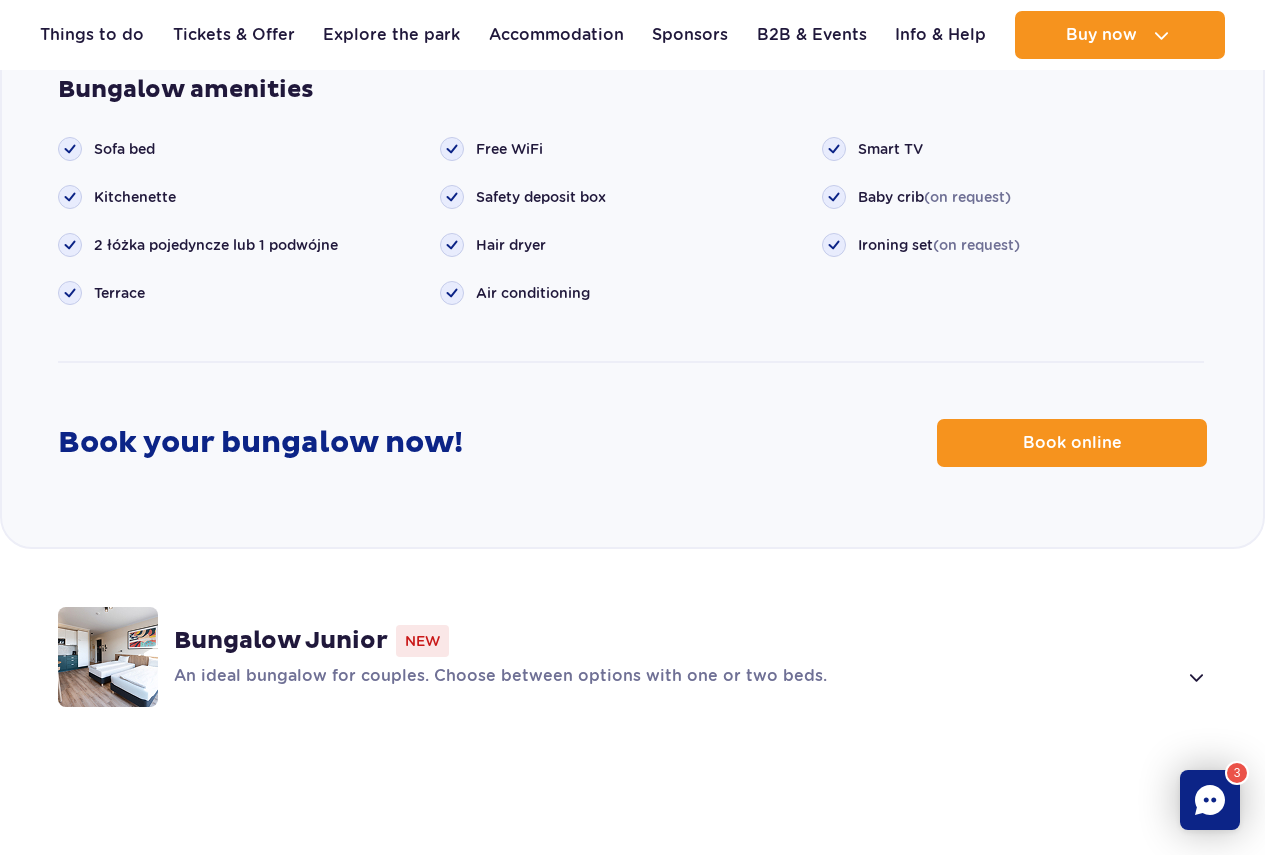 scroll, scrollTop: 2617, scrollLeft: 0, axis: vertical 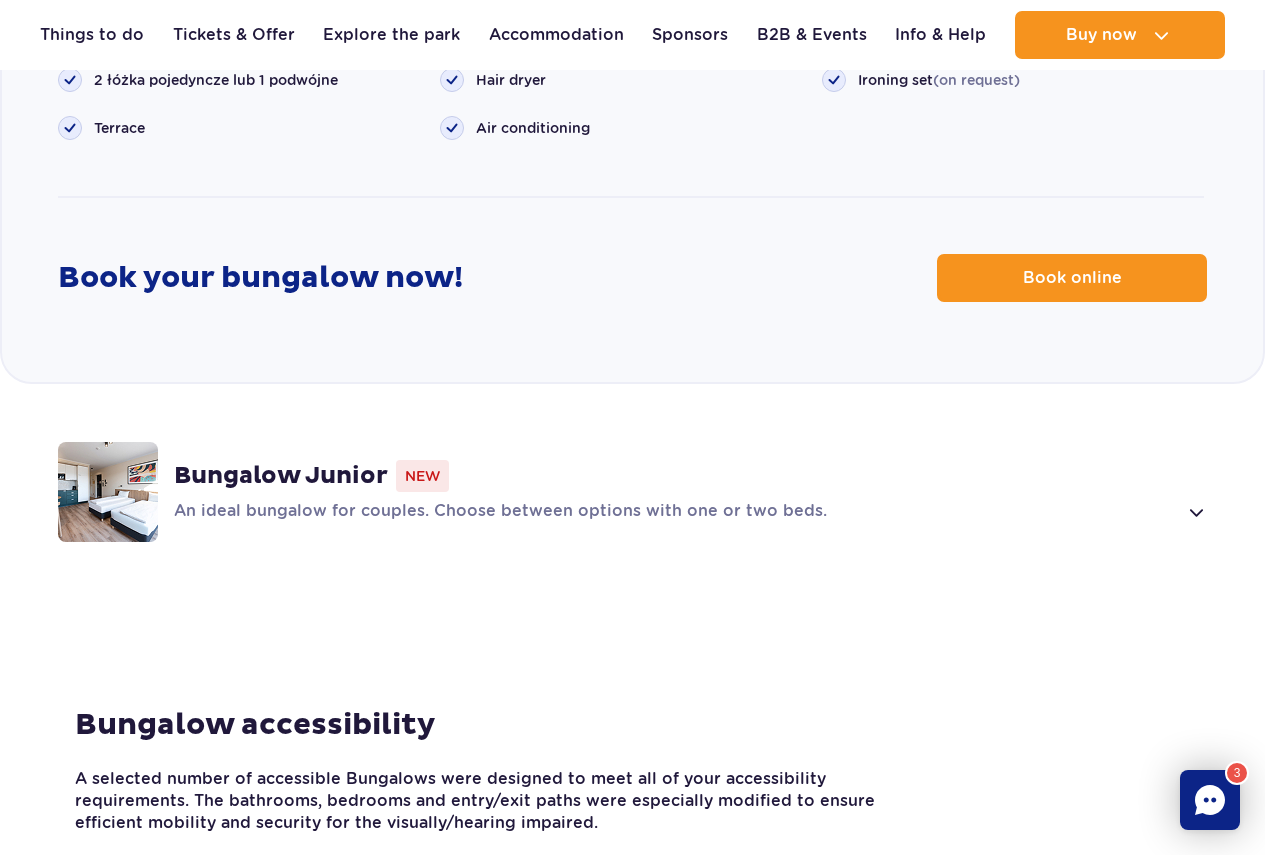 click on "Bungalow Junior
New
An ideal bungalow for couples. Choose between options with one or two beds." at bounding box center (690, 492) 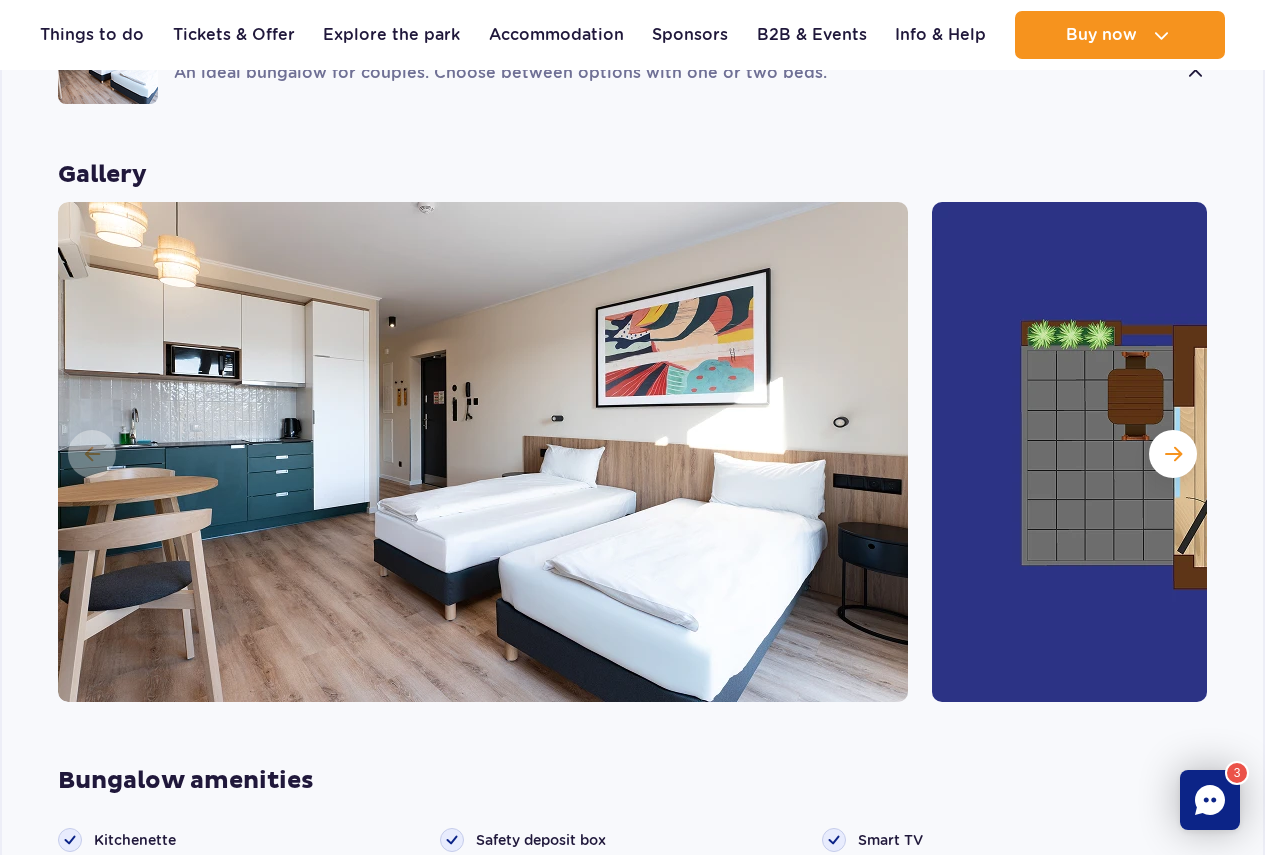 scroll, scrollTop: 2033, scrollLeft: 0, axis: vertical 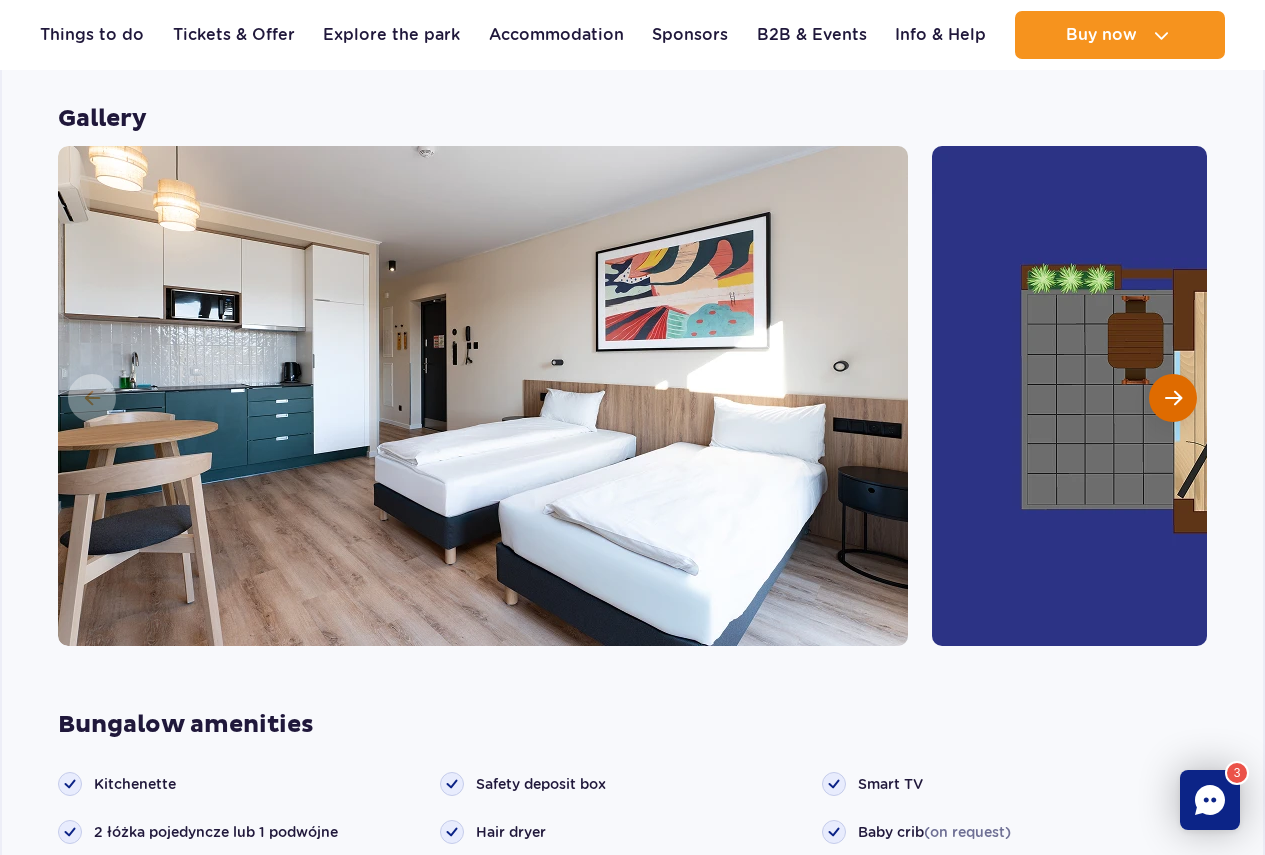 click at bounding box center (1173, 398) 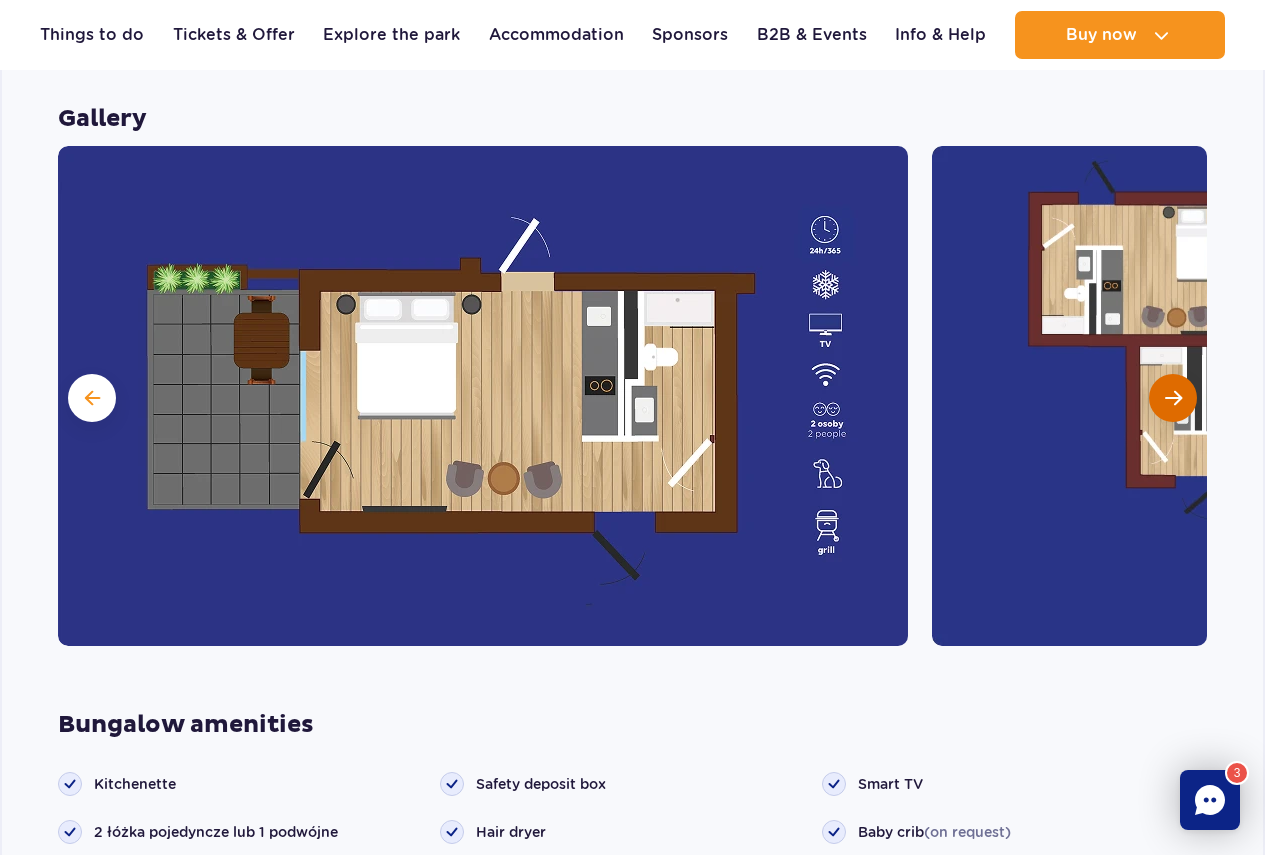 click at bounding box center [1173, 398] 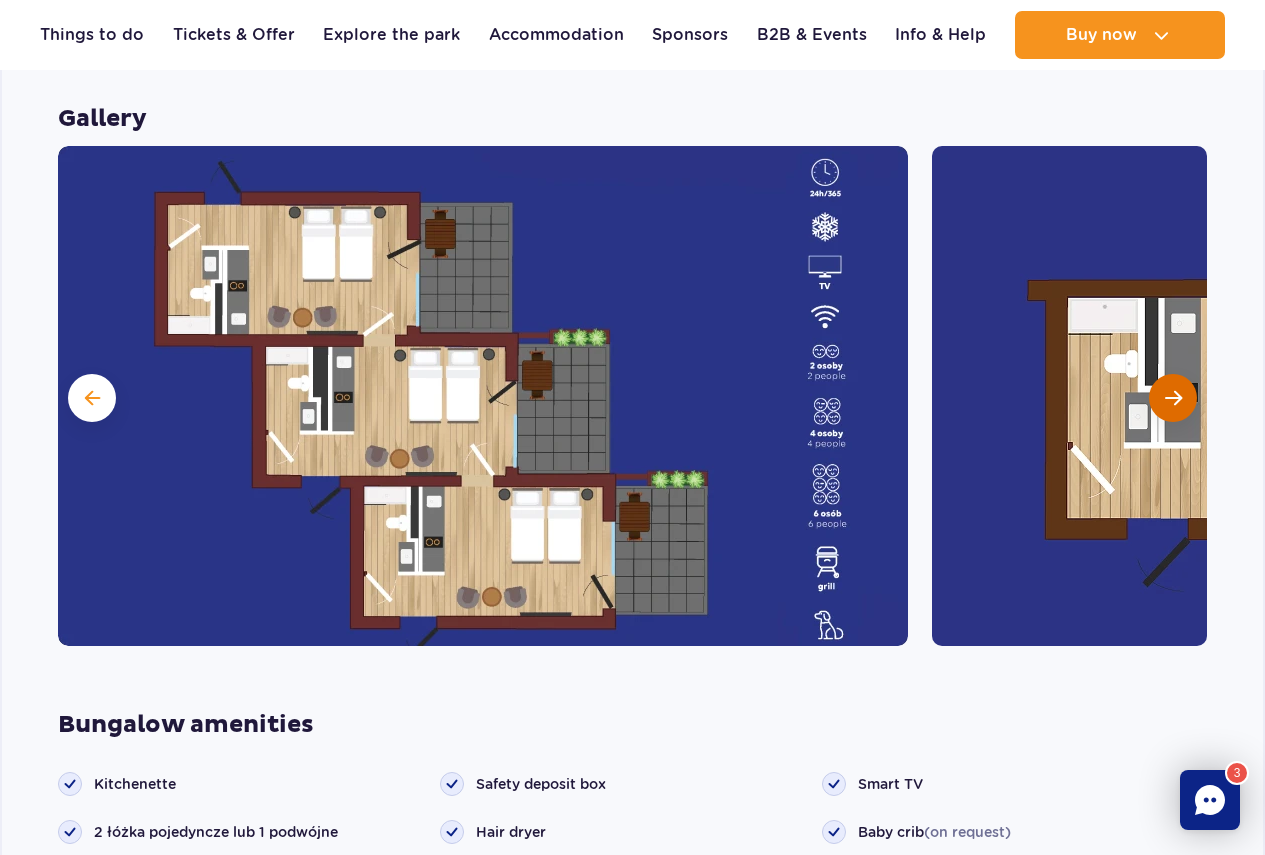 click at bounding box center [1173, 398] 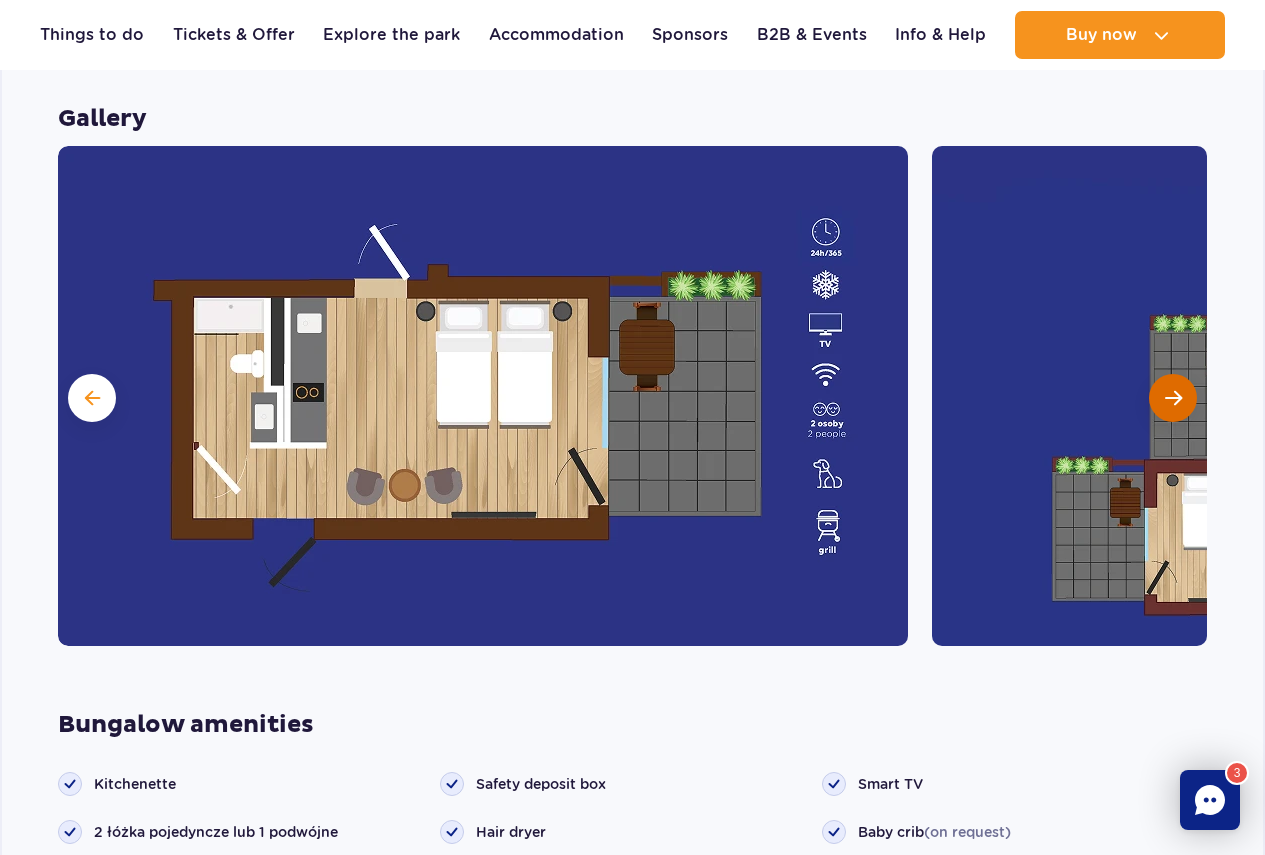 click at bounding box center (1173, 398) 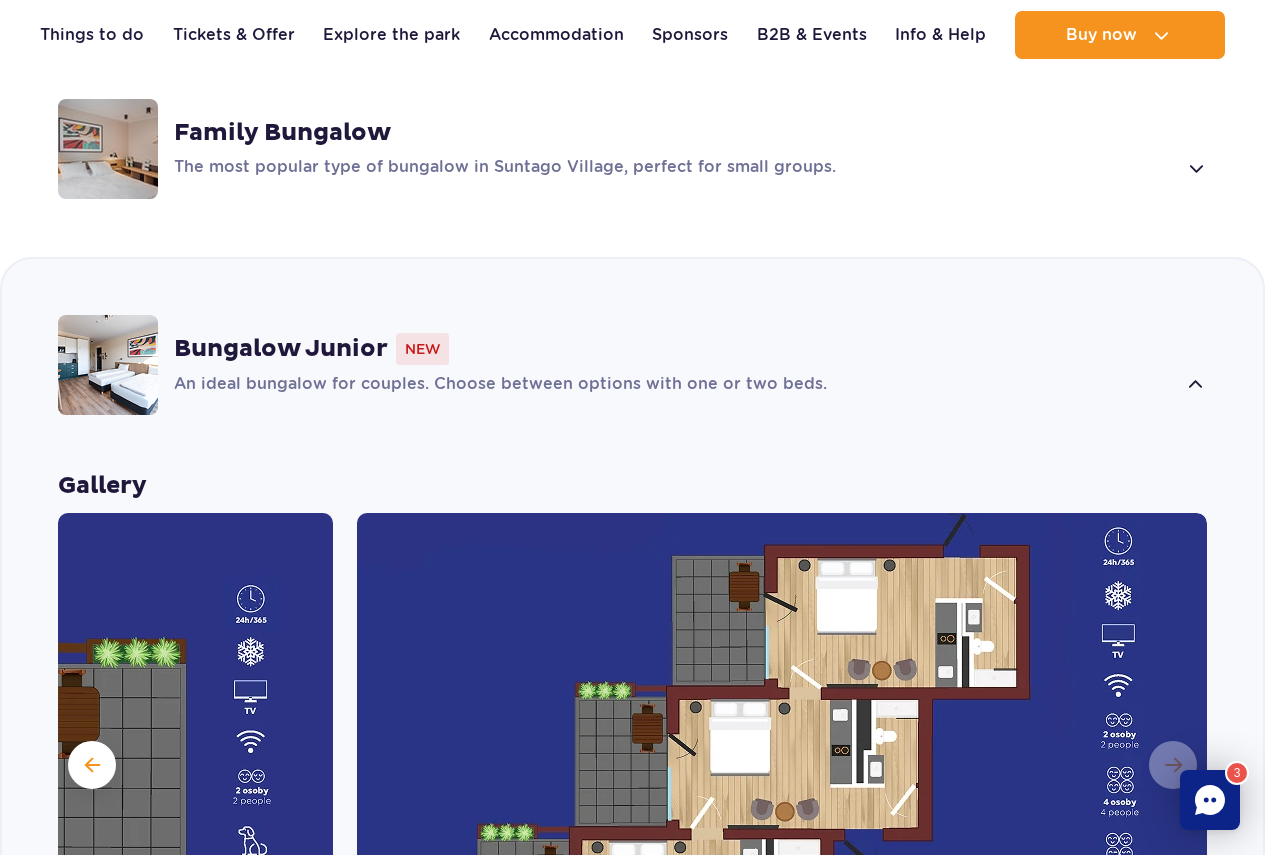 scroll, scrollTop: 1233, scrollLeft: 0, axis: vertical 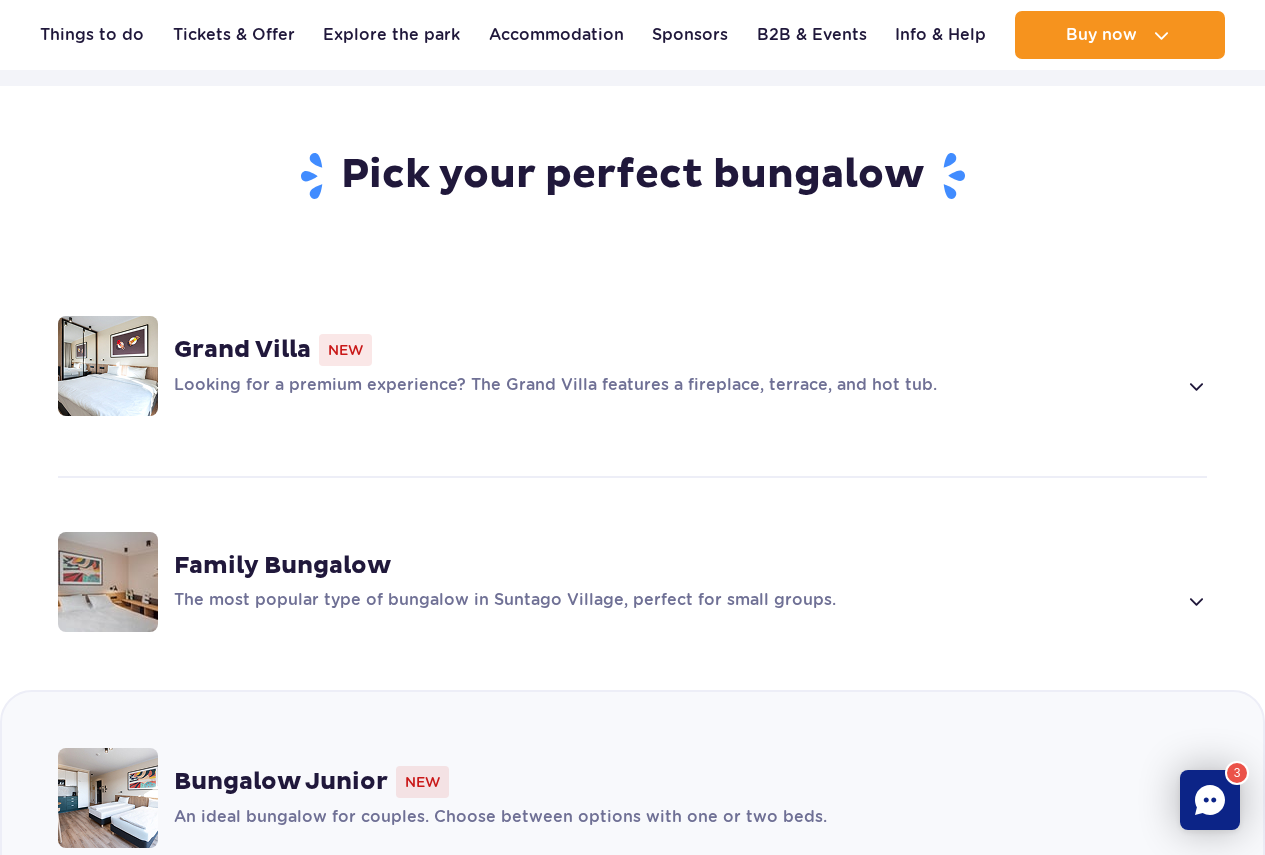 click on "Grand Villa
New" at bounding box center (690, 350) 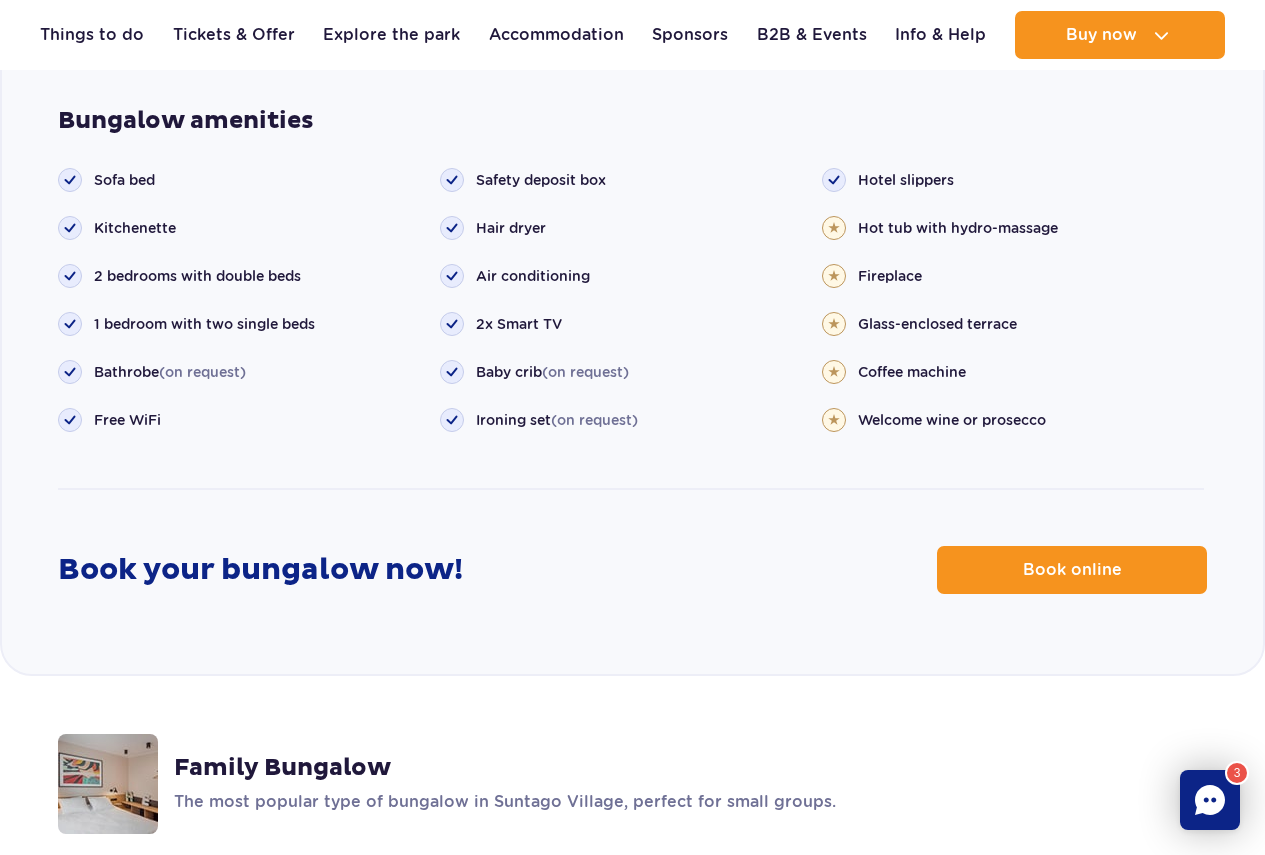 scroll, scrollTop: 2206, scrollLeft: 0, axis: vertical 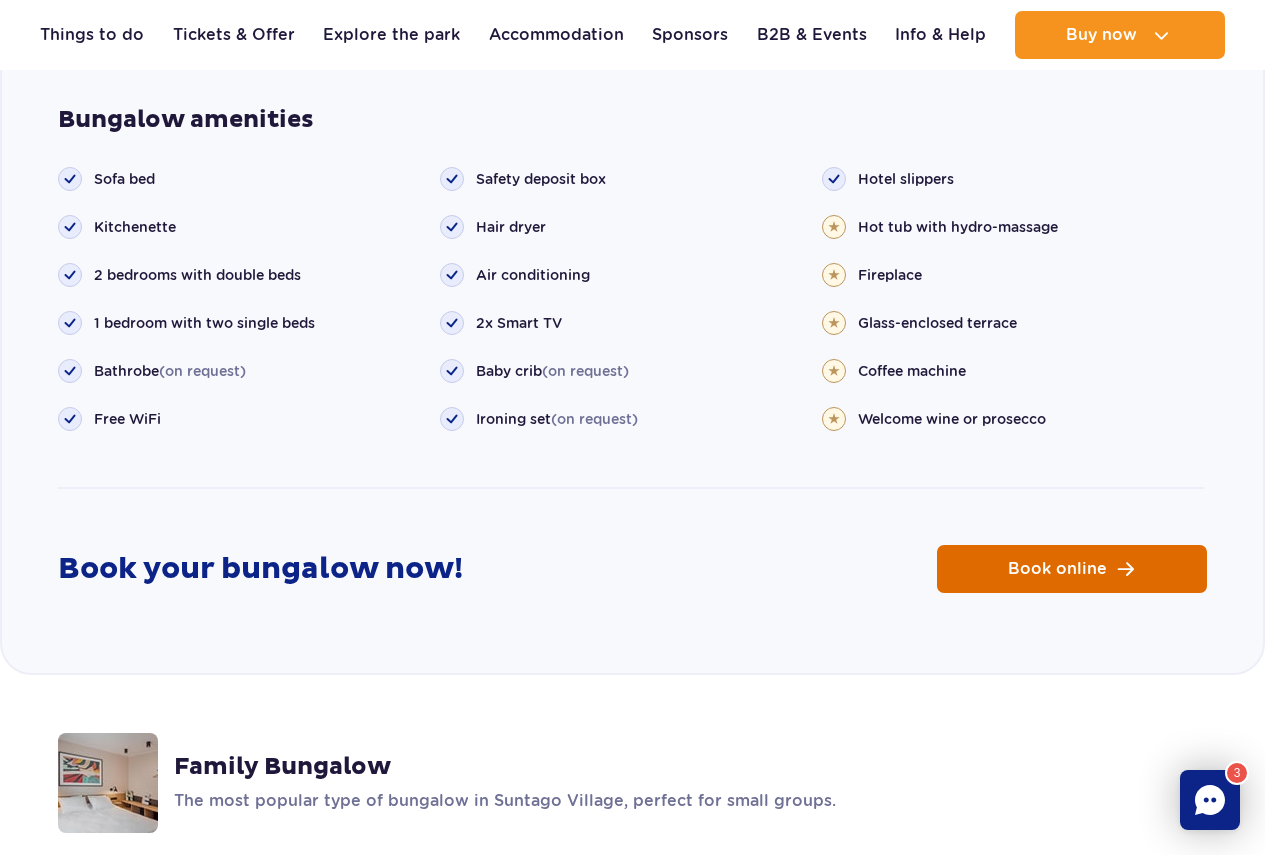 click on "Book online" at bounding box center [1057, 569] 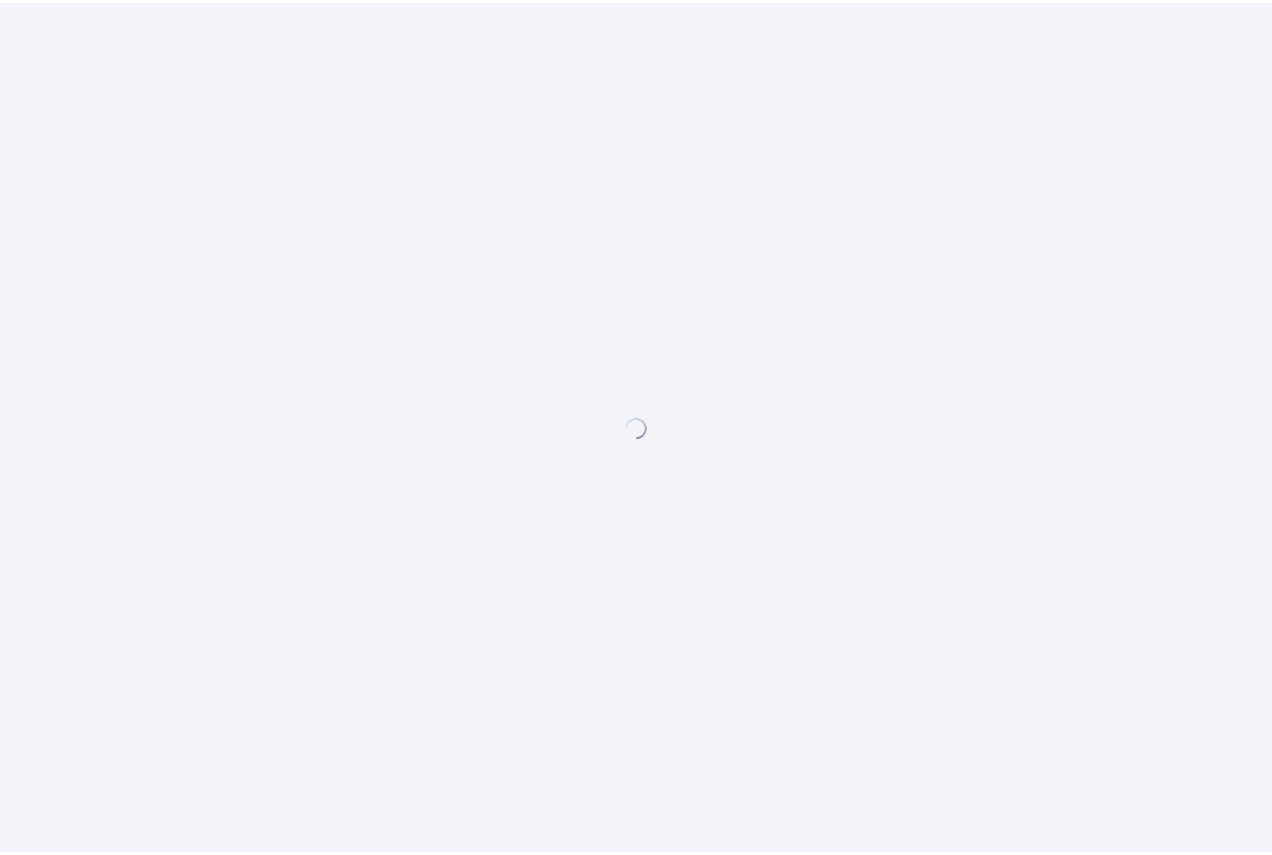 scroll, scrollTop: 0, scrollLeft: 0, axis: both 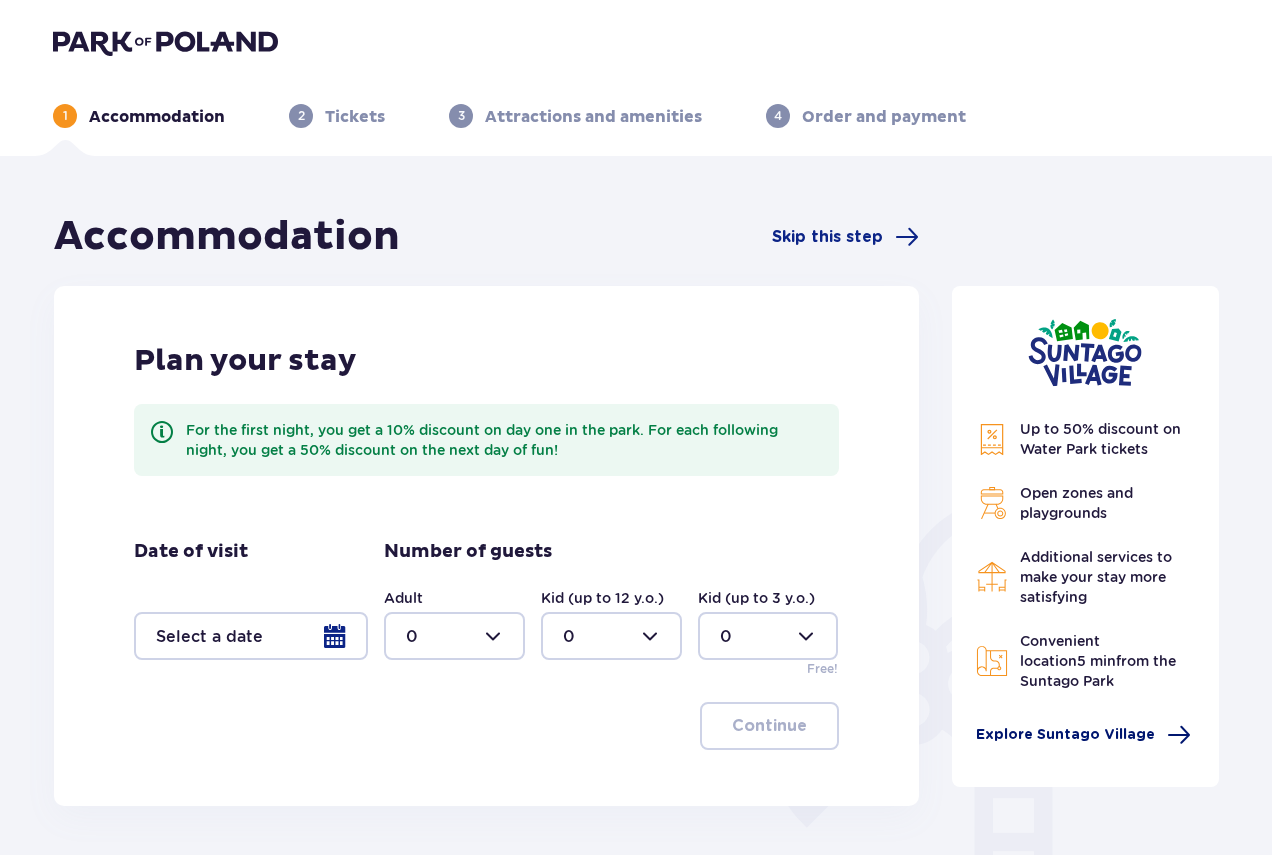 click on "Explore Suntago Village" at bounding box center (1065, 735) 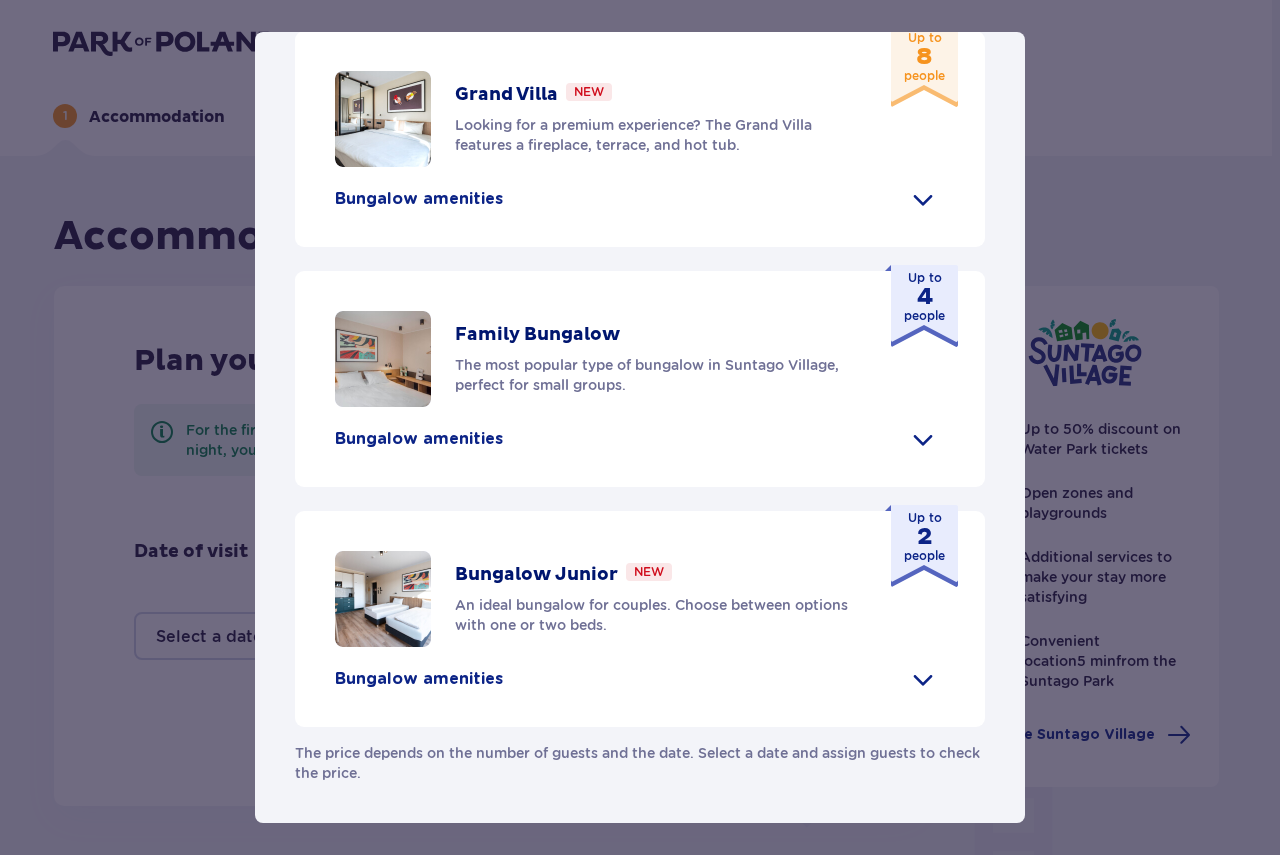 scroll, scrollTop: 908, scrollLeft: 0, axis: vertical 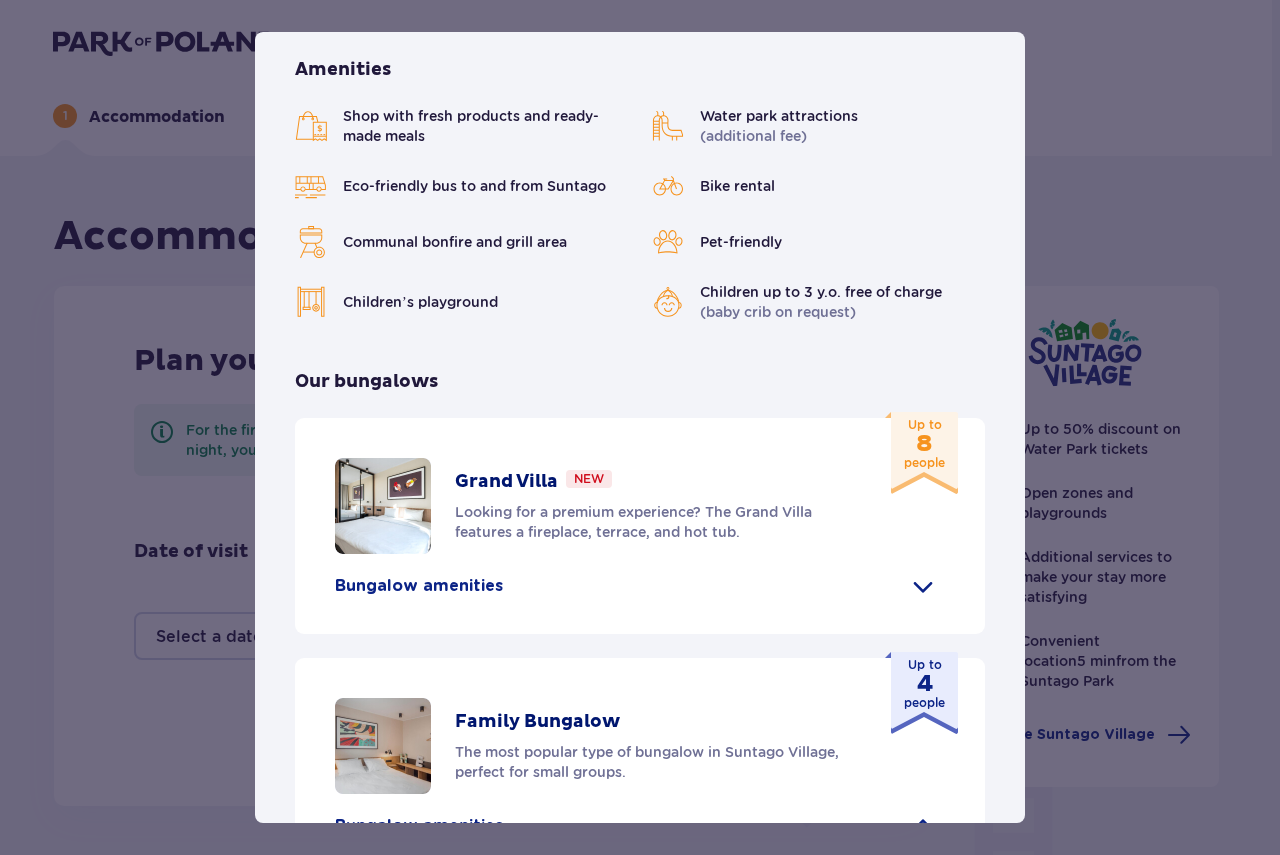 click on "Suntago Village Suntago Village is the perfect place for fans tropical climate and holiday atmosphere who wish to enjoy their stay in Suntago for longer. Amenities Shop with fresh products and ready-made meals   Water park attractions   (additional fee) Eco-friendly bus to and from Suntago   Bike rental   Communal bonfire and grill area   Pet-friendly   Children’s playground   Children up to 3 y.o. free of charge   (baby crib on request) Our bungalows Grand Villa New Looking for a premium experience? The Grand Villa features a fireplace, terrace, and hot tub. Up to  8  people Bungalow amenities Kitchenette   2 bedrooms with double beds   1 bedroom with two single beds   Sofa bed   Safety deposit box   Free WiFi   Baby crib   (on request) Hair dryer   Air conditioning   2x Smart TV   Hotel slippers   Ironing set   (on request) Bathrobe   (on request) Hot tub with hydro-massage   Fireplace   Glass-enclosed terrace   Coffee machine   Welcome wine or prosecco   Family Bungalow Up to  4  people Kitchenette" at bounding box center (640, 427) 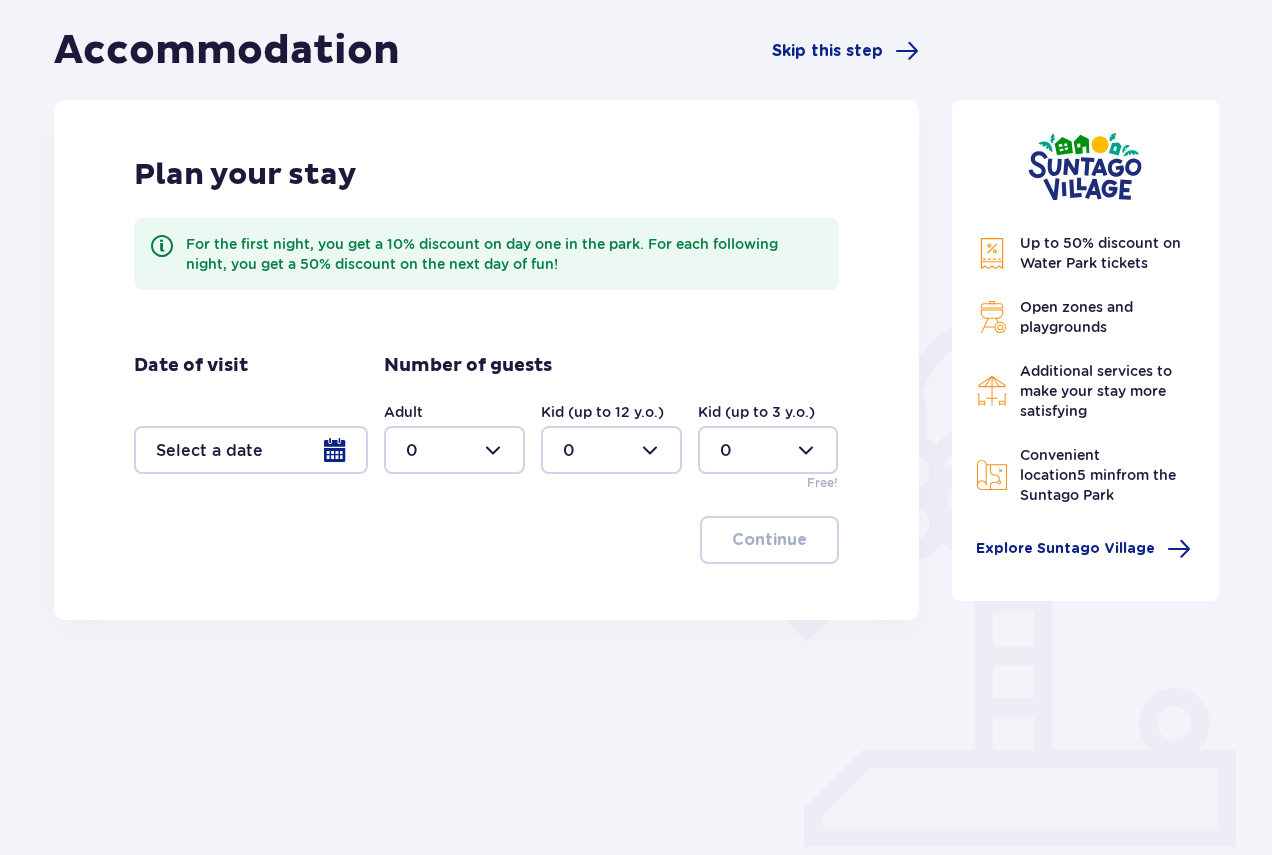 scroll, scrollTop: 200, scrollLeft: 0, axis: vertical 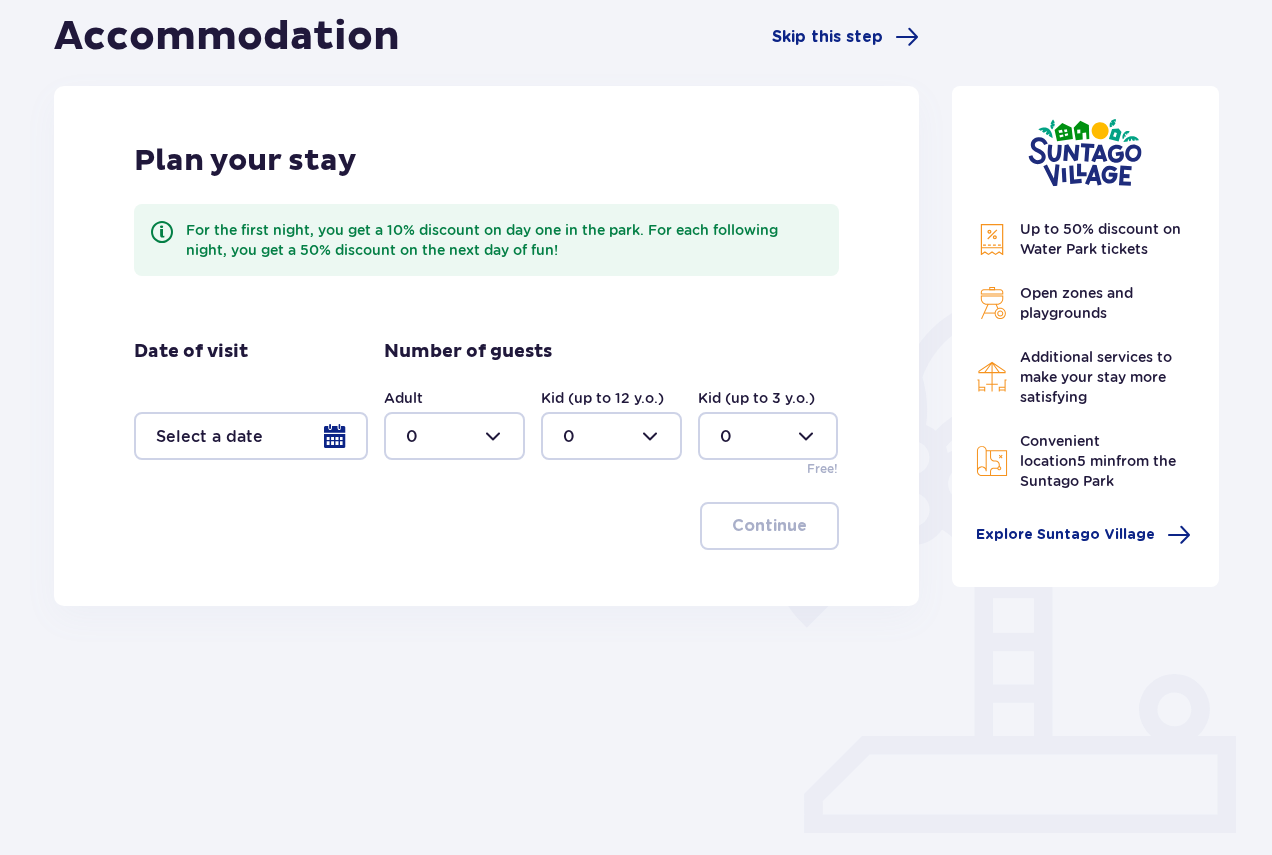 click at bounding box center (251, 436) 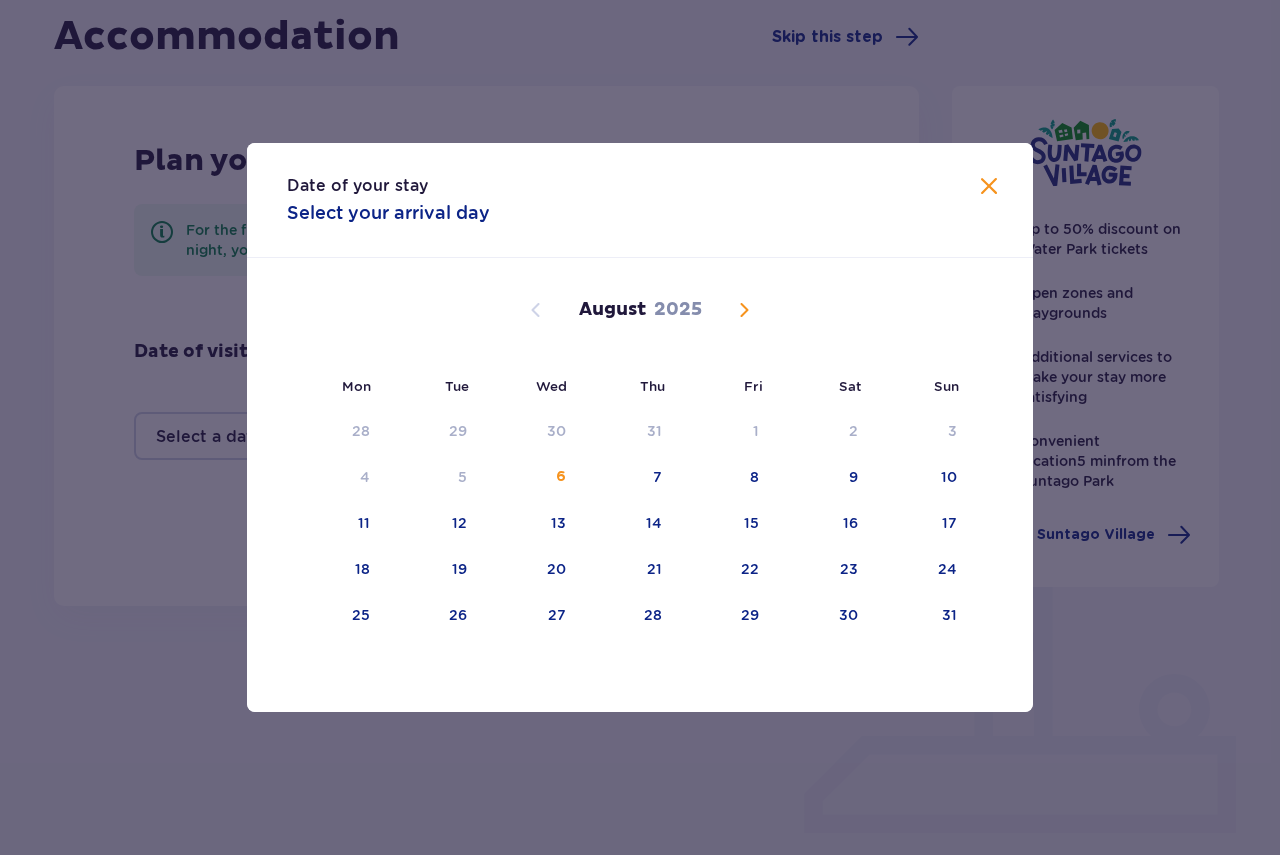 click at bounding box center [744, 310] 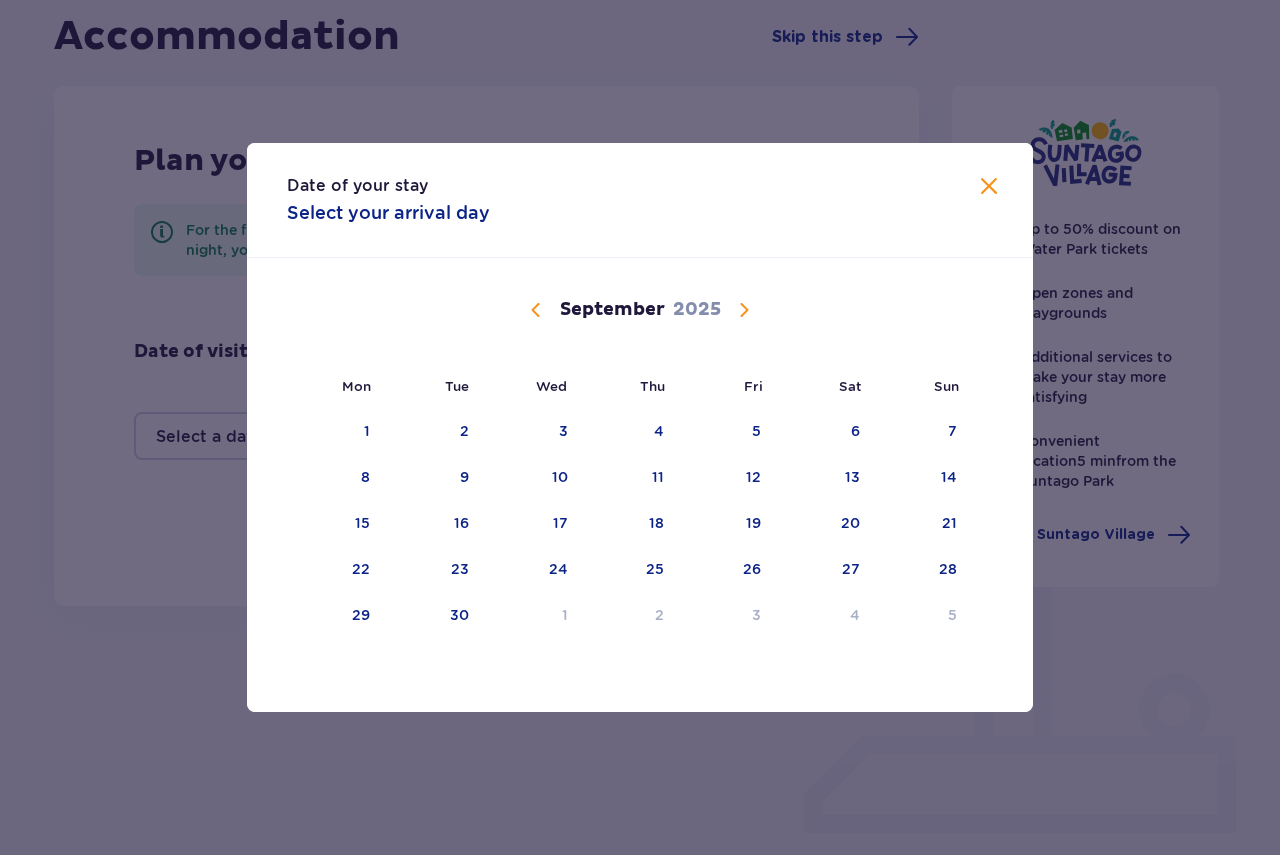 click at bounding box center (744, 310) 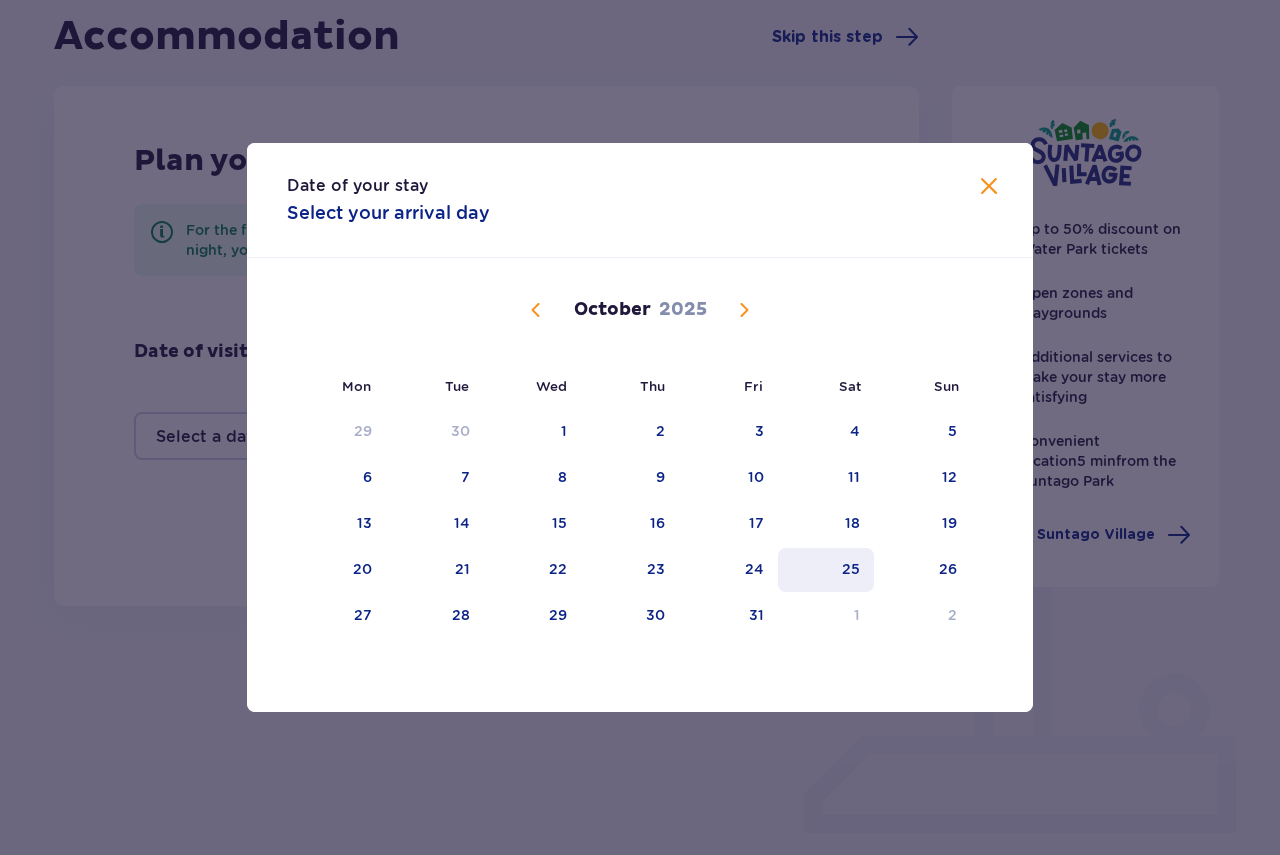 click on "25" at bounding box center [851, 569] 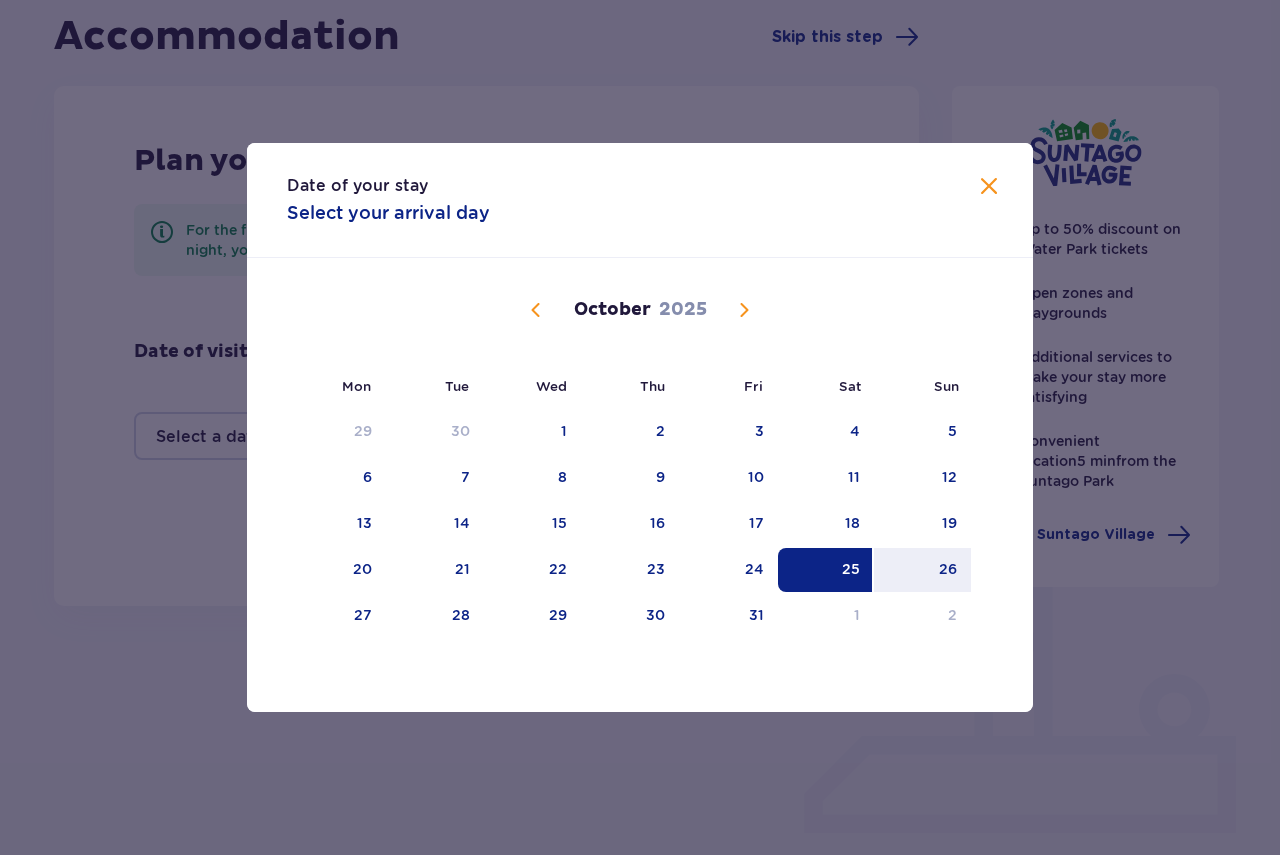 click on "25" at bounding box center [851, 569] 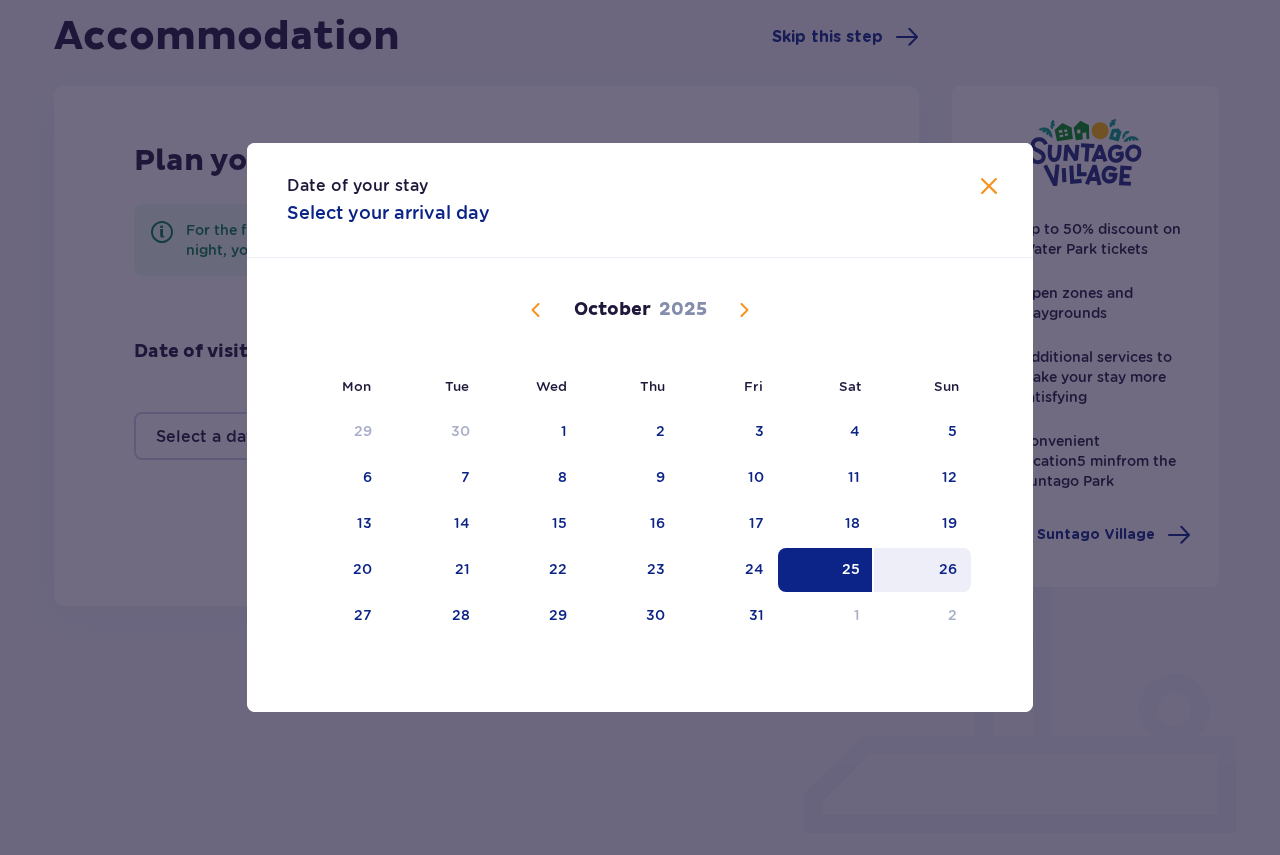 click on "26" at bounding box center (948, 569) 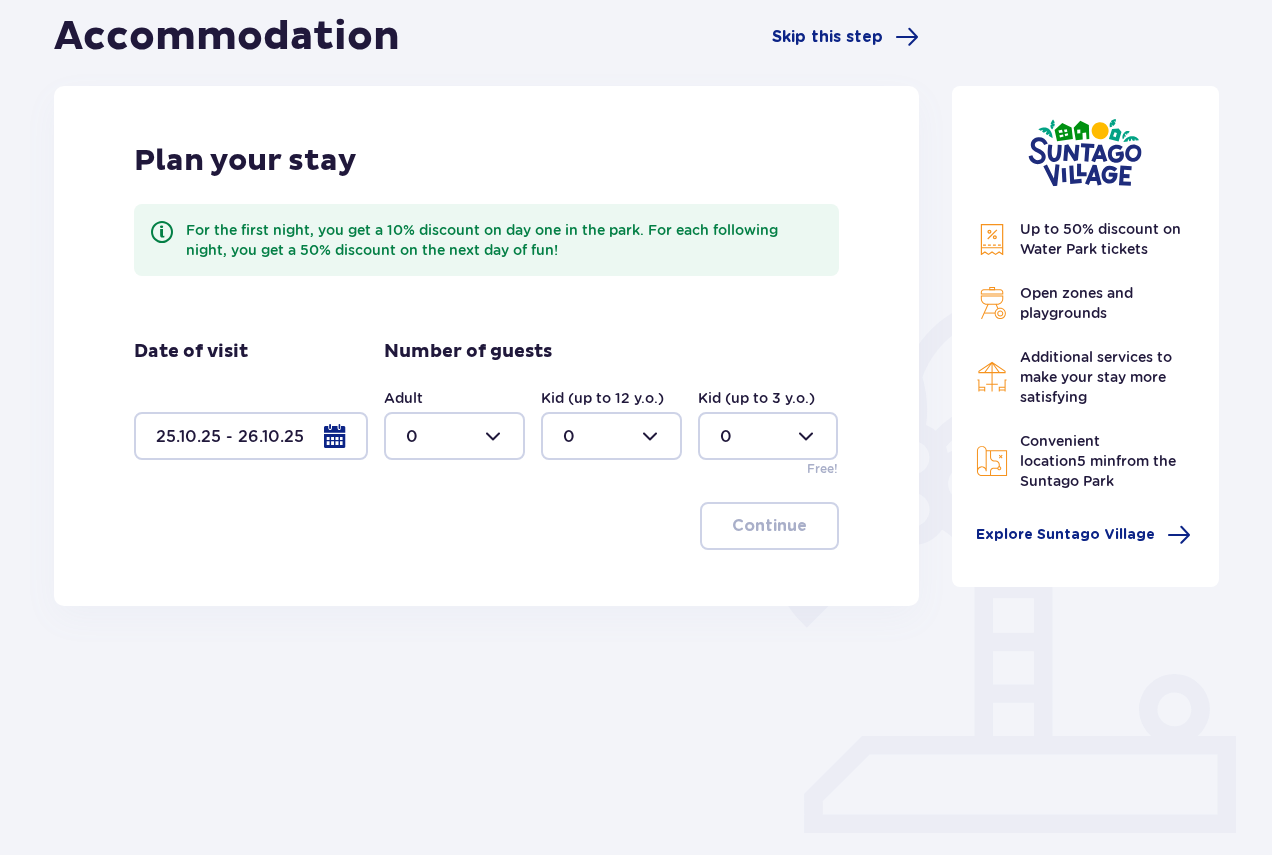 click at bounding box center [454, 436] 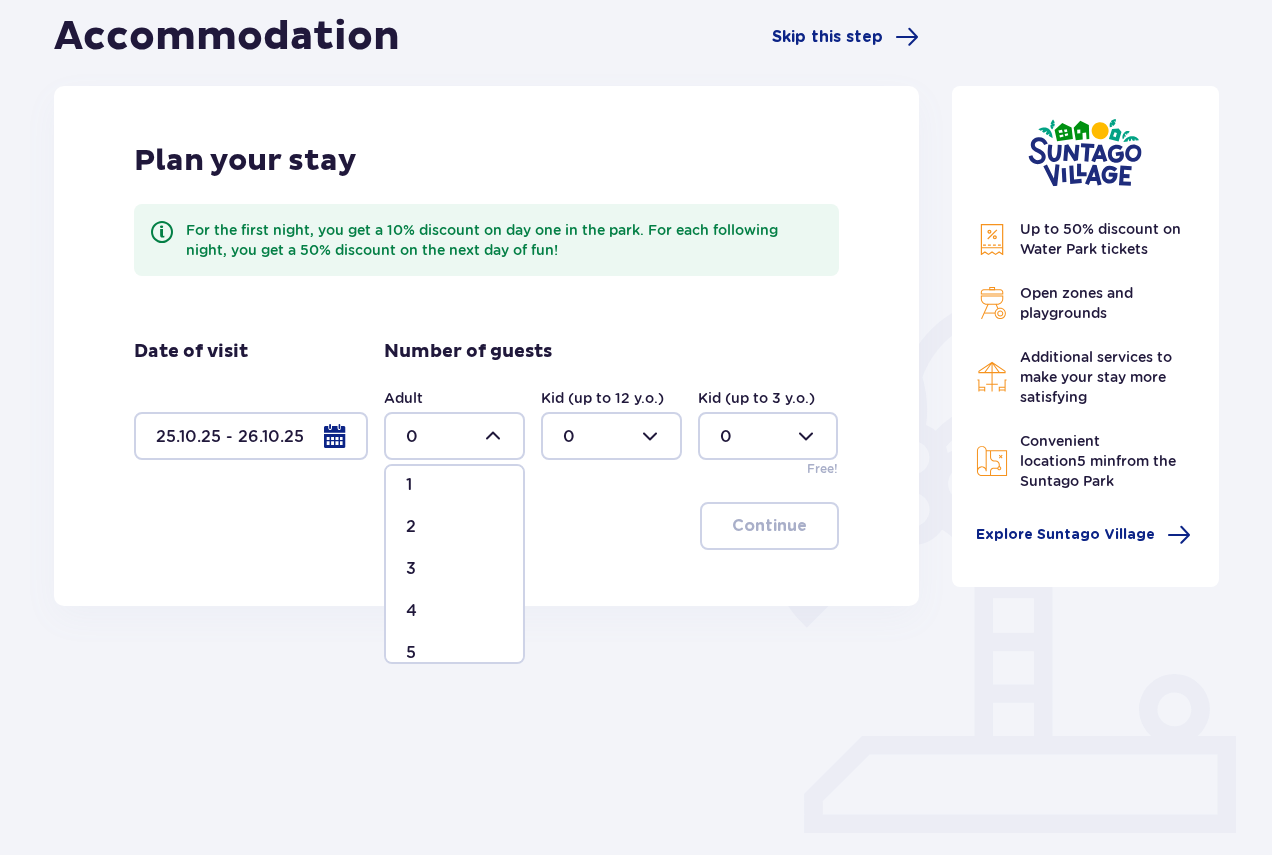 scroll, scrollTop: 100, scrollLeft: 0, axis: vertical 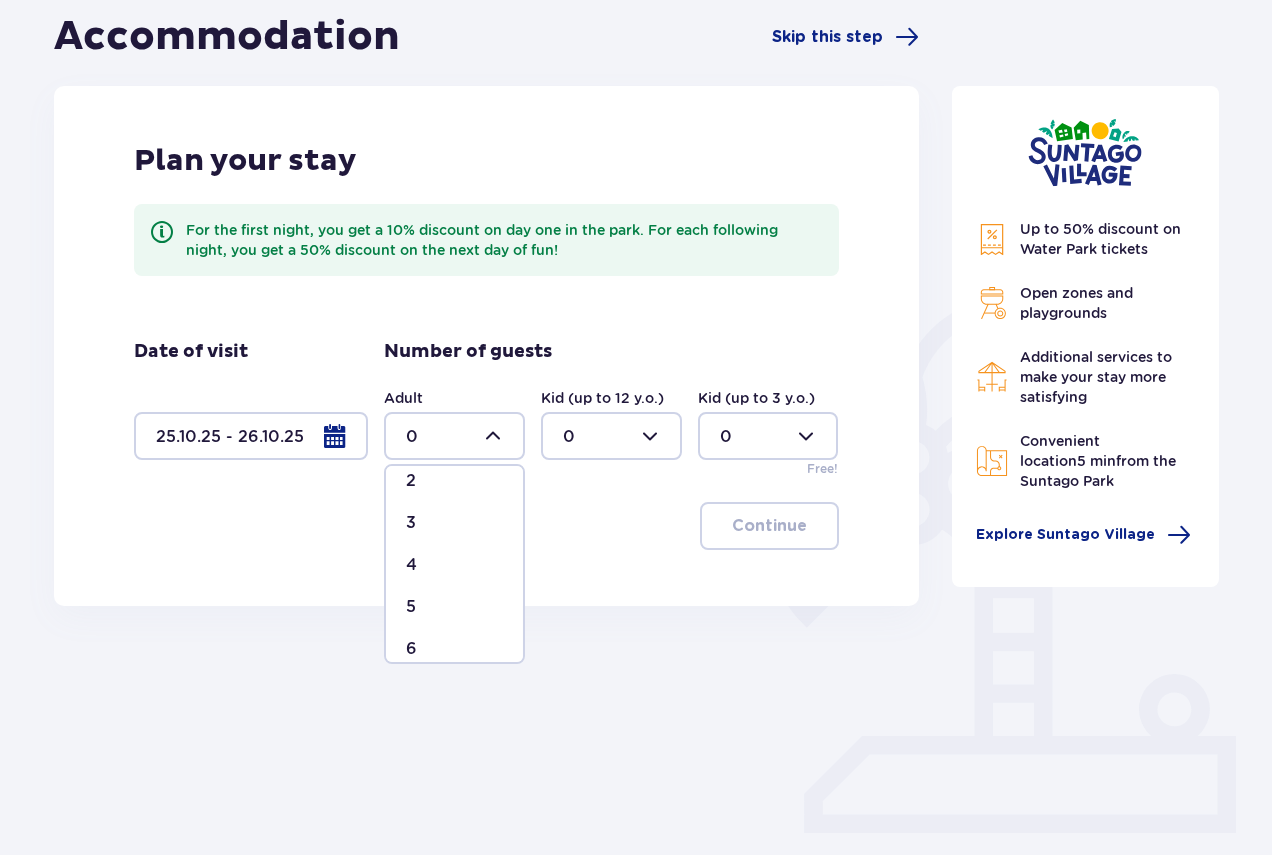 click on "4" at bounding box center (454, 565) 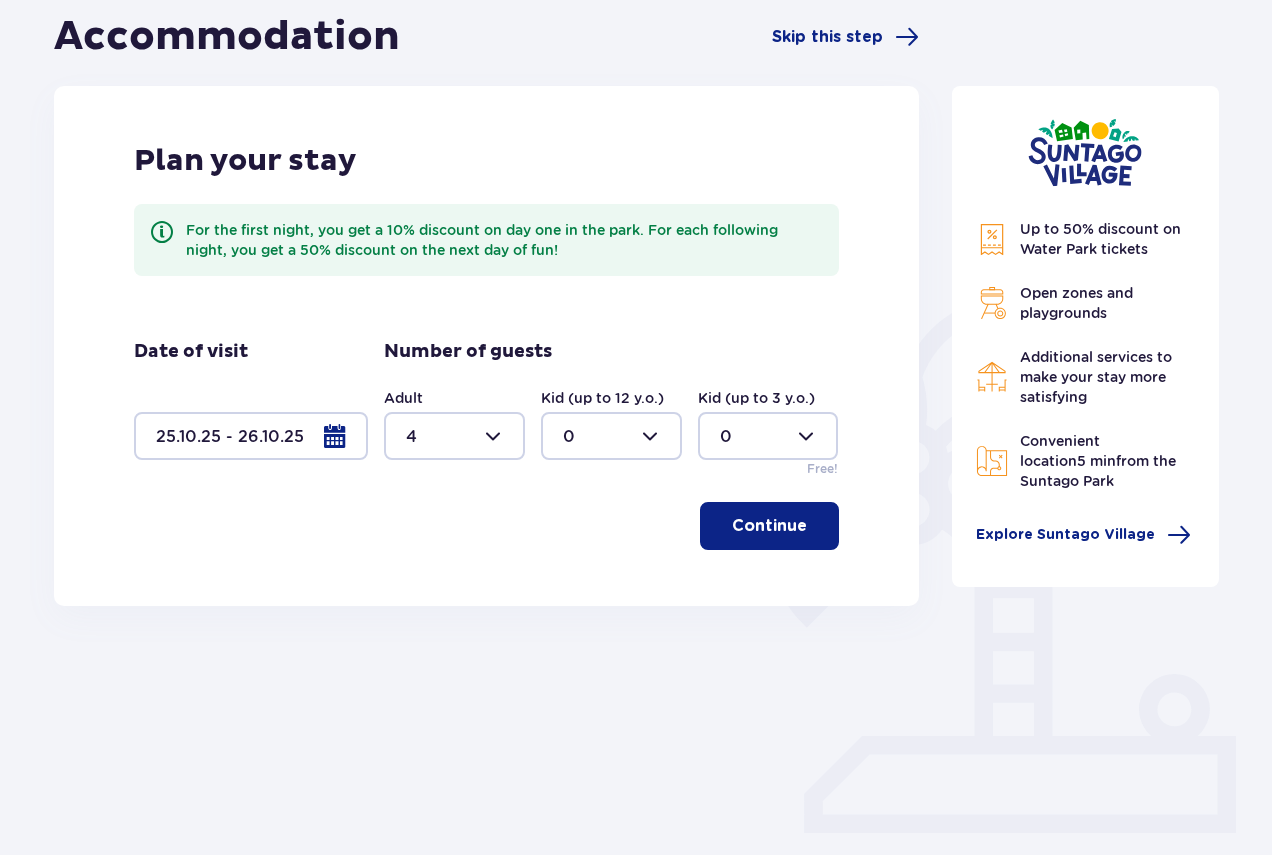 click on "Continue" at bounding box center (769, 526) 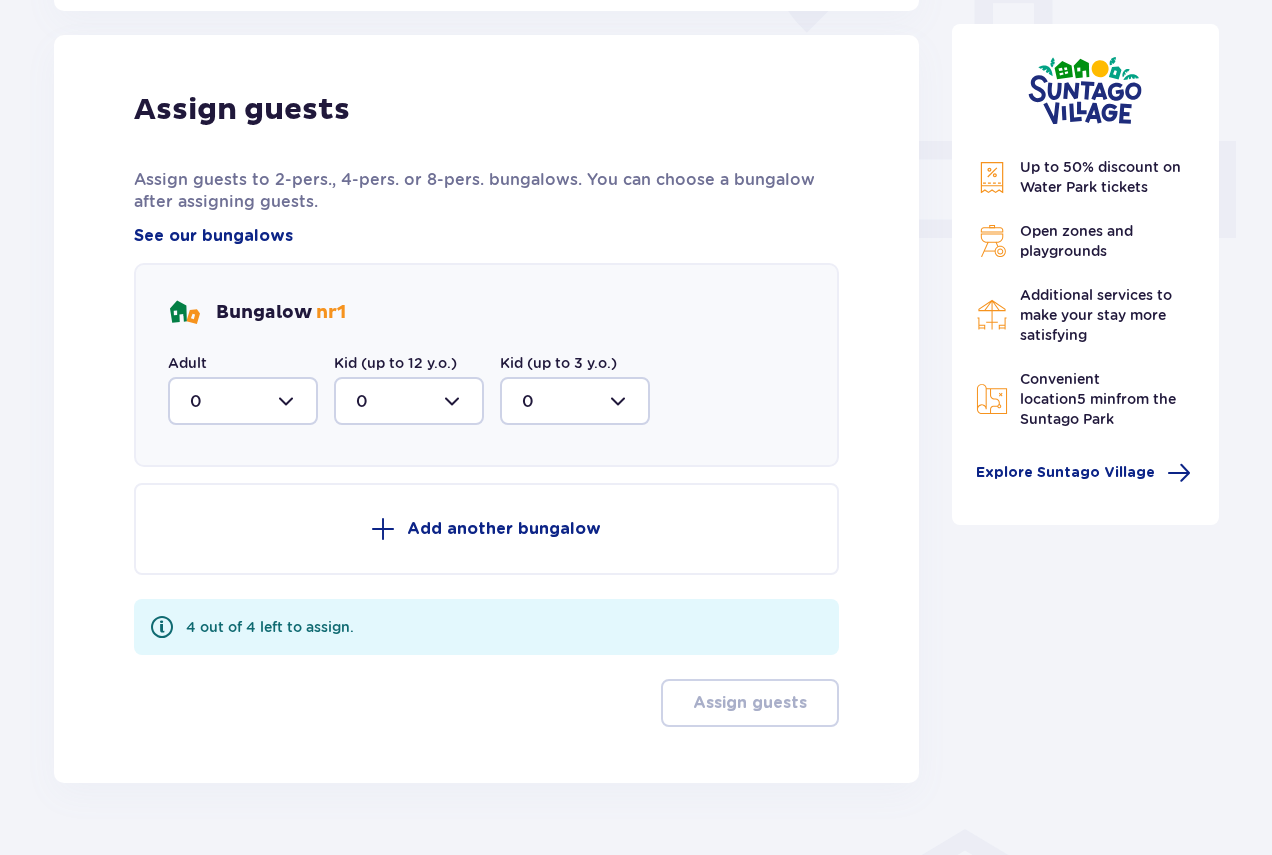 scroll, scrollTop: 806, scrollLeft: 0, axis: vertical 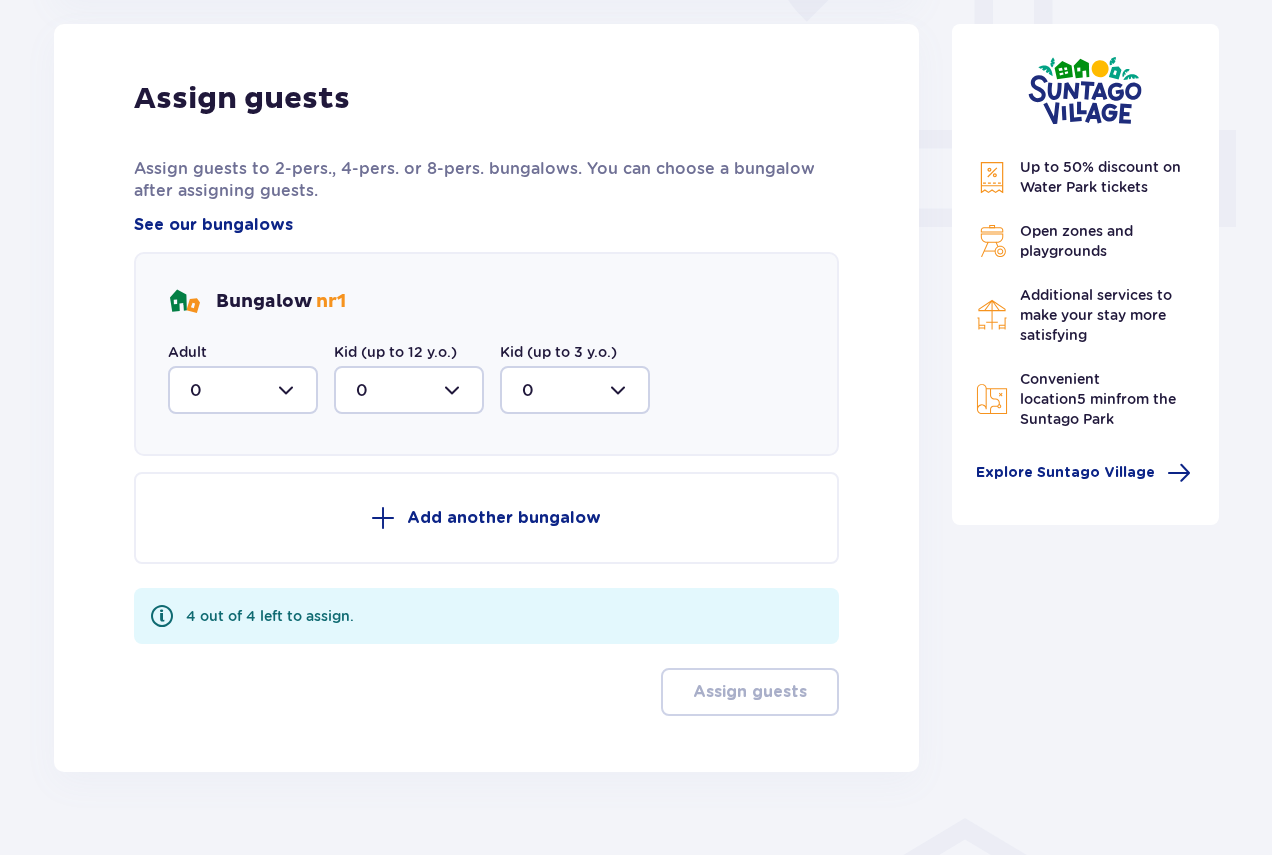 click at bounding box center [243, 390] 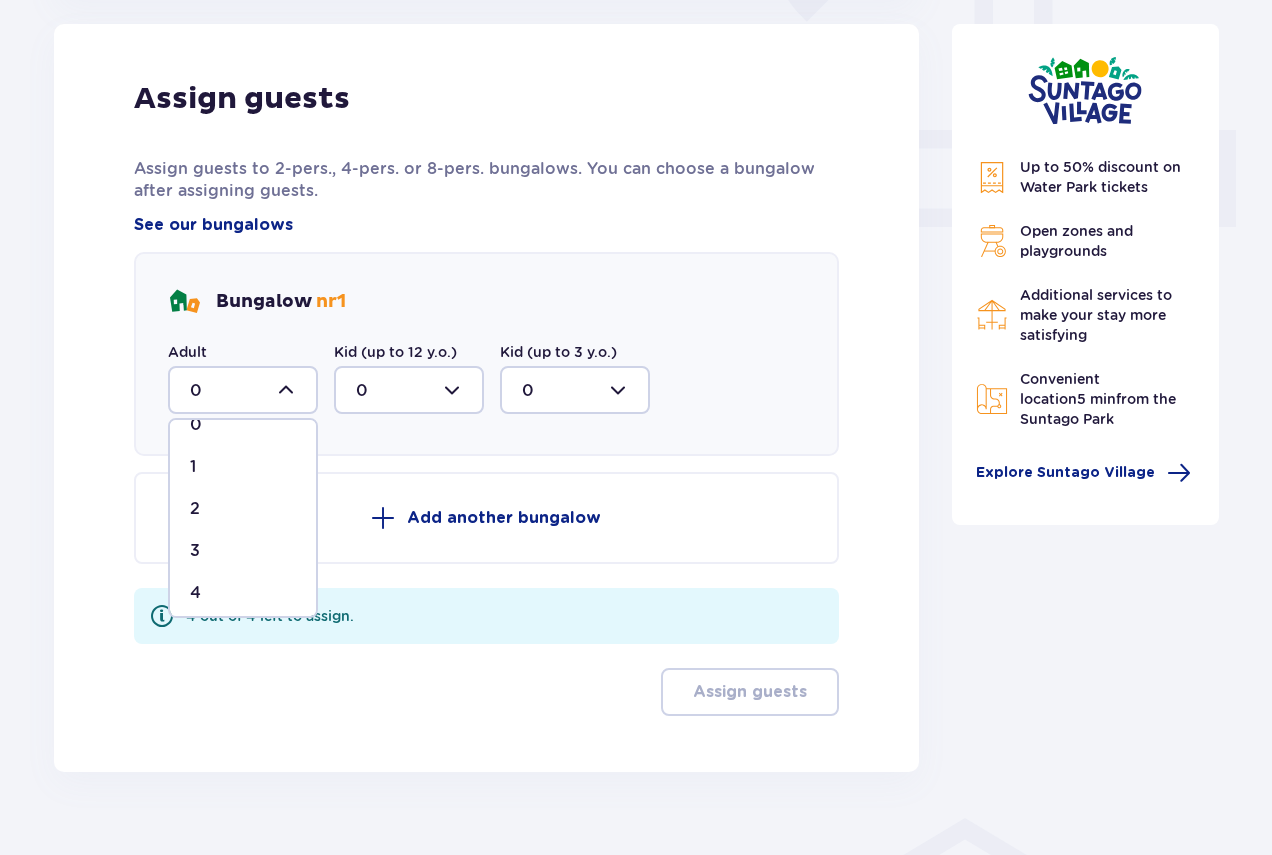 scroll, scrollTop: 34, scrollLeft: 0, axis: vertical 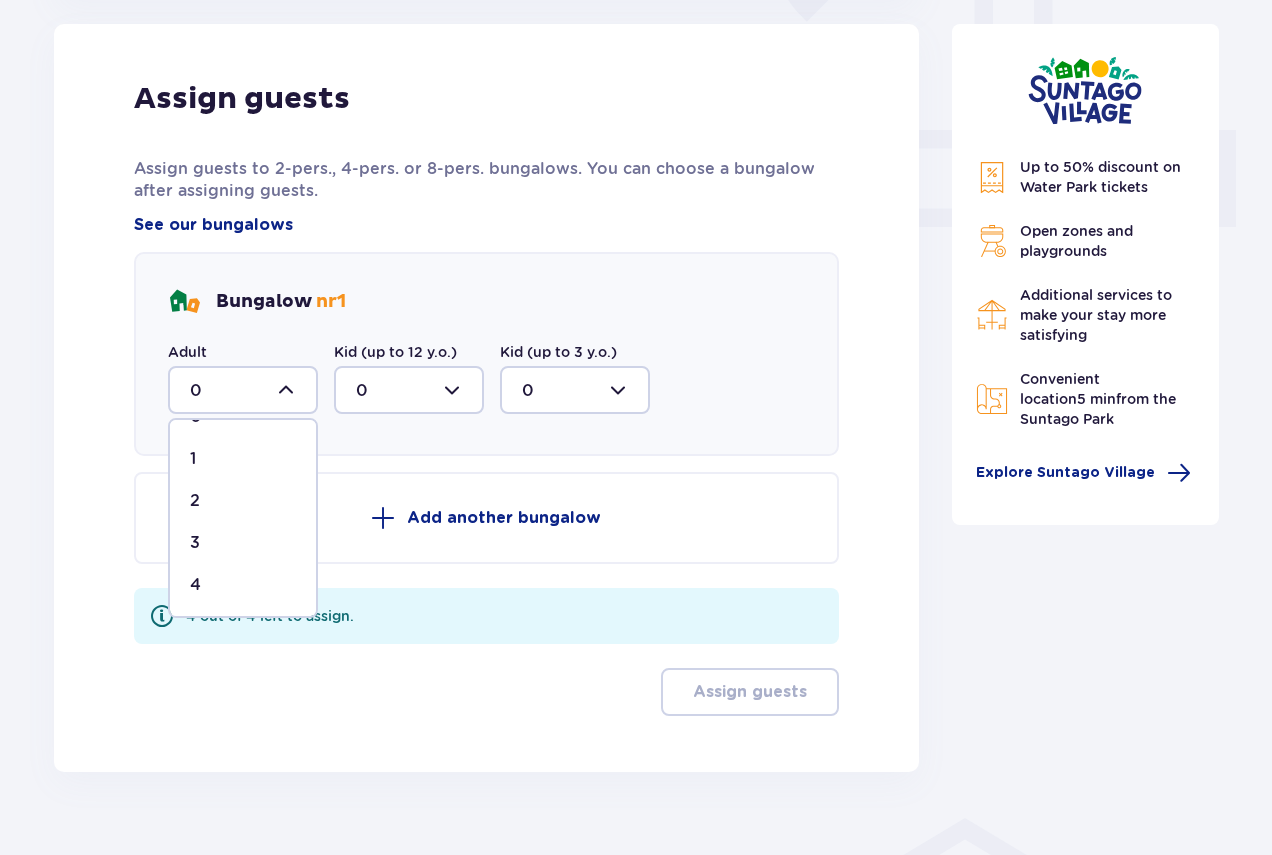 click on "4" at bounding box center (243, 585) 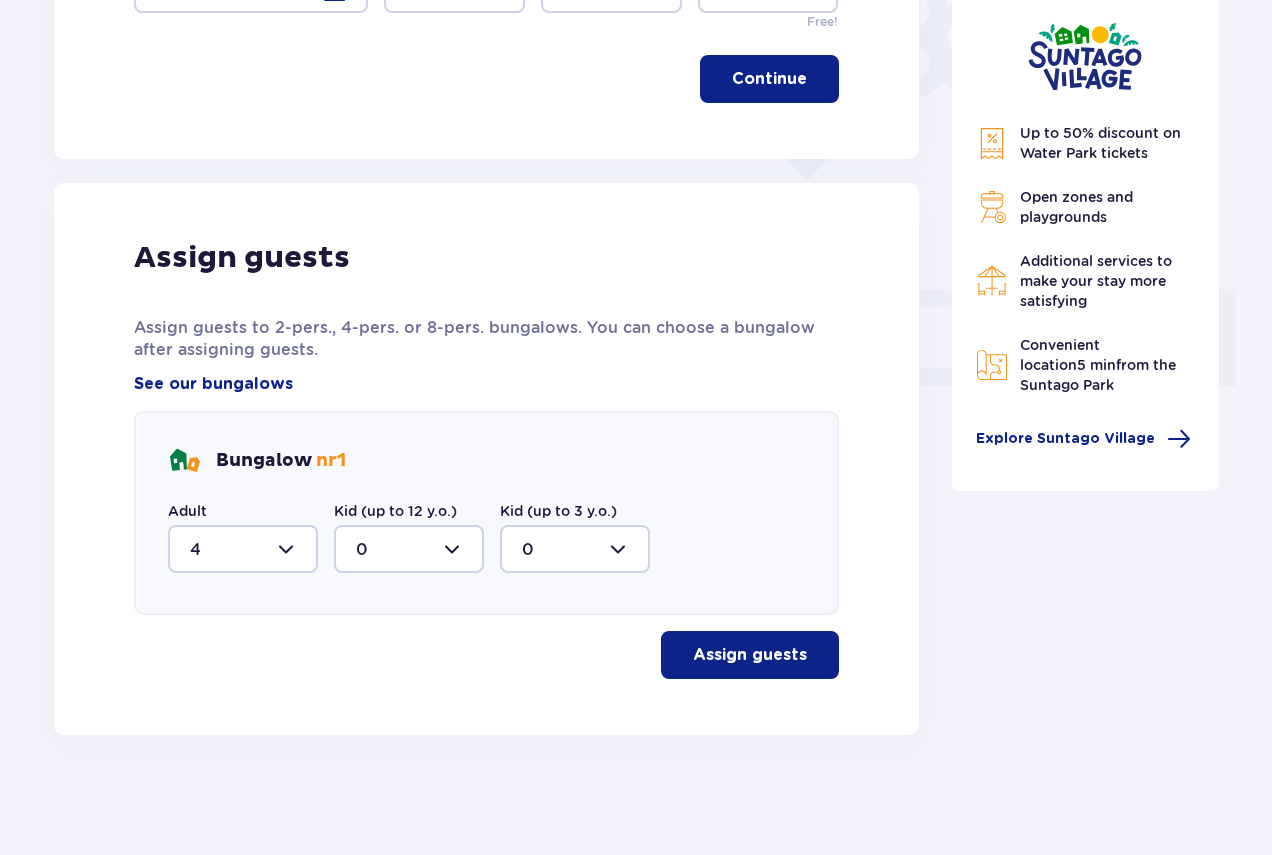 scroll, scrollTop: 647, scrollLeft: 0, axis: vertical 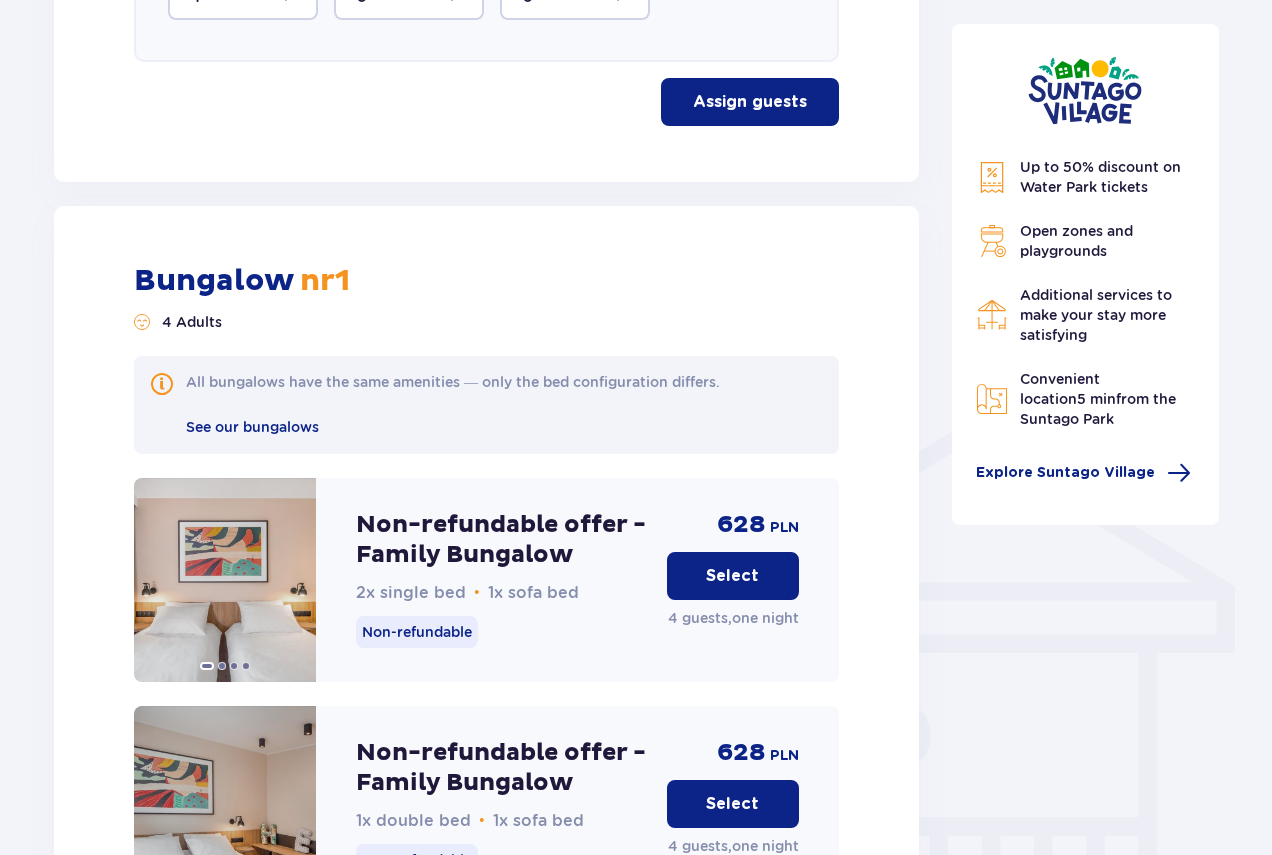 click at bounding box center [162, 384] 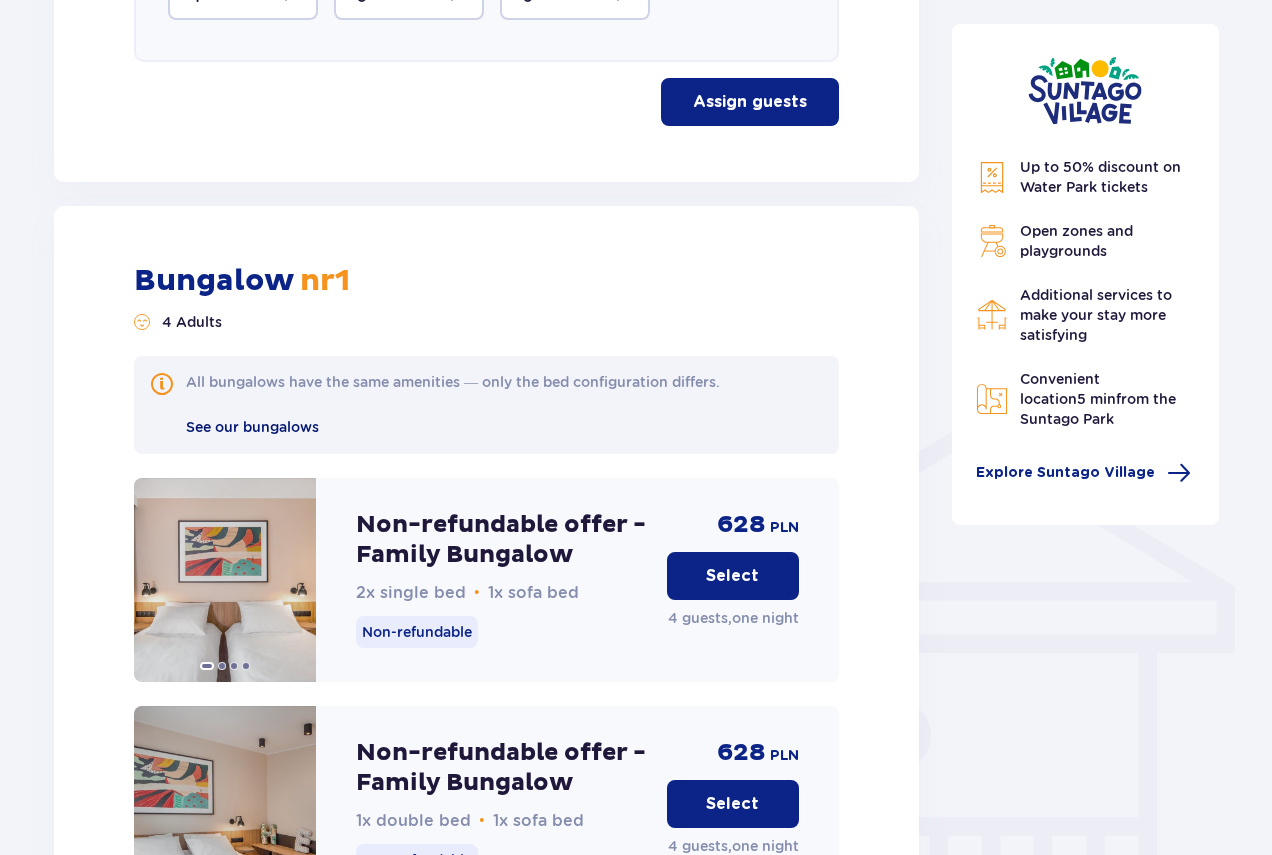 click on "See our bungalows" at bounding box center [252, 427] 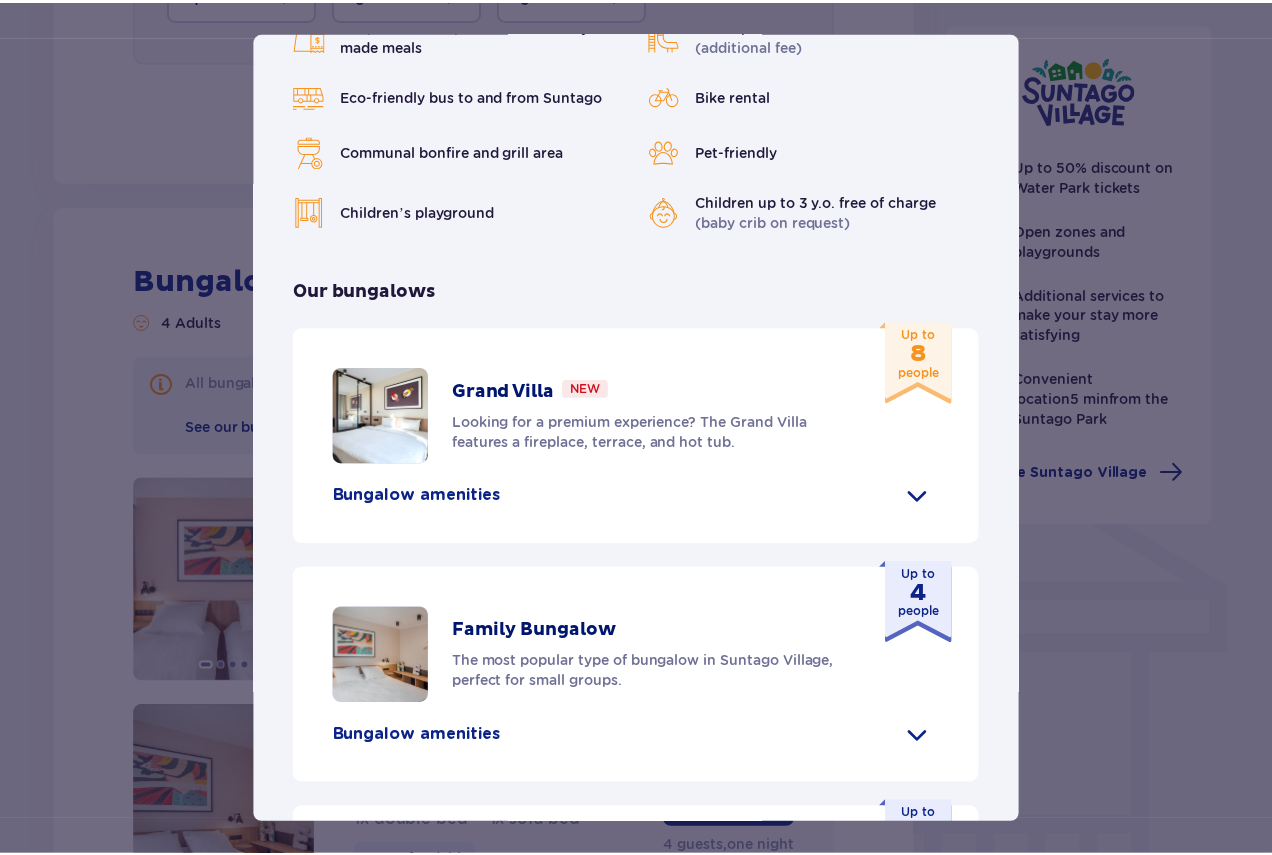 scroll, scrollTop: 900, scrollLeft: 0, axis: vertical 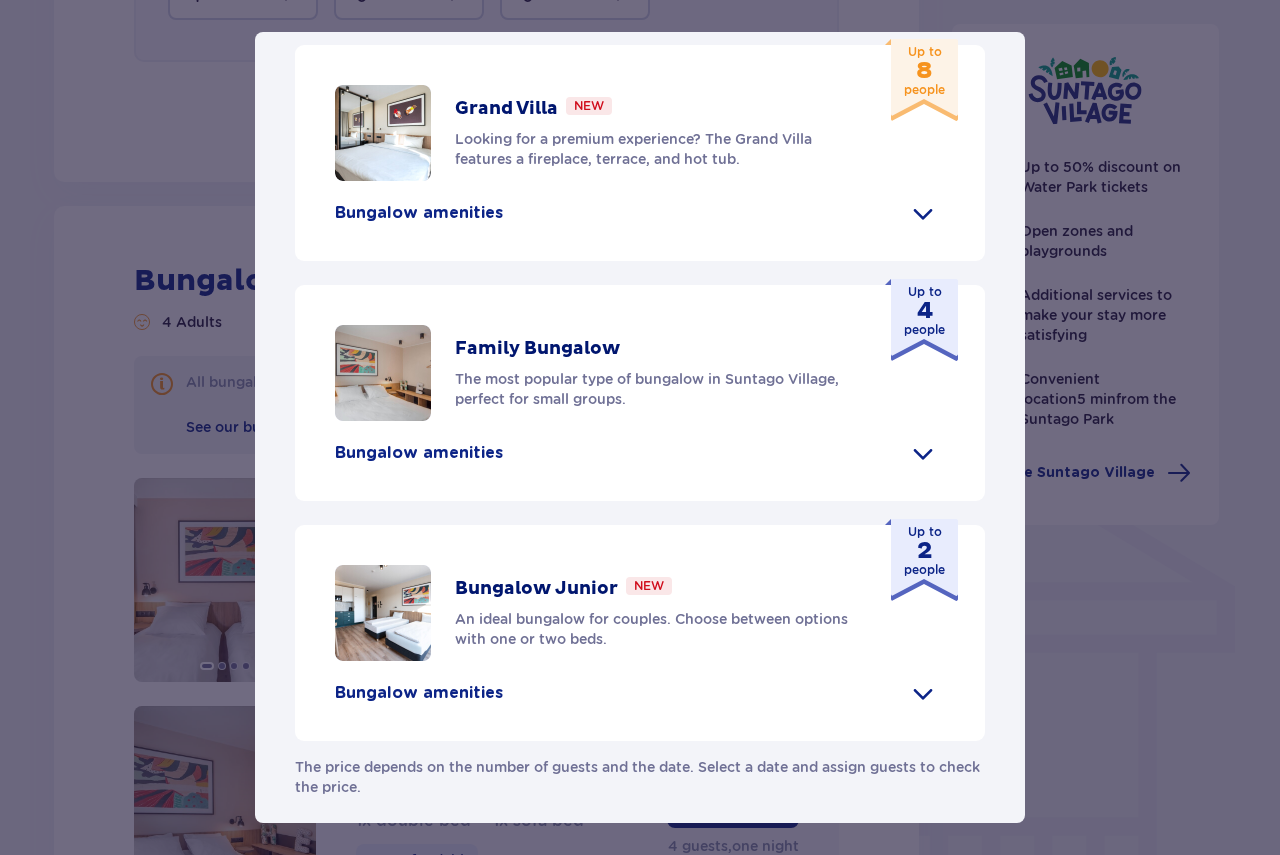 click on "Grand Villa New Looking for a premium experience? The Grand Villa features a fireplace, terrace, and hot tub. Up to  8  people Bungalow amenities Kitchenette   2 bedrooms with double beds   1 bedroom with two single beds   Sofa bed   Safety deposit box   Free WiFi   Baby crib   (on request) Hair dryer   Air conditioning   2x Smart TV   Hotel slippers   Ironing set   (on request) Bathrobe   (on request) Hot tub with hydro-massage   Fireplace   Glass-enclosed terrace   Coffee machine   Welcome wine or prosecco" at bounding box center [640, 153] 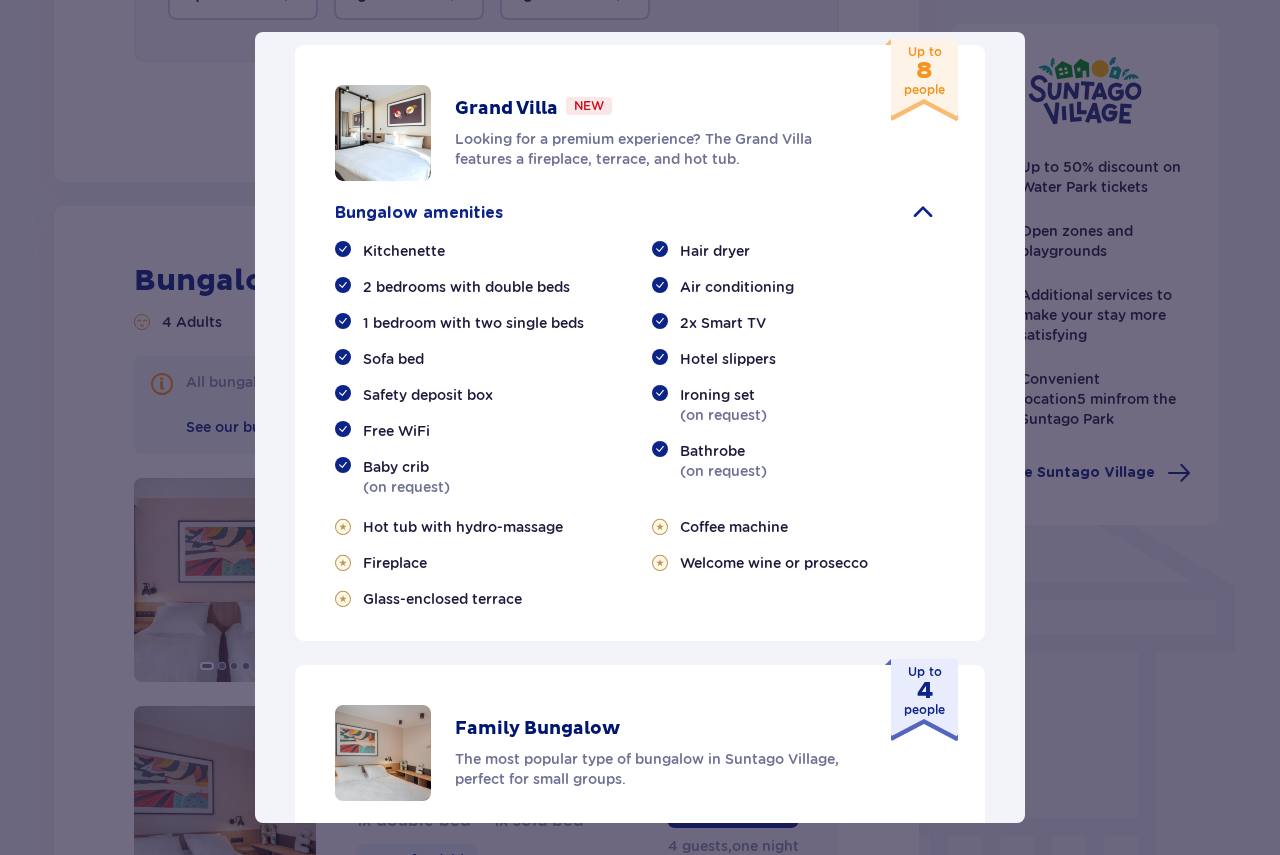 click on "Kitchenette" at bounding box center (404, 251) 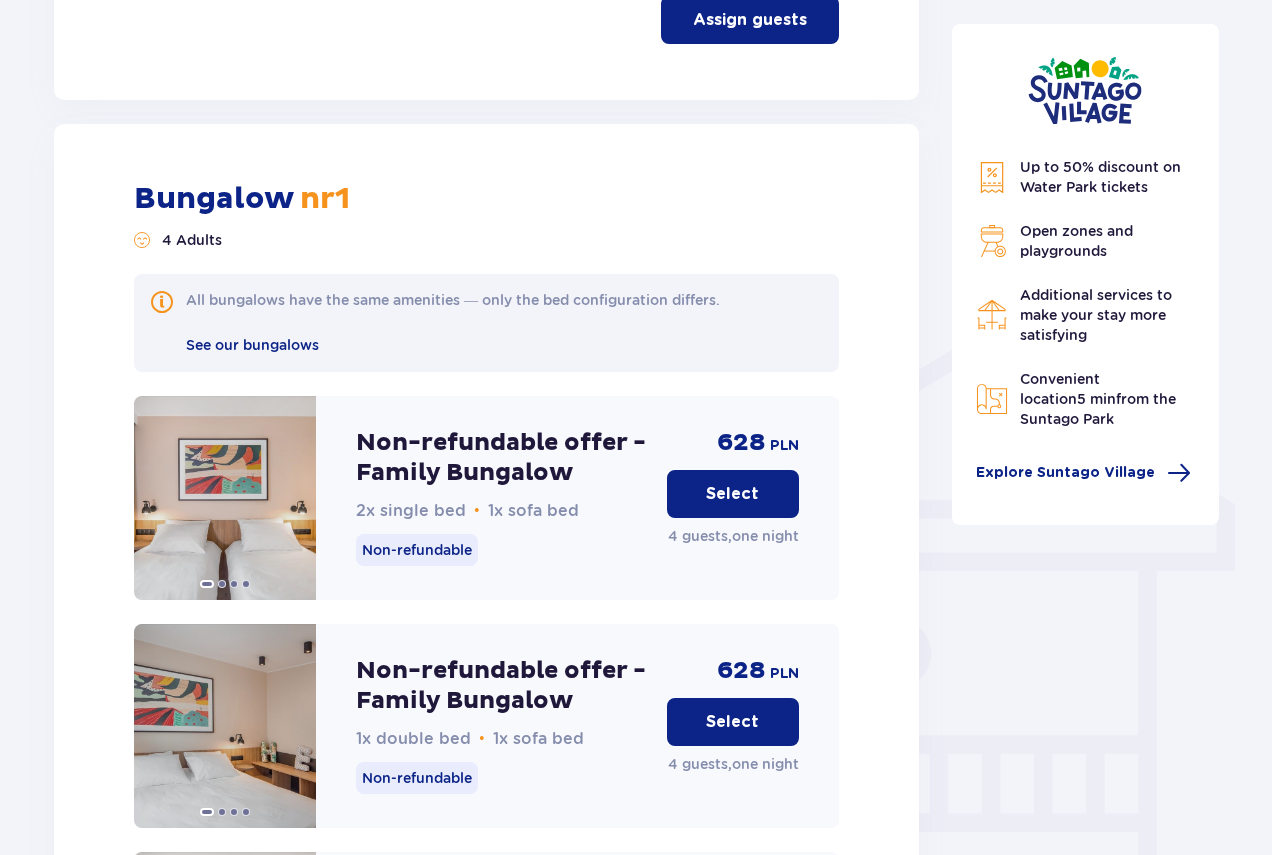 scroll, scrollTop: 1400, scrollLeft: 0, axis: vertical 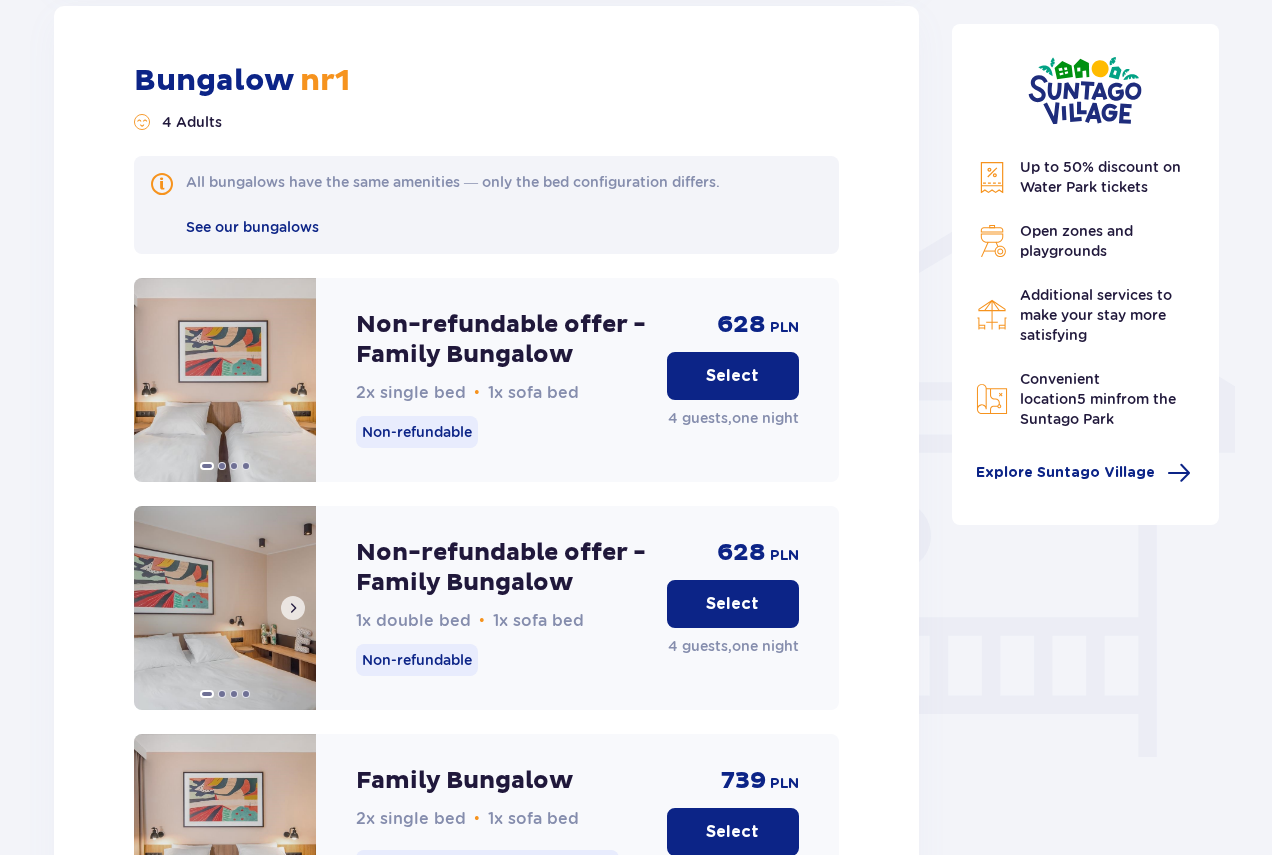 click at bounding box center [293, 608] 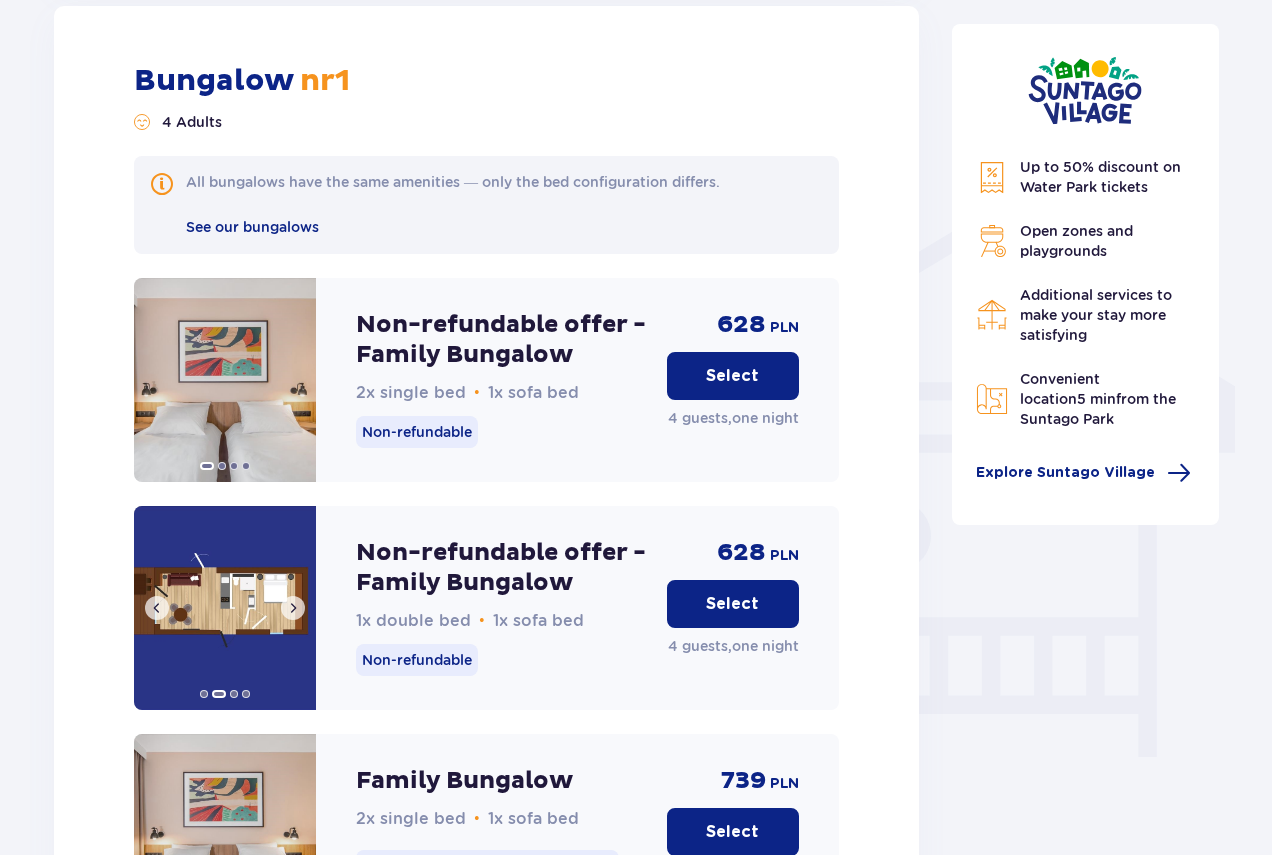 click at bounding box center (293, 608) 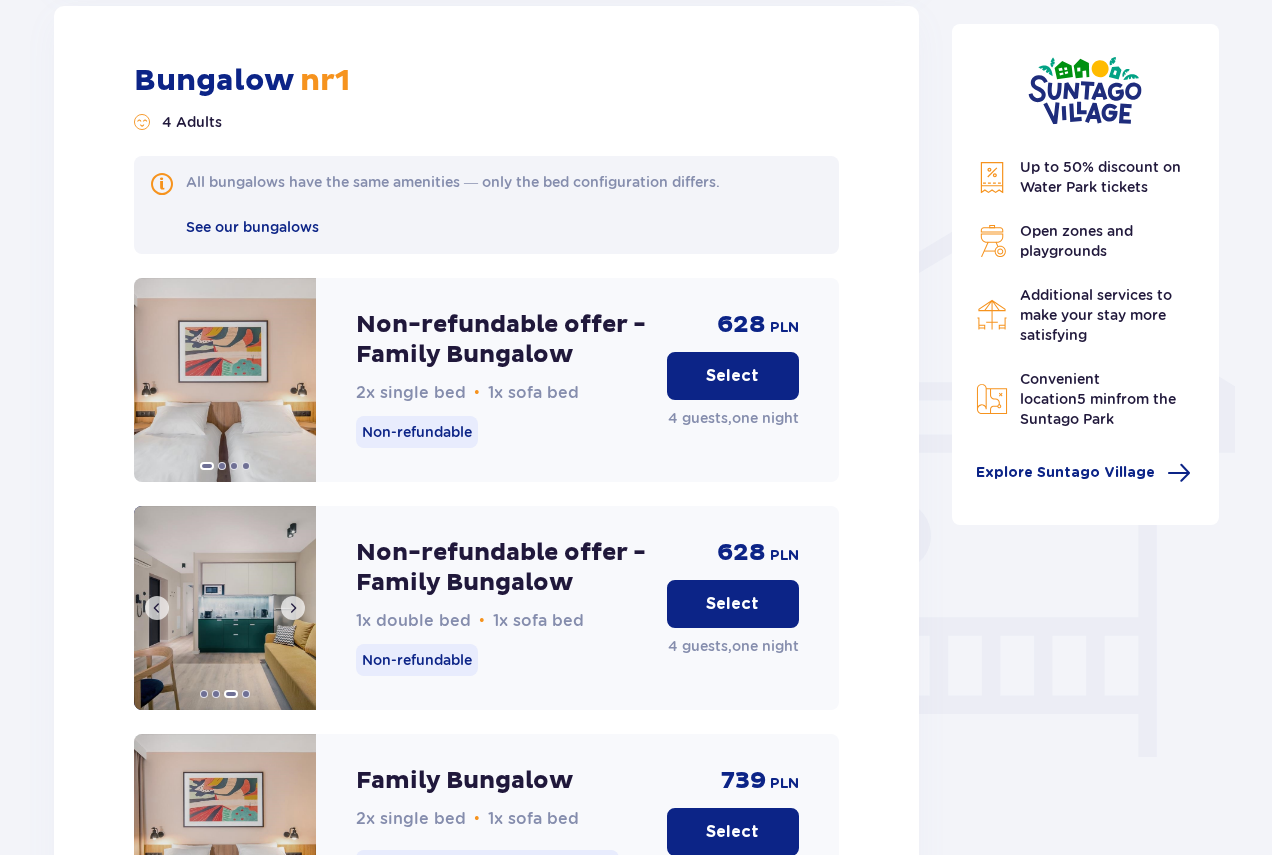 click at bounding box center (293, 608) 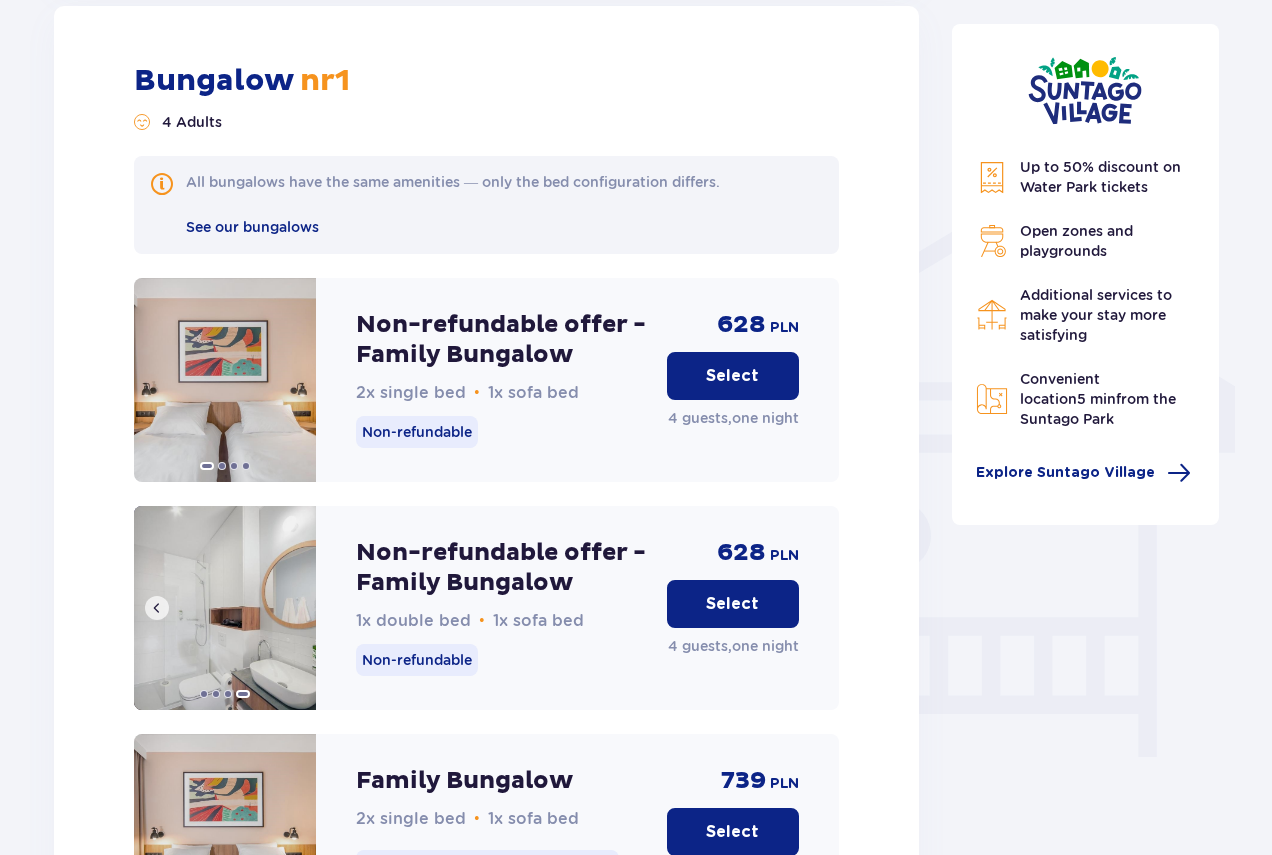 click at bounding box center (225, 608) 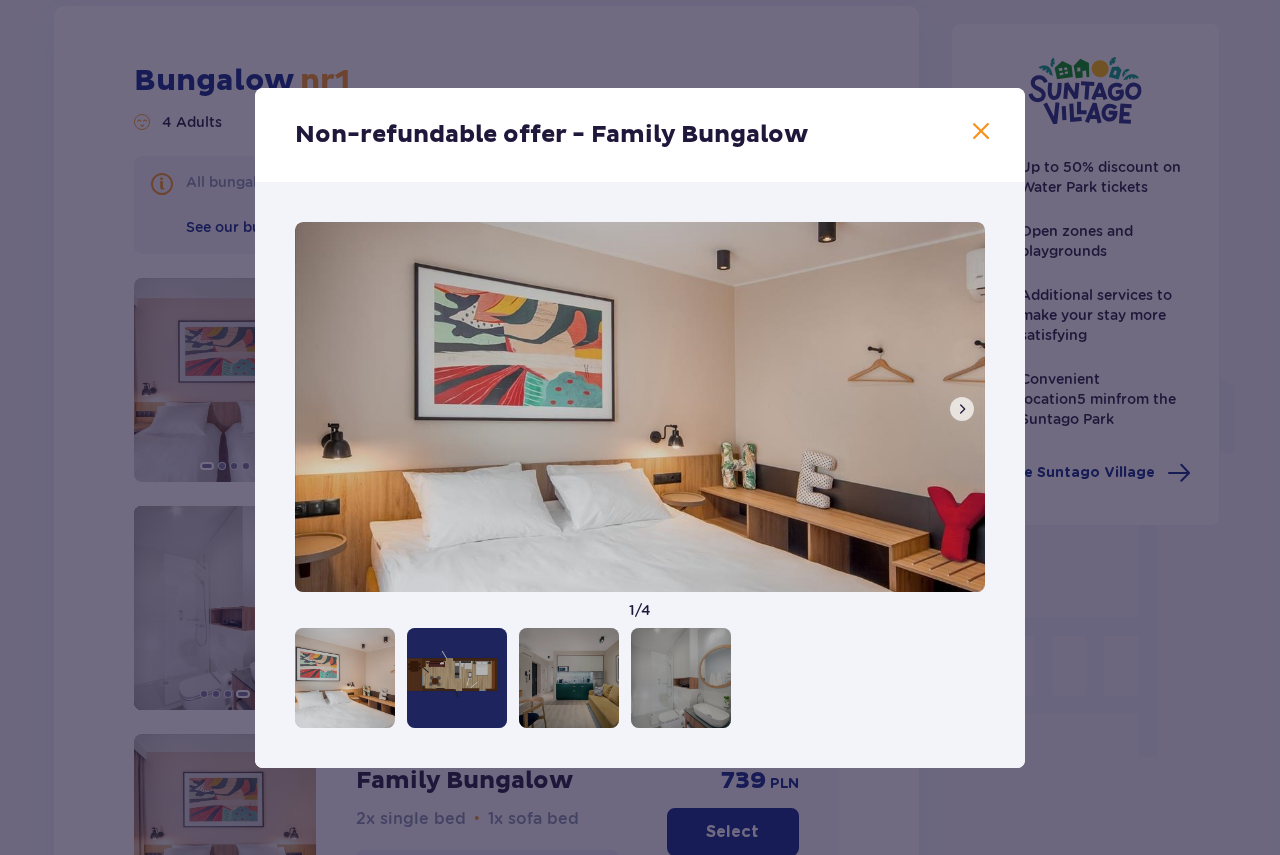 click at bounding box center (962, 409) 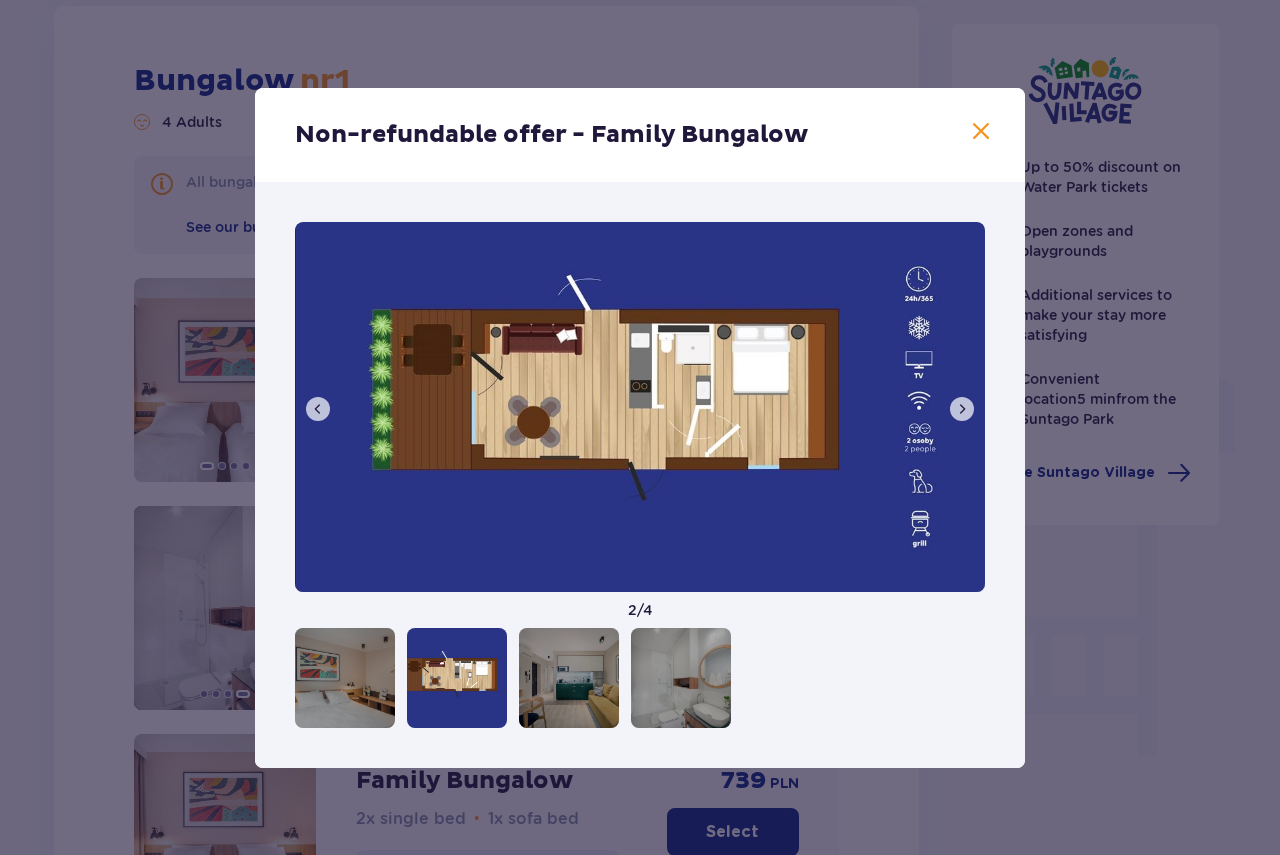 click at bounding box center (962, 409) 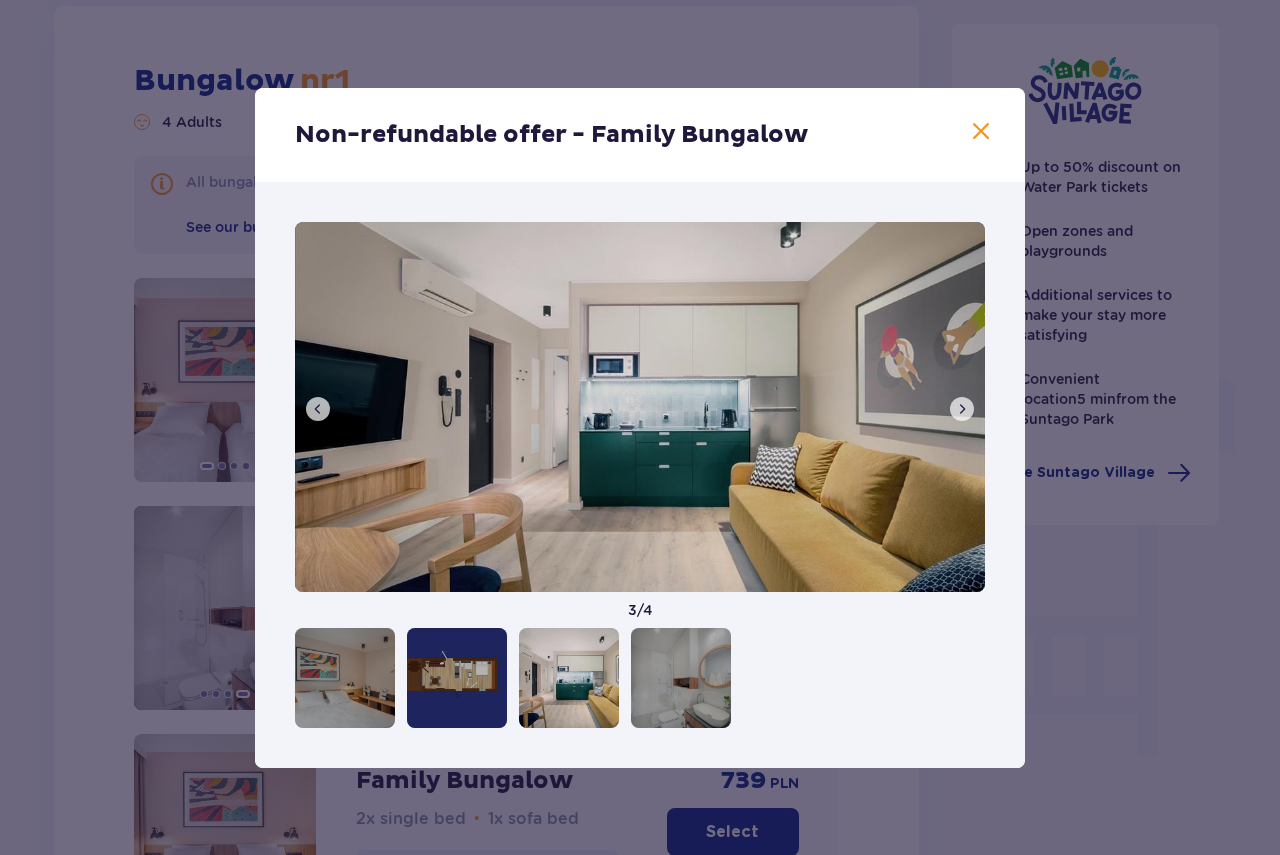 click at bounding box center (962, 409) 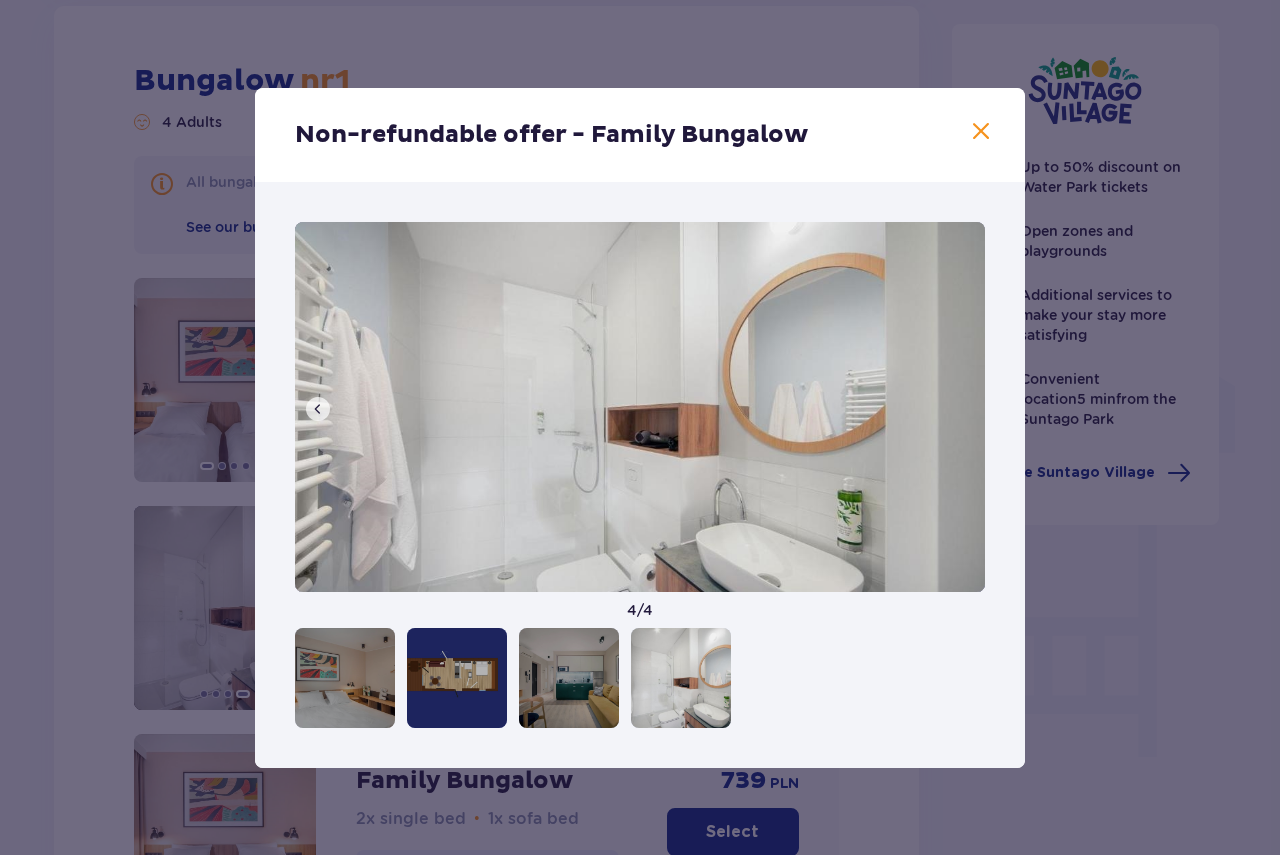 click on "Non-refundable offer - Family Bungalow 4  /  4" at bounding box center (640, 427) 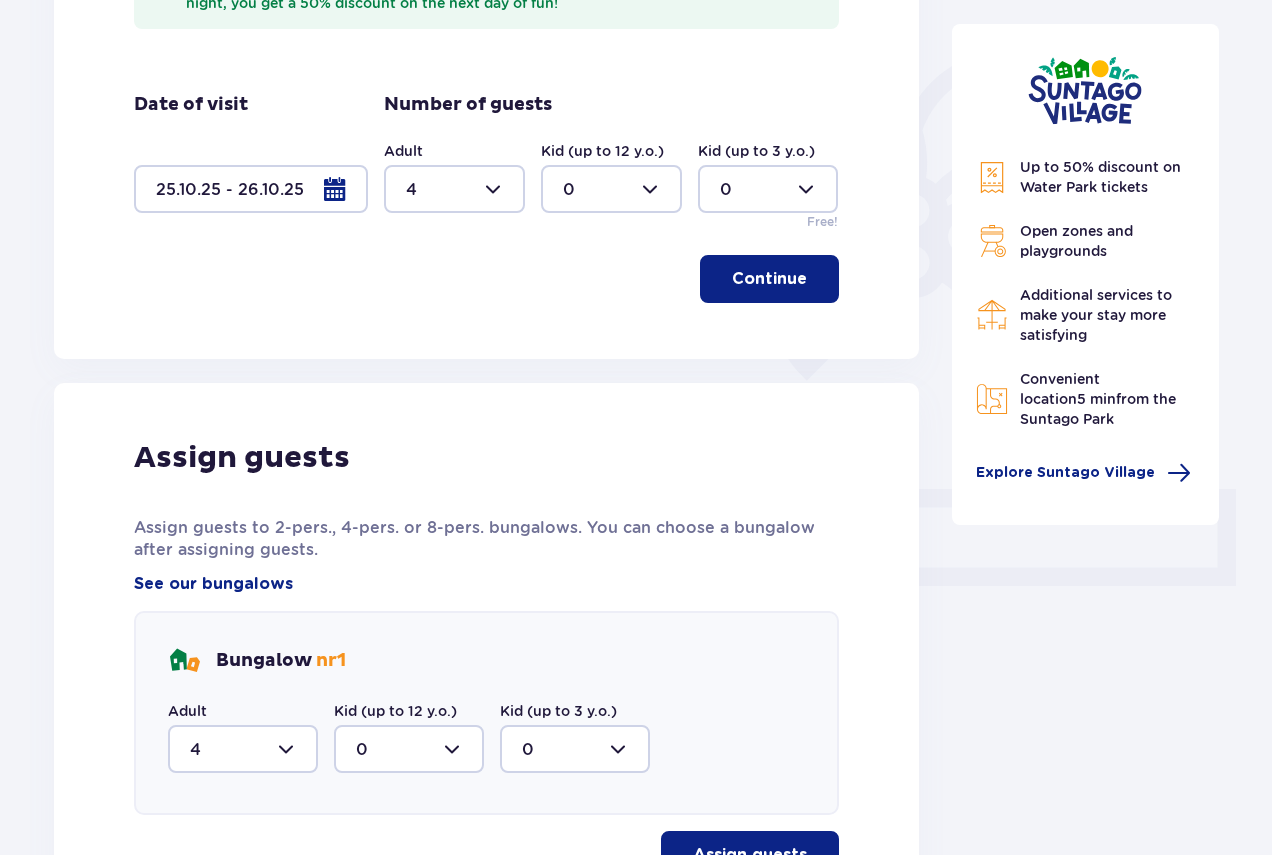 scroll, scrollTop: 500, scrollLeft: 0, axis: vertical 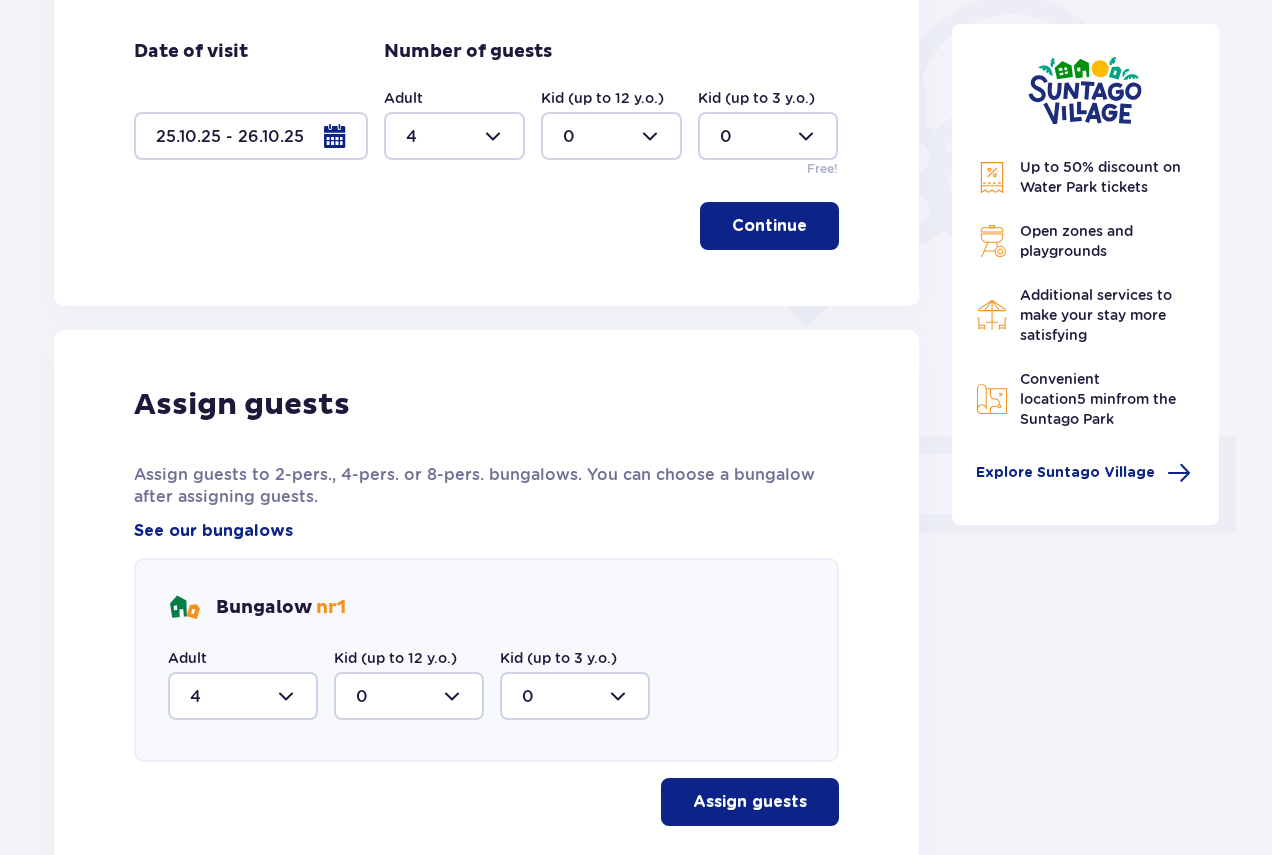 click at bounding box center [454, 136] 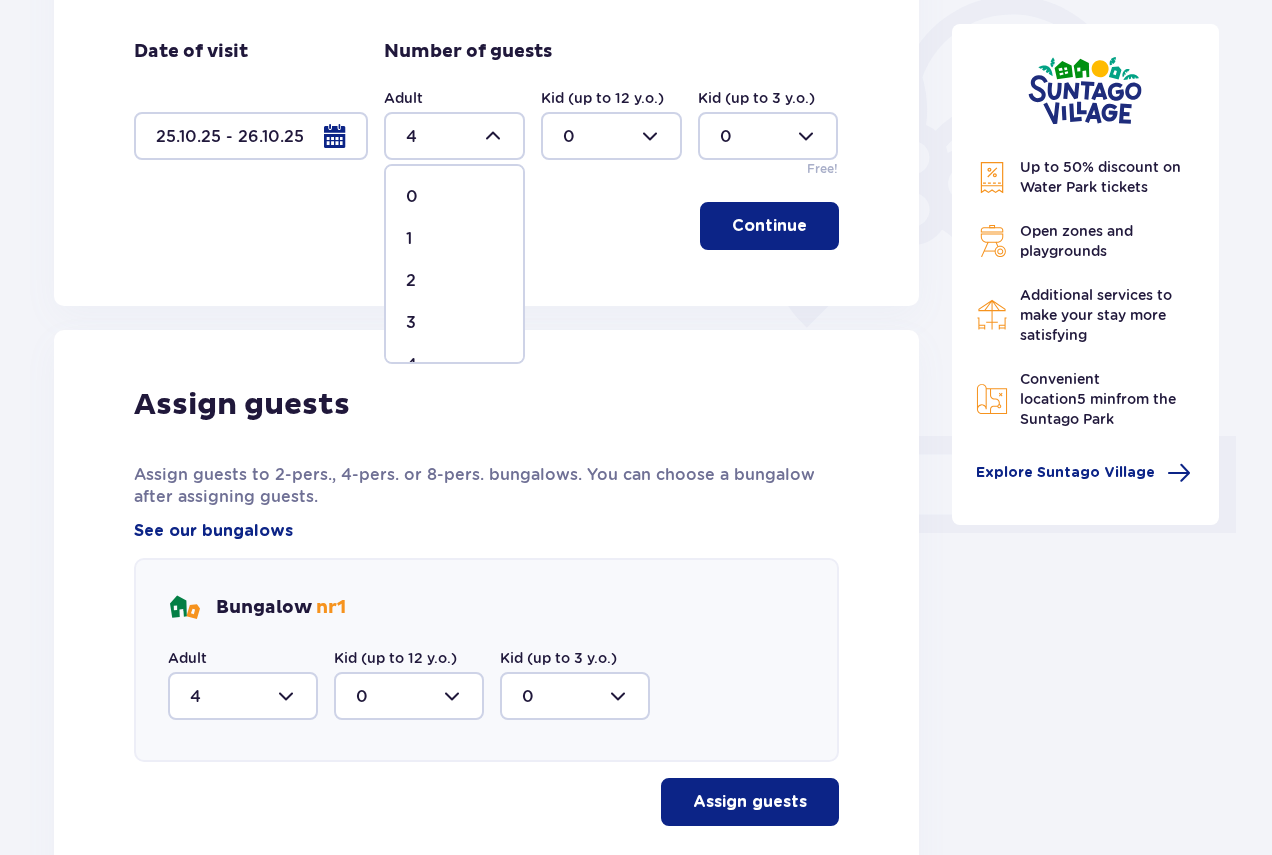 click at bounding box center (454, 136) 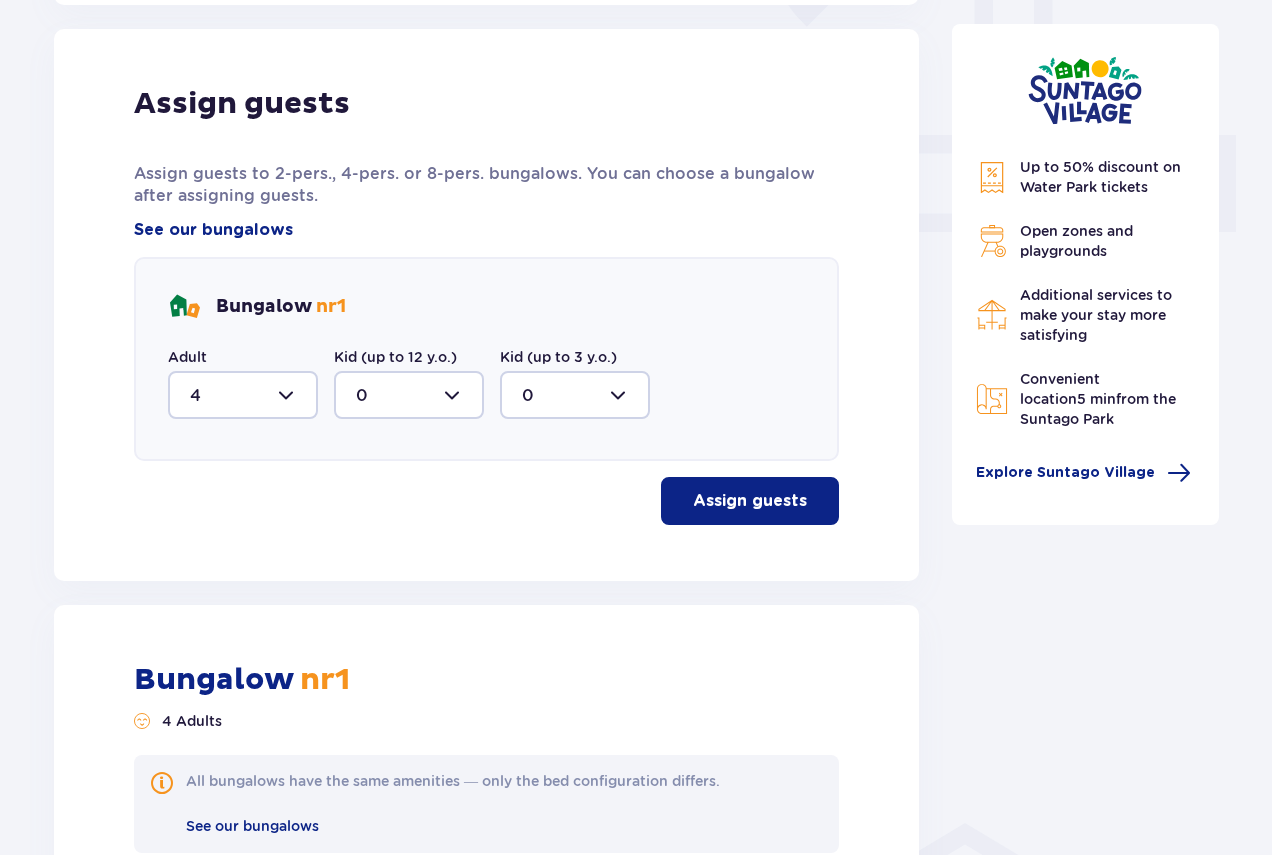 scroll, scrollTop: 1000, scrollLeft: 0, axis: vertical 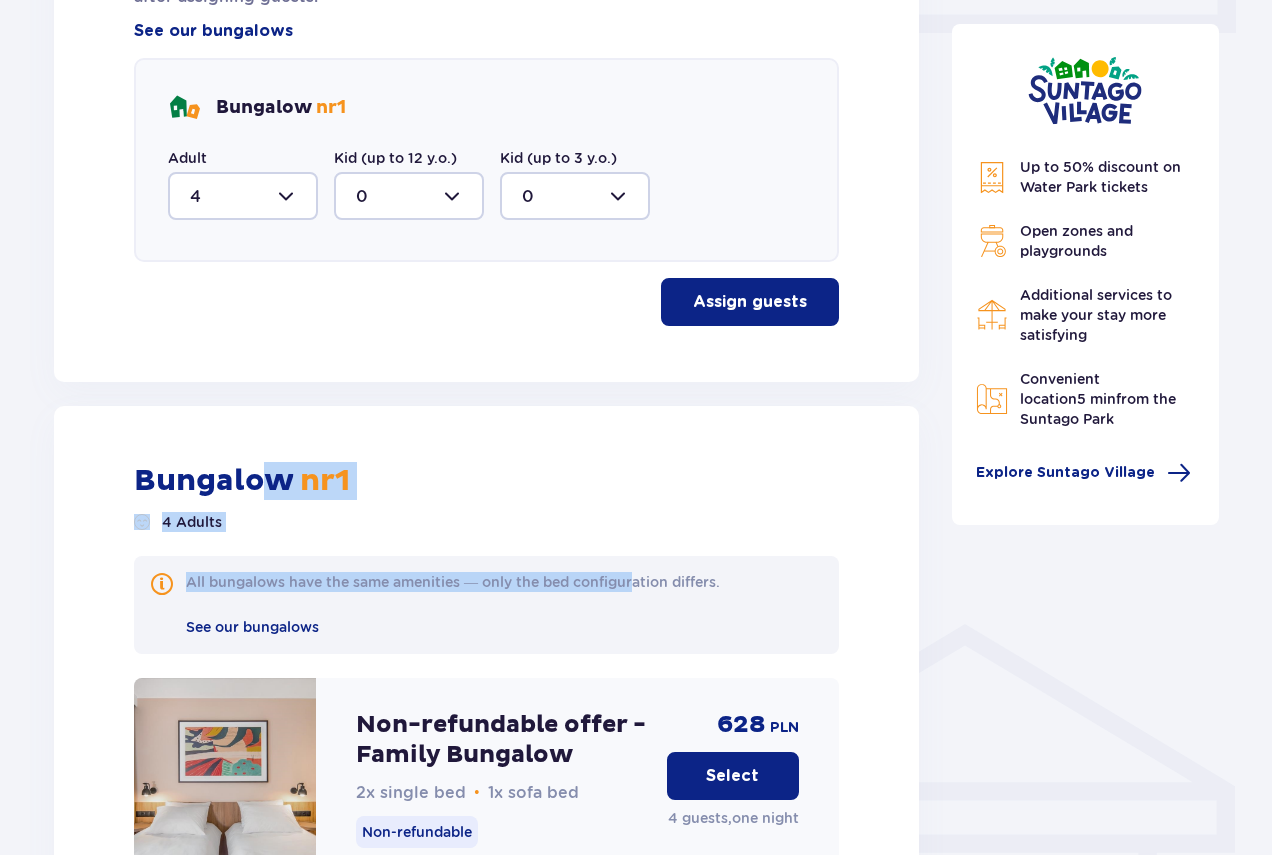drag, startPoint x: 274, startPoint y: 472, endPoint x: 714, endPoint y: 537, distance: 444.77524 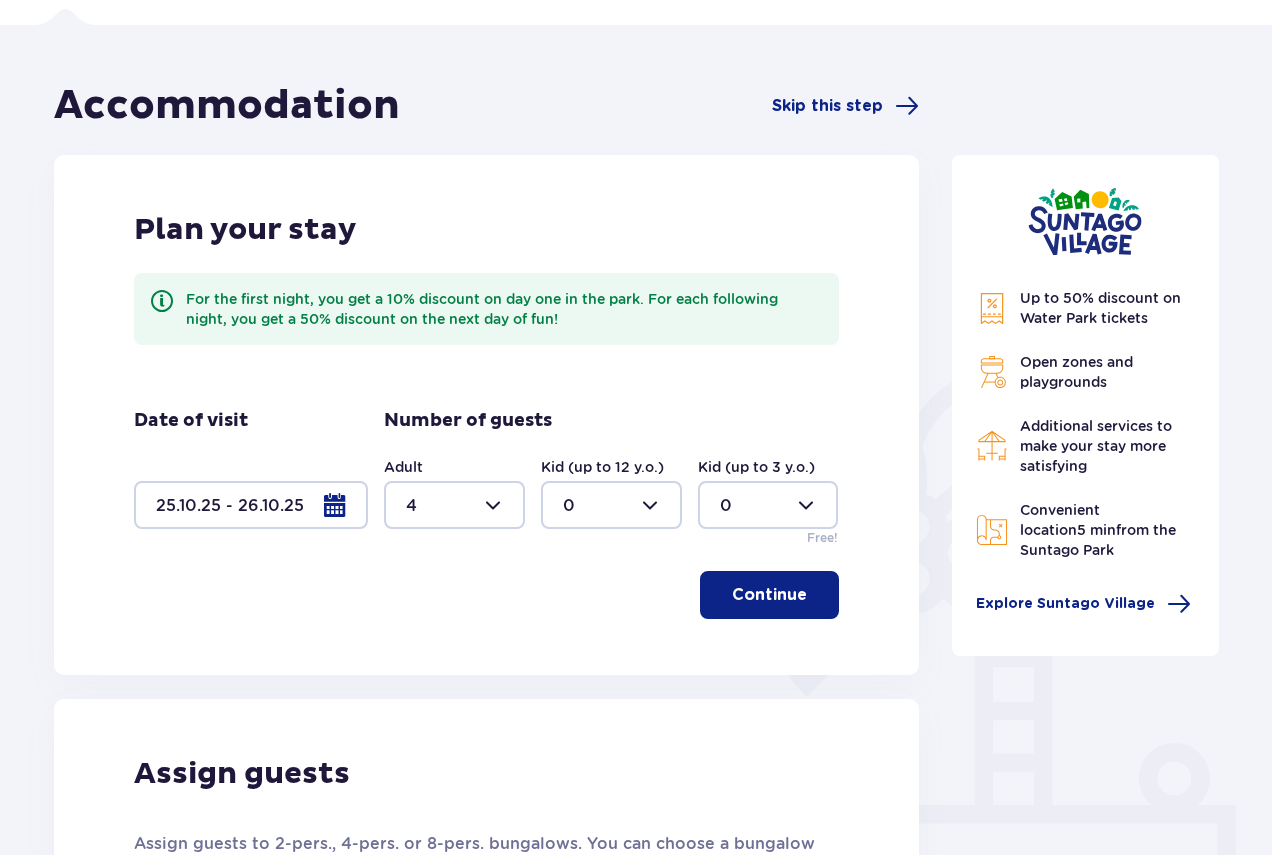 scroll, scrollTop: 0, scrollLeft: 0, axis: both 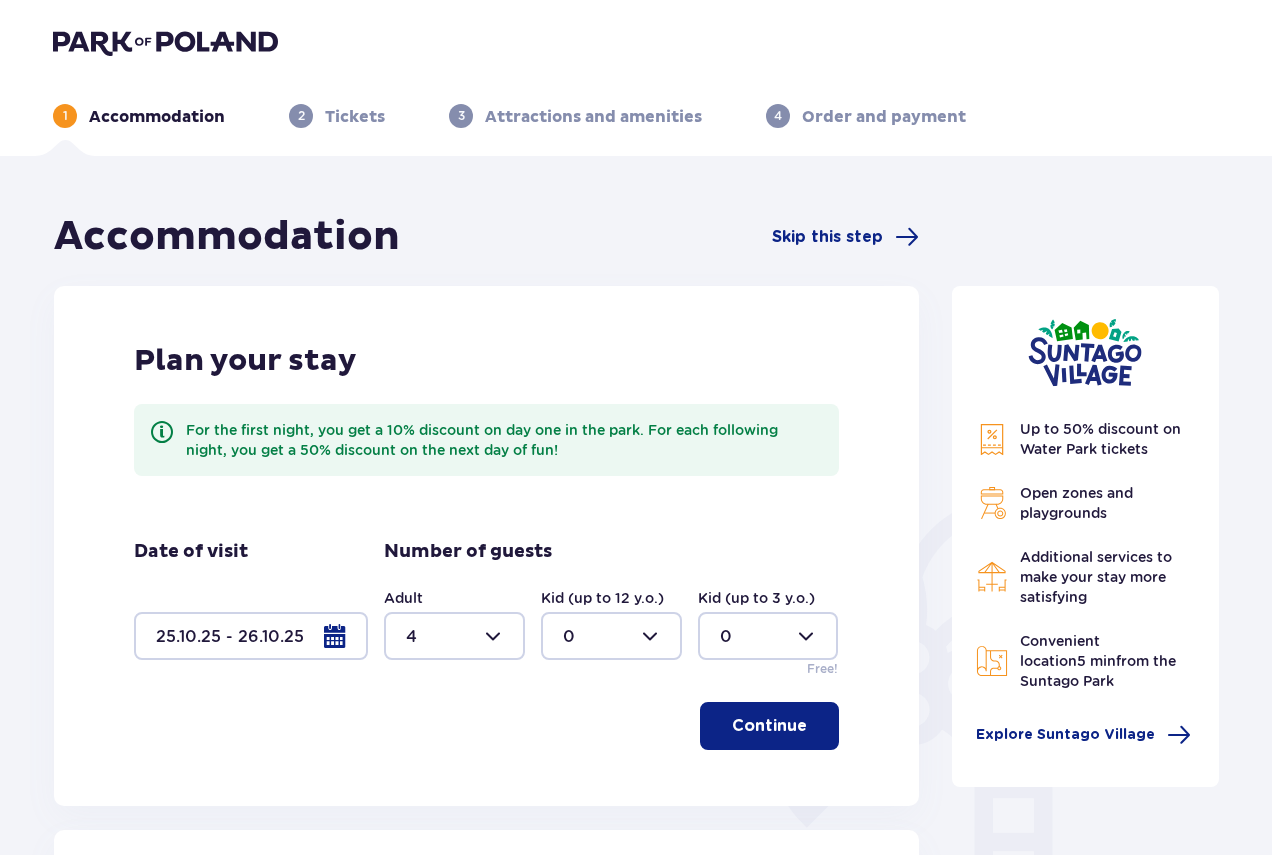 click at bounding box center (165, 42) 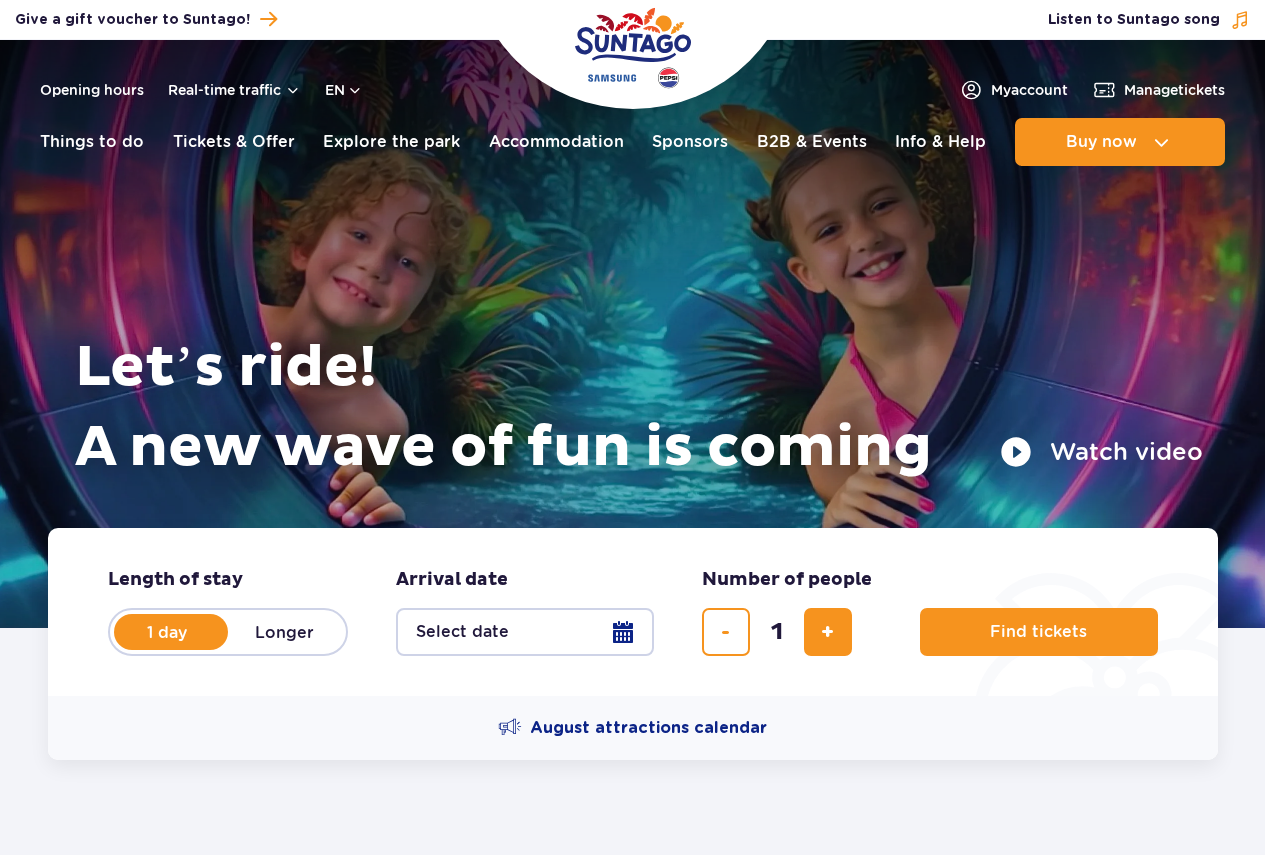 scroll, scrollTop: 0, scrollLeft: 0, axis: both 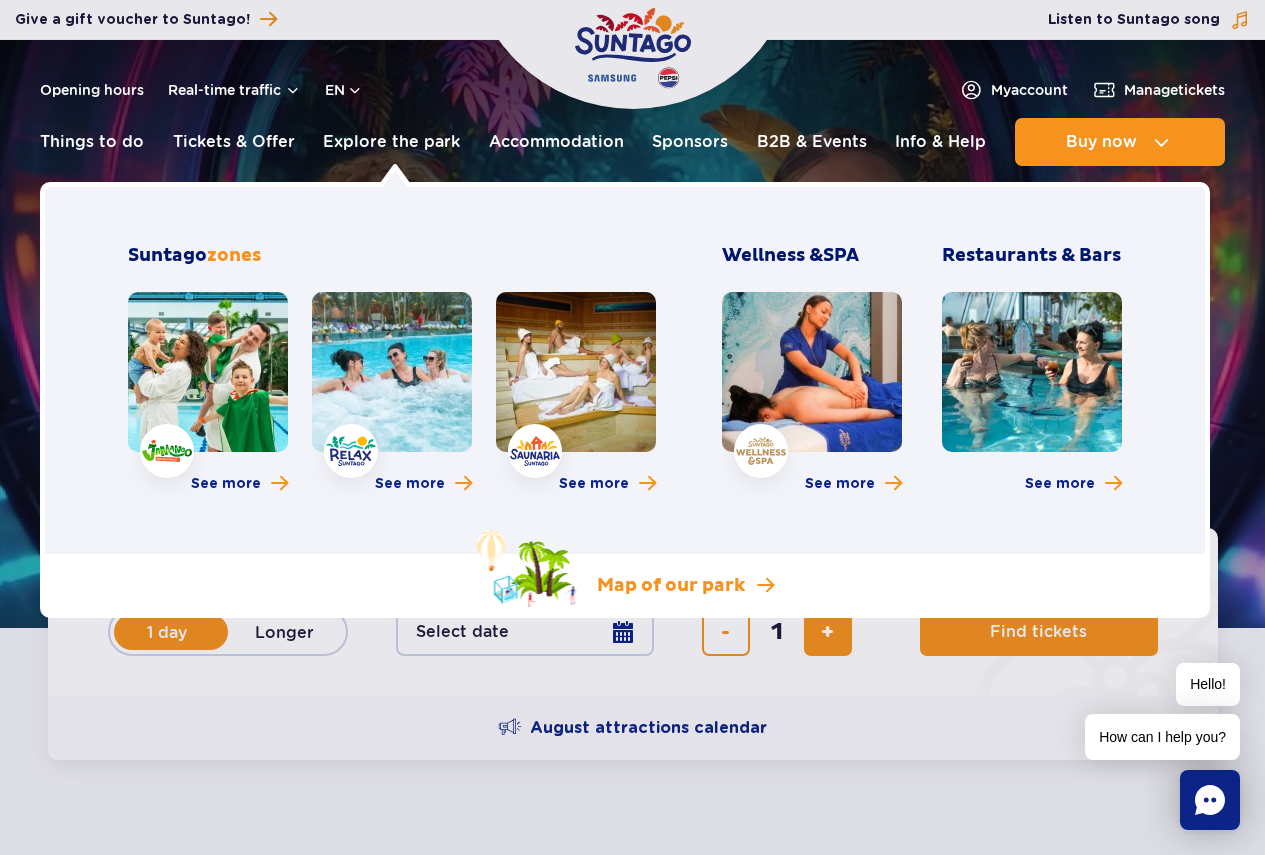click at bounding box center (765, 585) 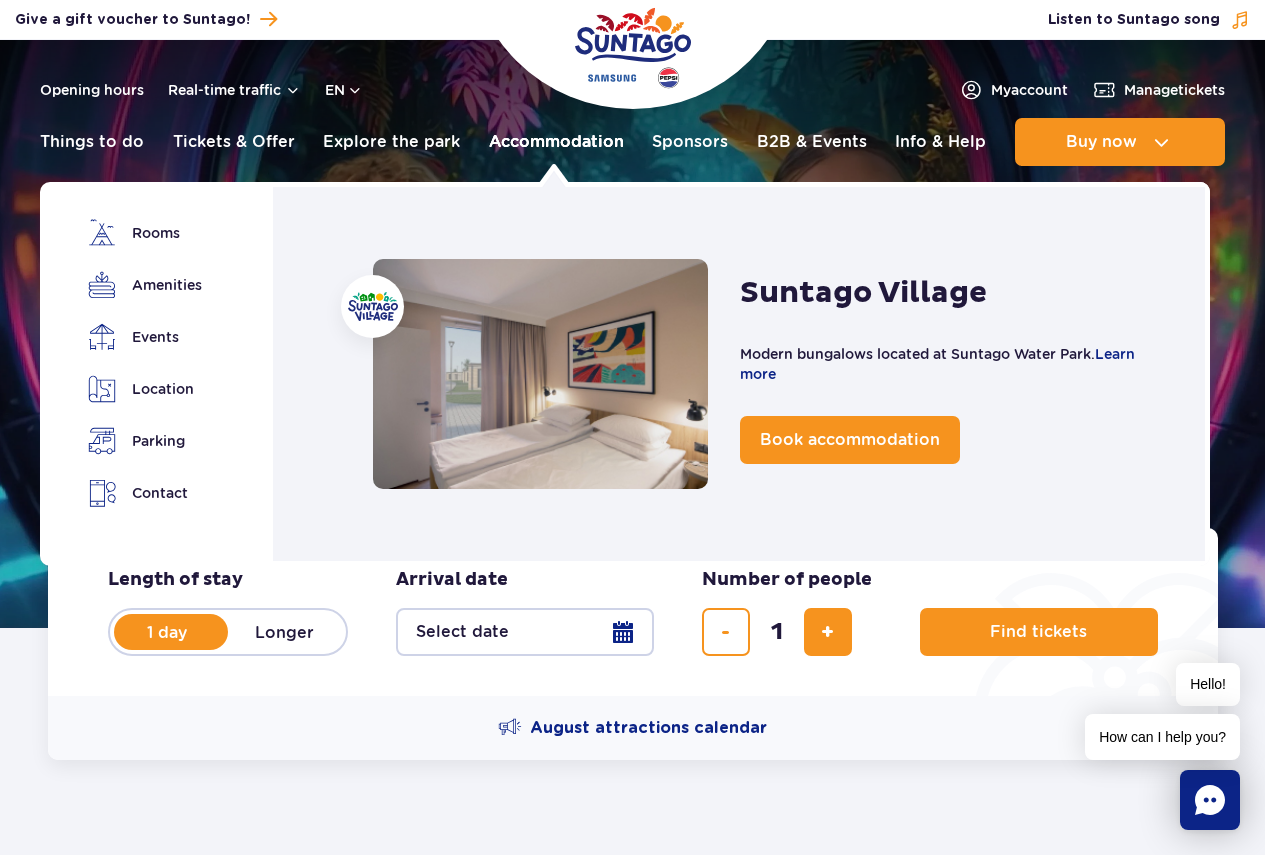 click on "Accommodation" at bounding box center [556, 142] 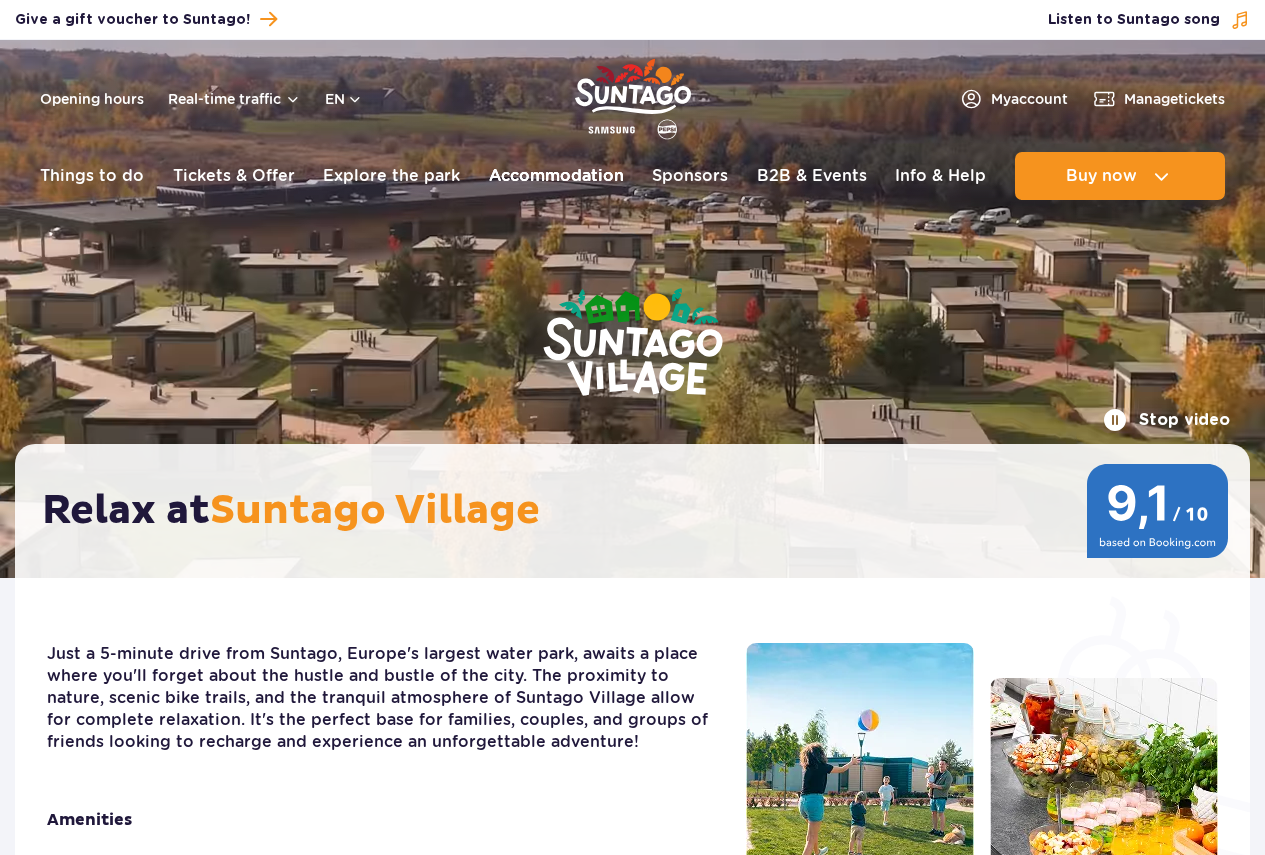 scroll, scrollTop: 0, scrollLeft: 0, axis: both 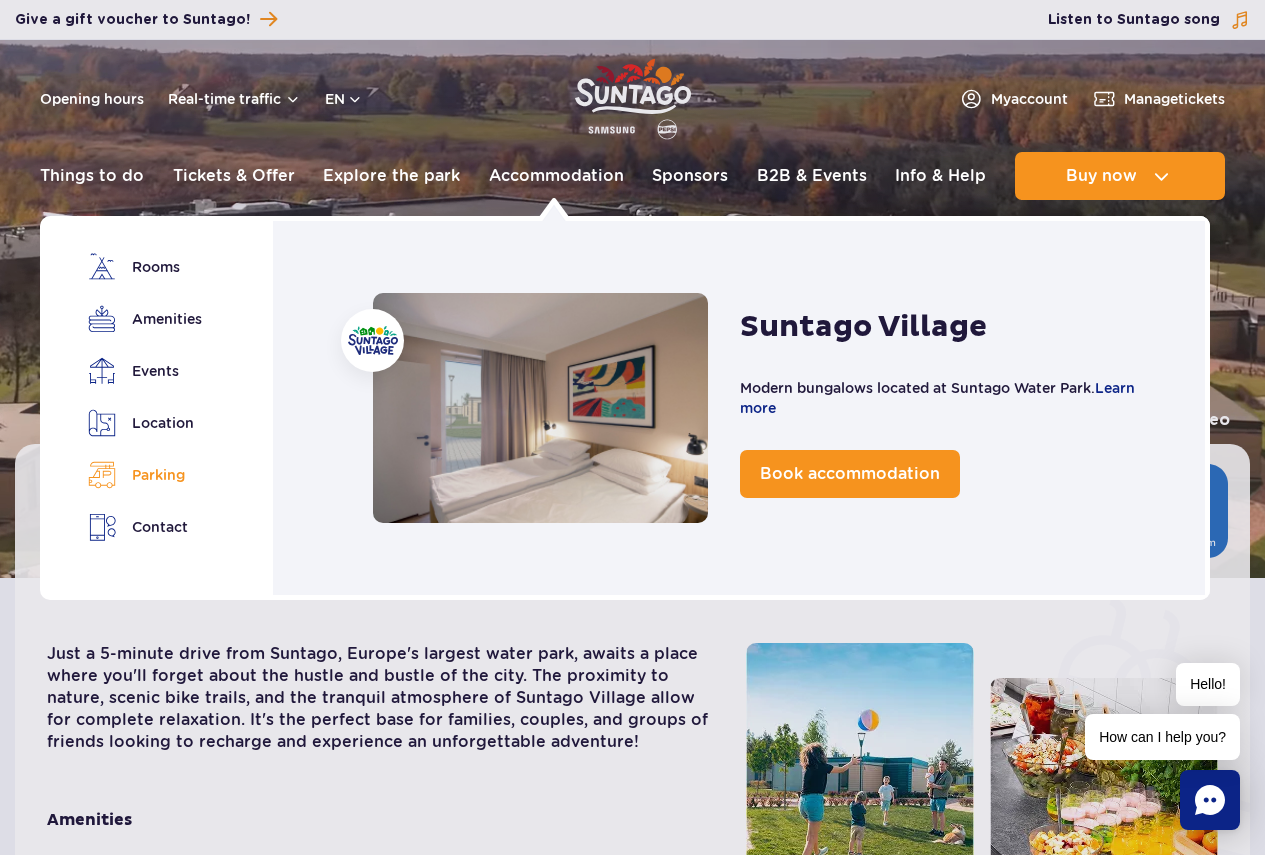 click on "Parking" at bounding box center [144, 475] 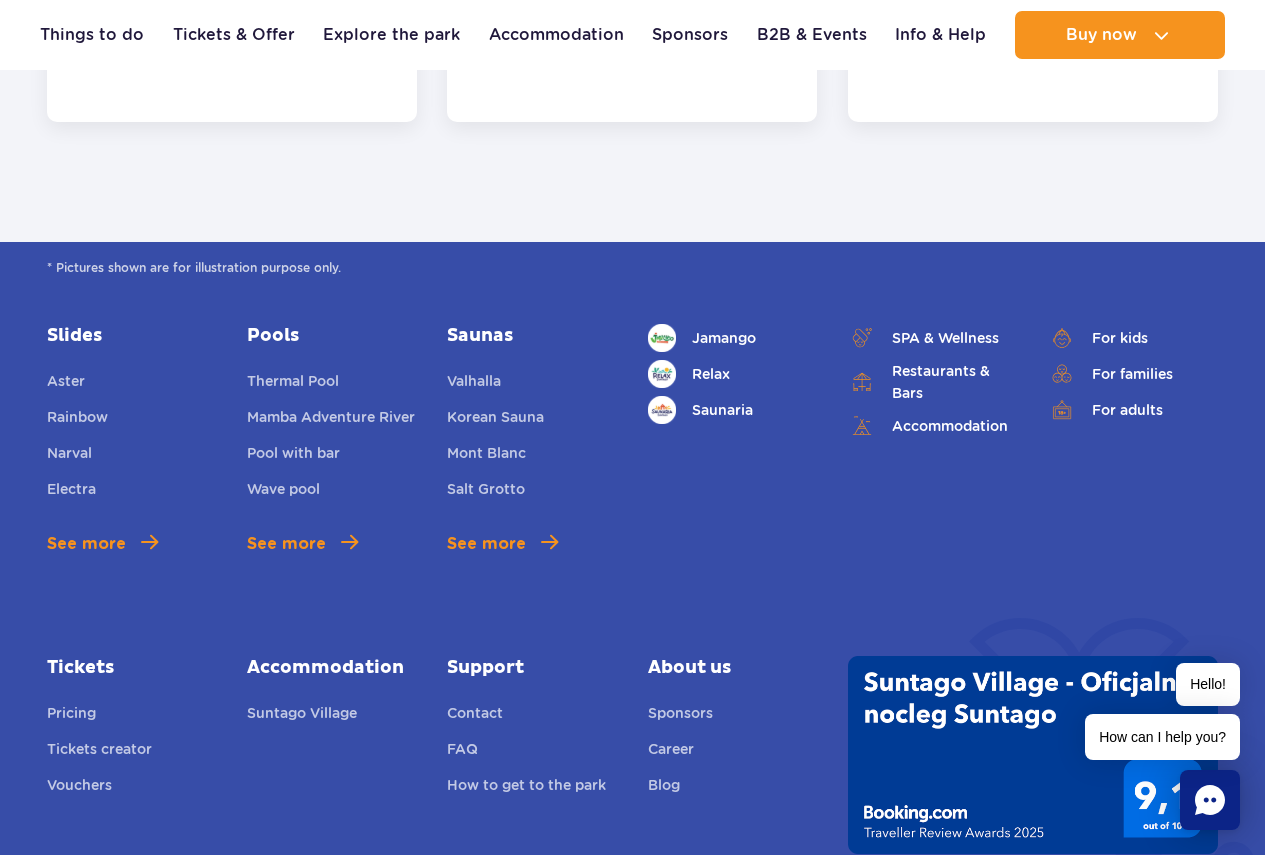 scroll, scrollTop: 7407, scrollLeft: 0, axis: vertical 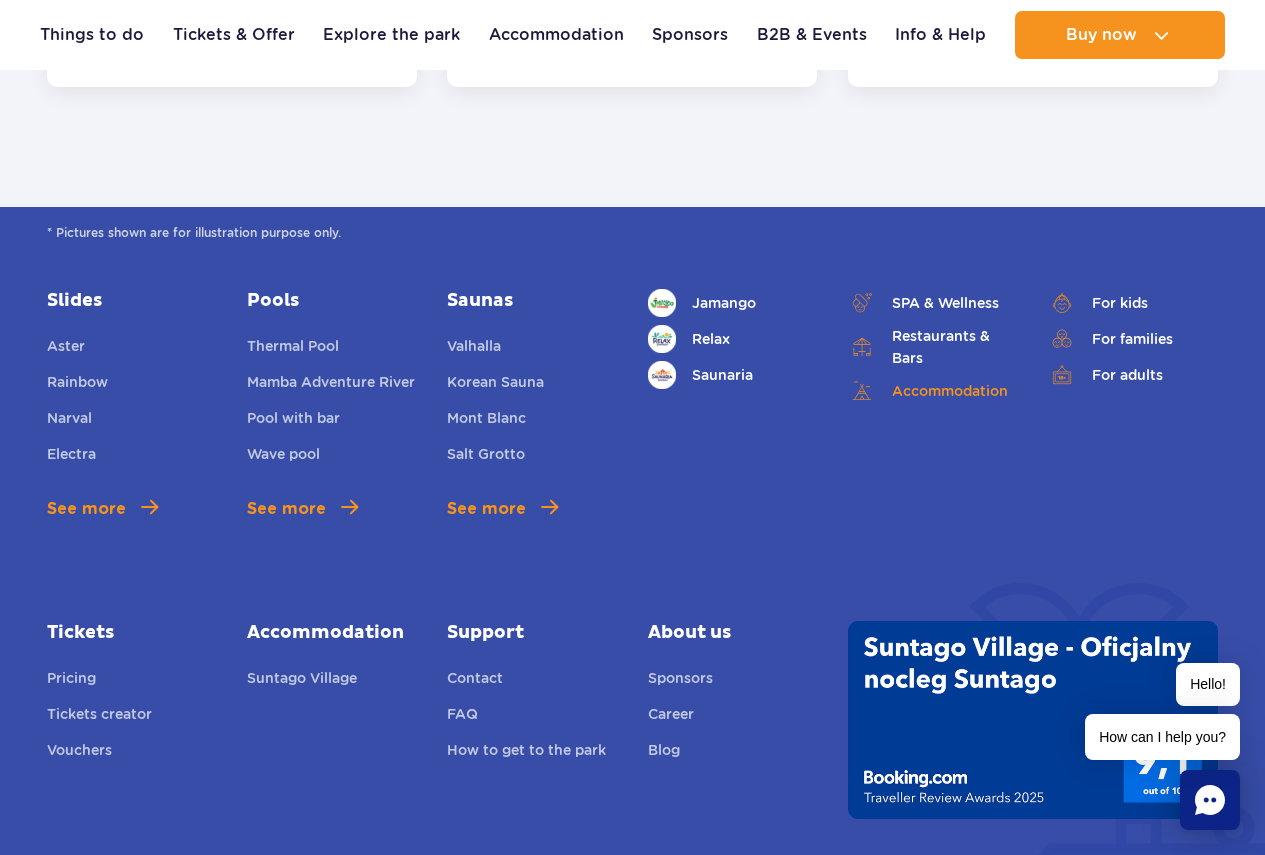 click on "Accommodation" at bounding box center [933, 391] 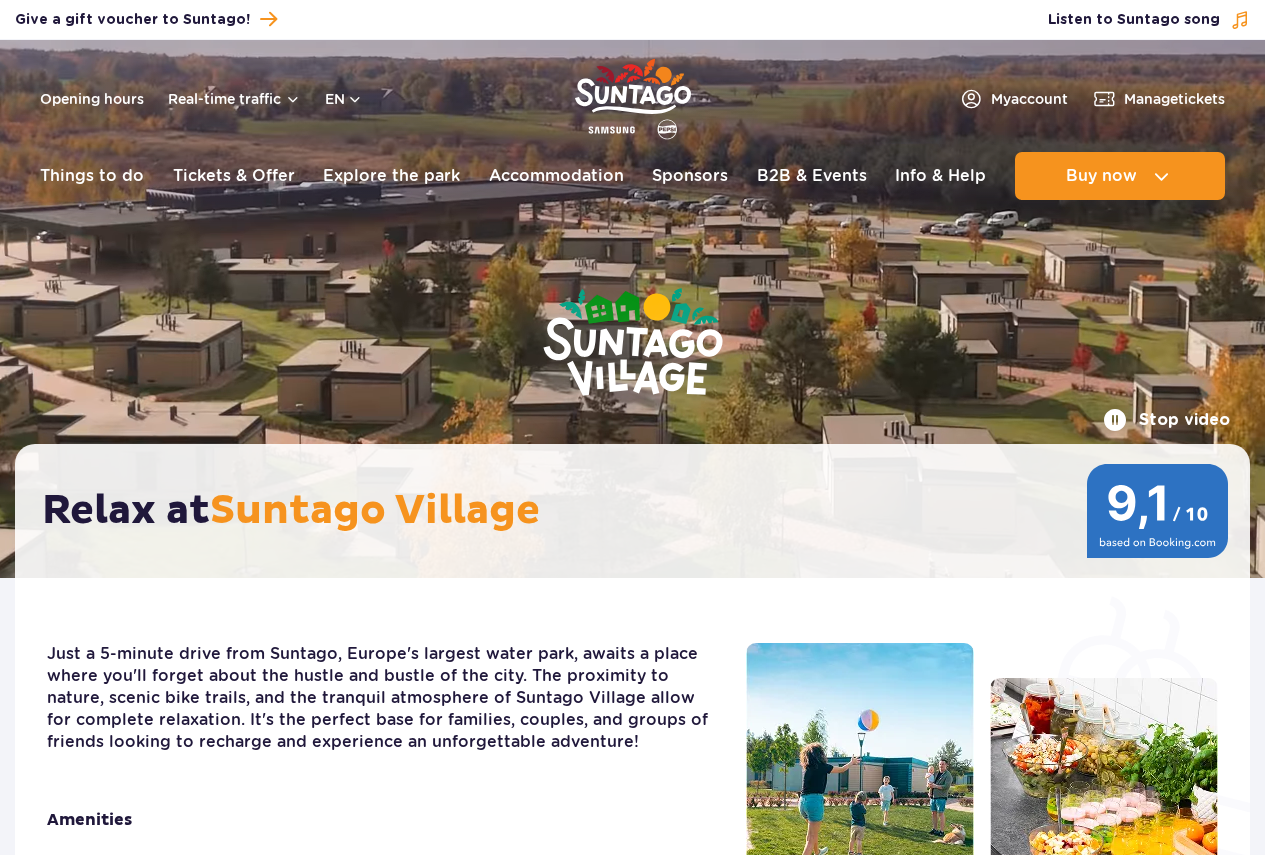 scroll, scrollTop: 0, scrollLeft: 0, axis: both 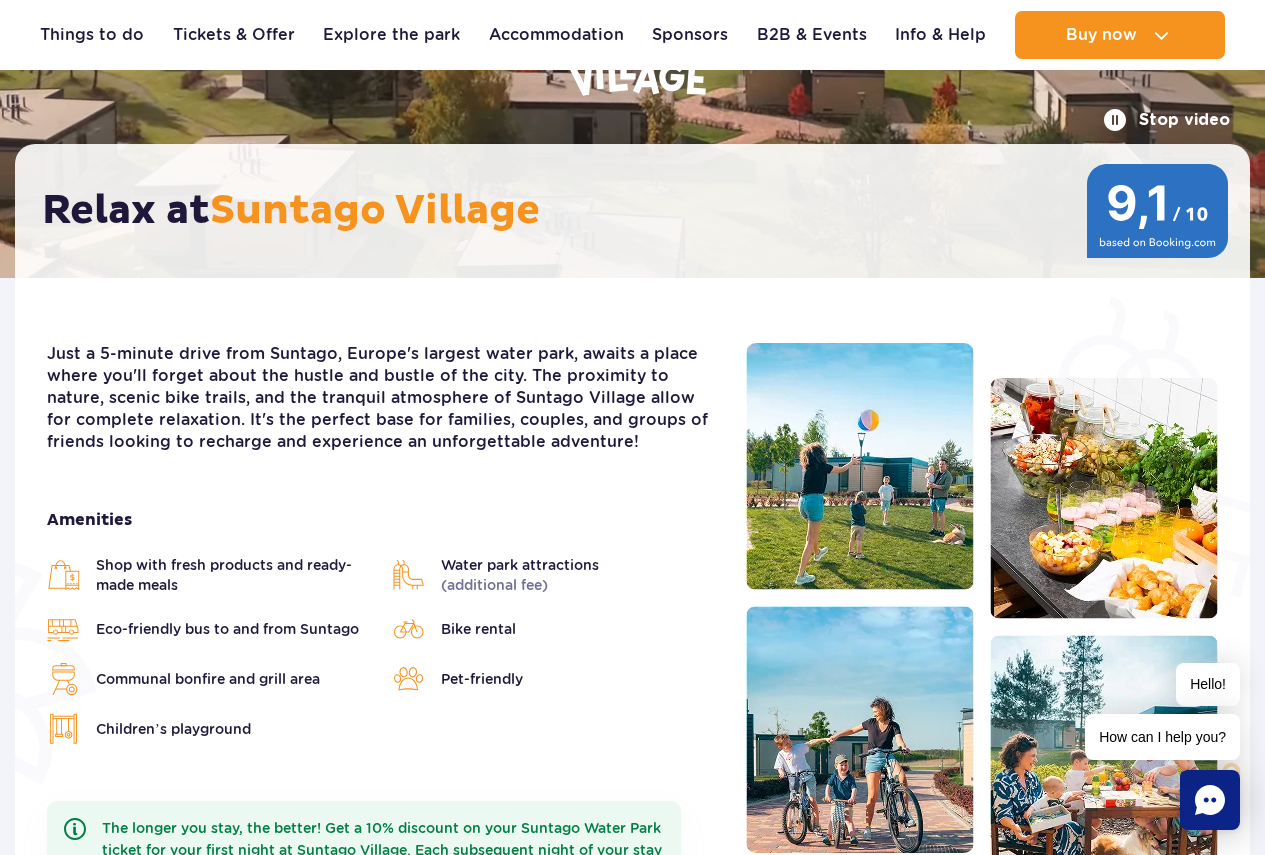 click at bounding box center (1157, 211) 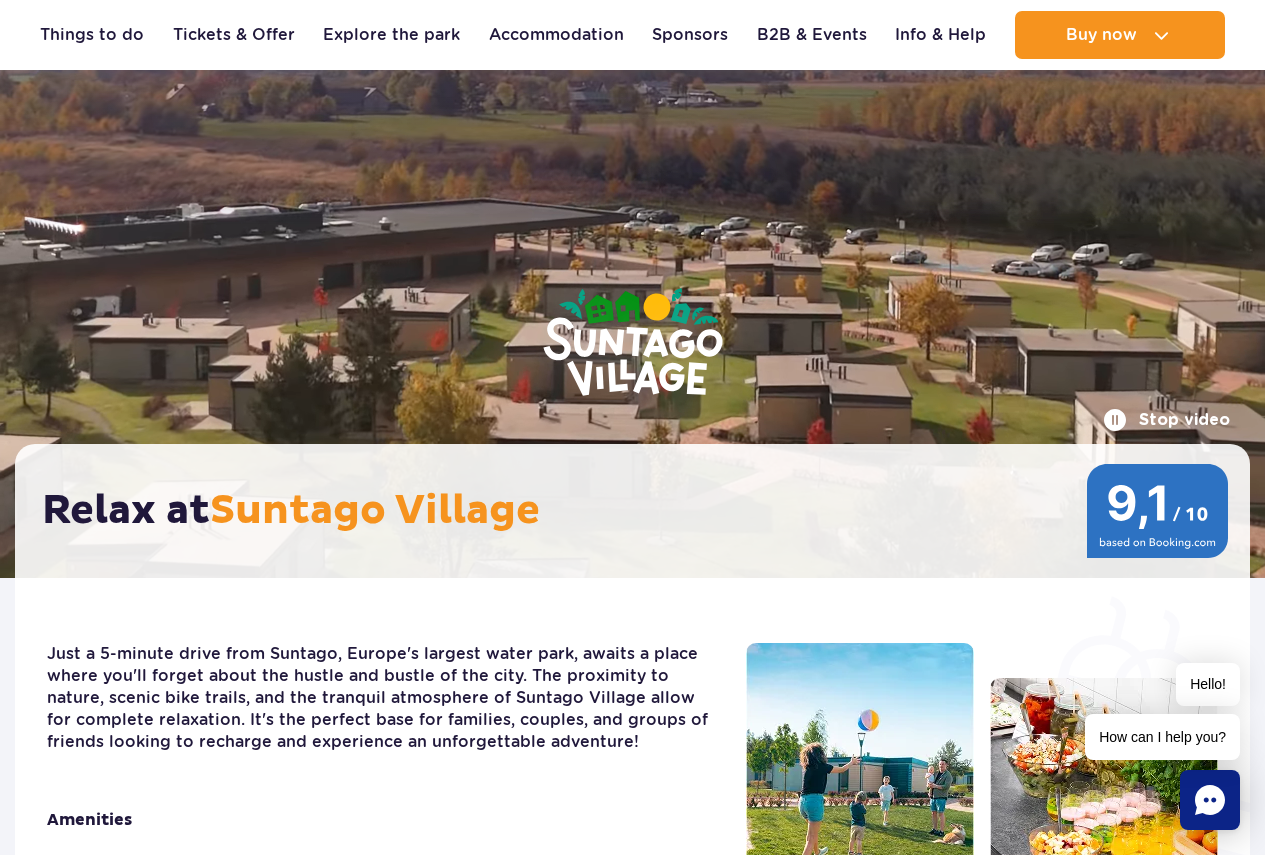 scroll, scrollTop: 500, scrollLeft: 0, axis: vertical 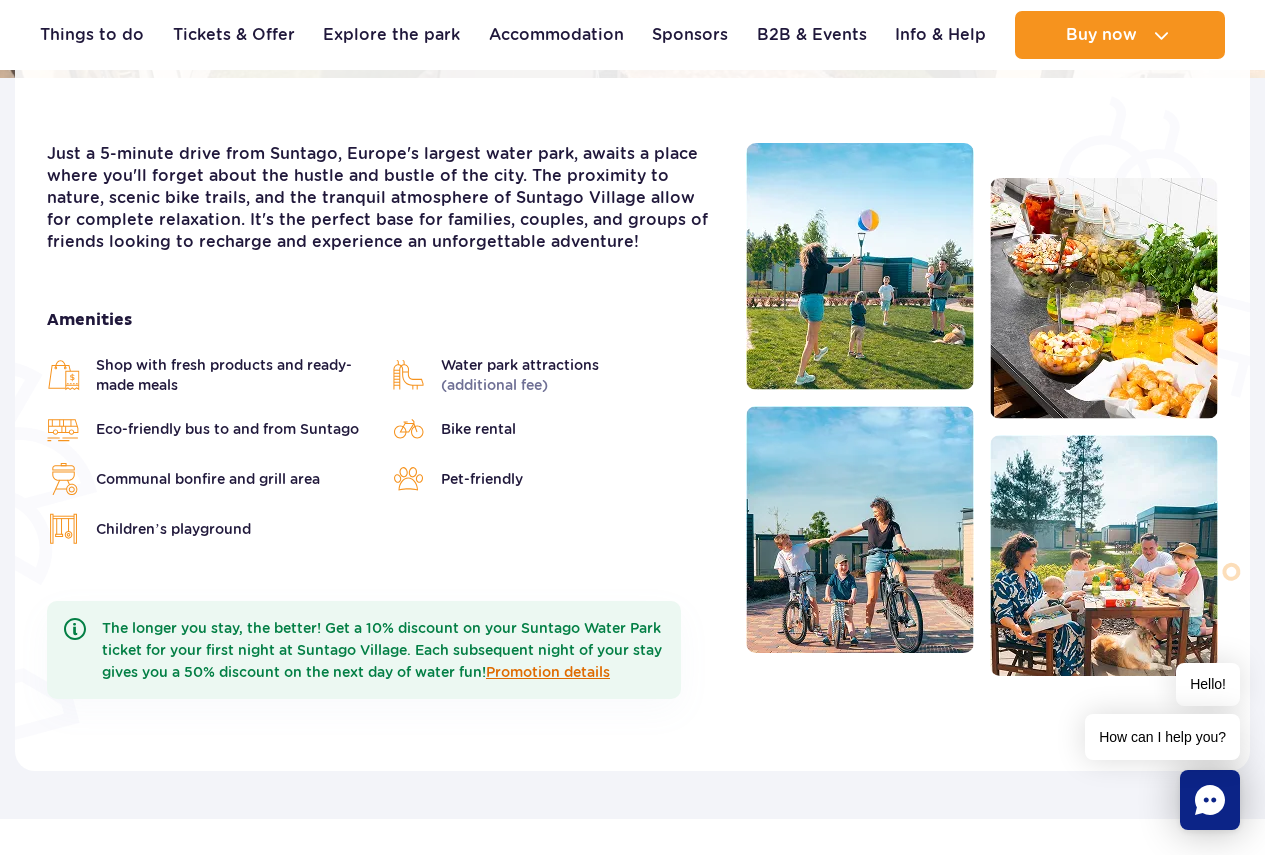 click on "Promotion details" at bounding box center (548, 672) 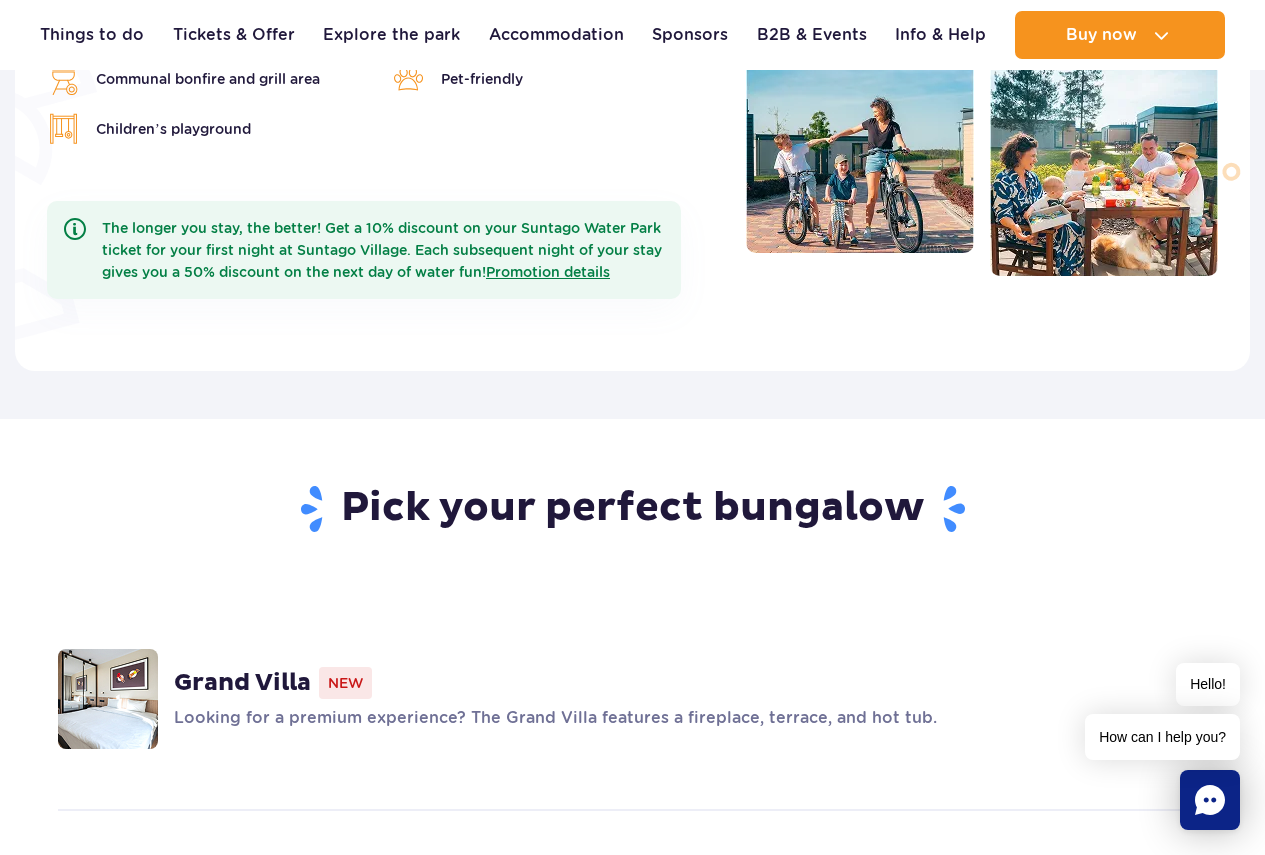 scroll, scrollTop: 1200, scrollLeft: 0, axis: vertical 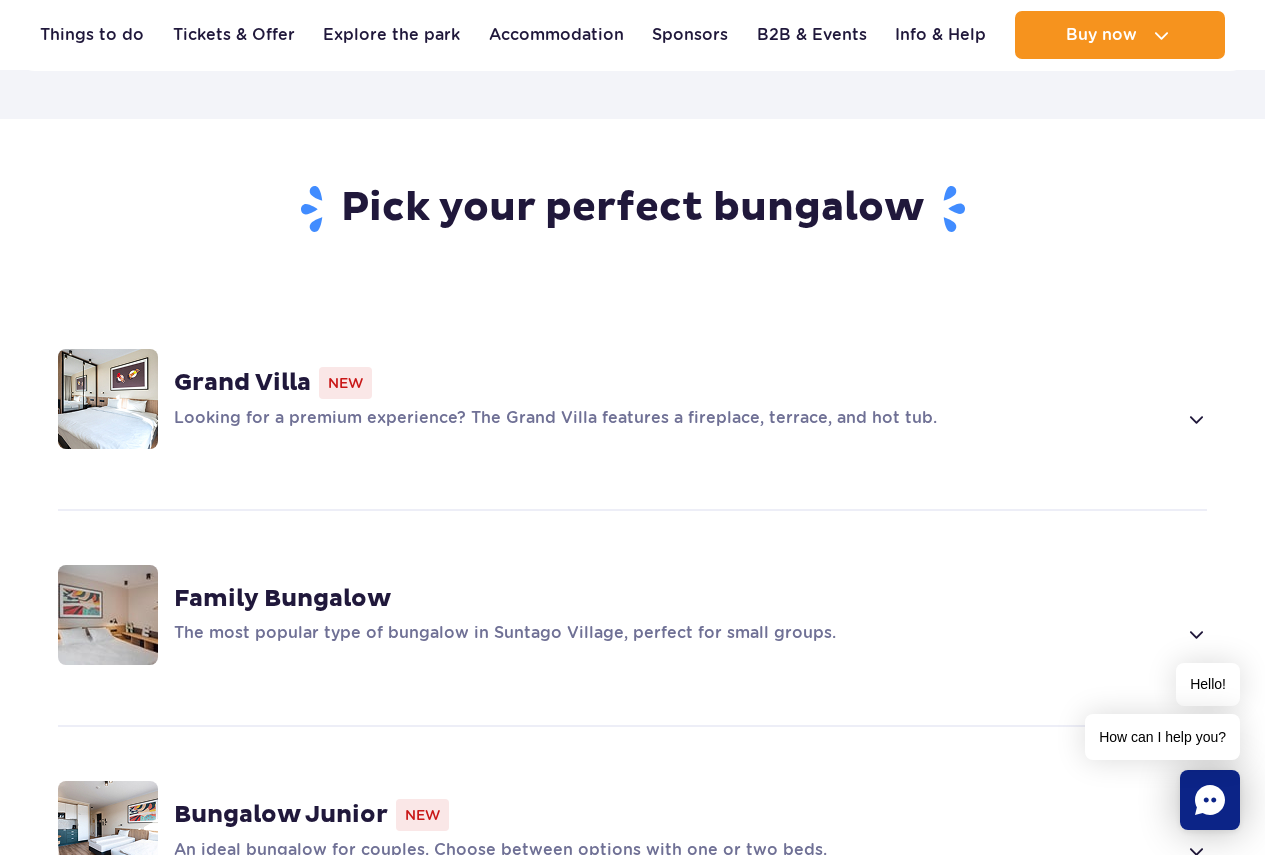 click on "Looking for a premium experience? The Grand Villa features a fireplace, terrace, and hot tub." at bounding box center (690, 419) 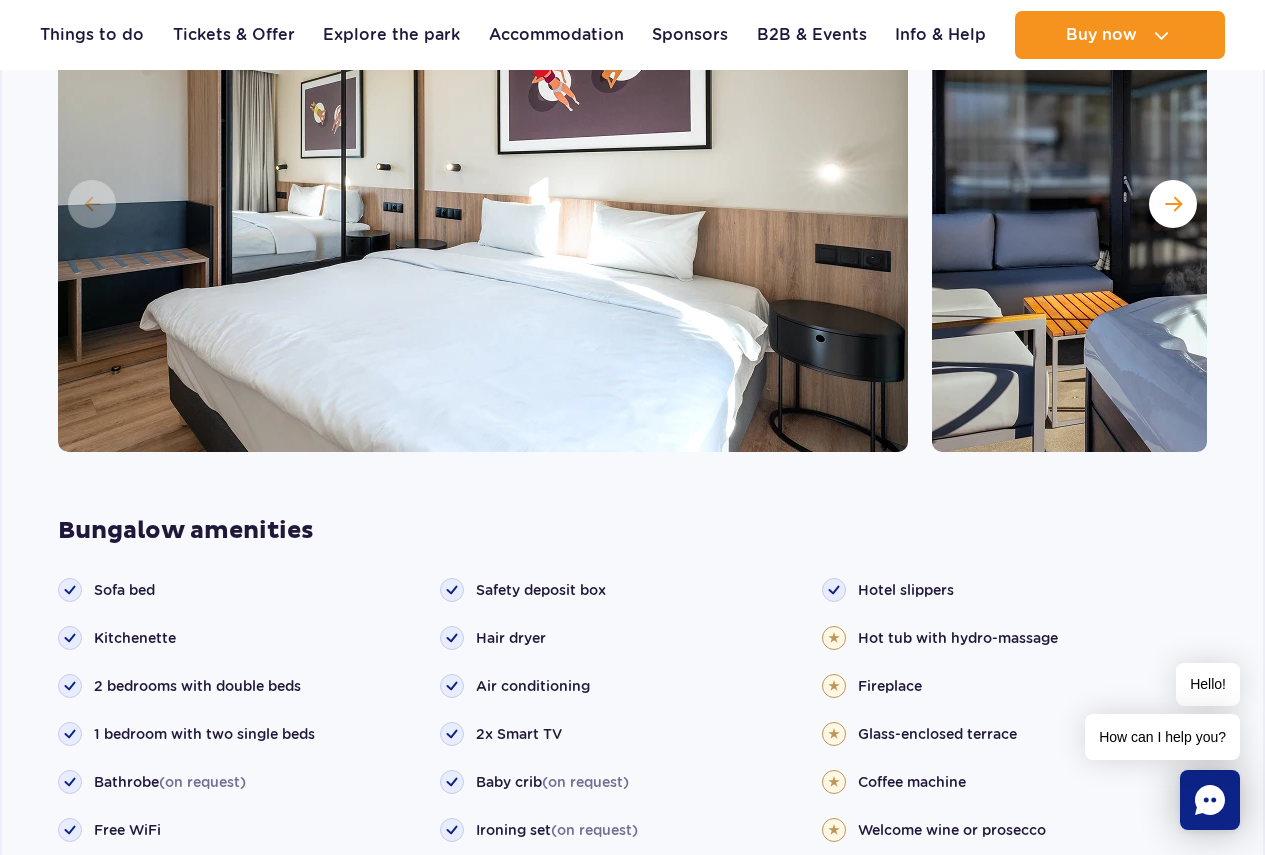 scroll, scrollTop: 1701, scrollLeft: 0, axis: vertical 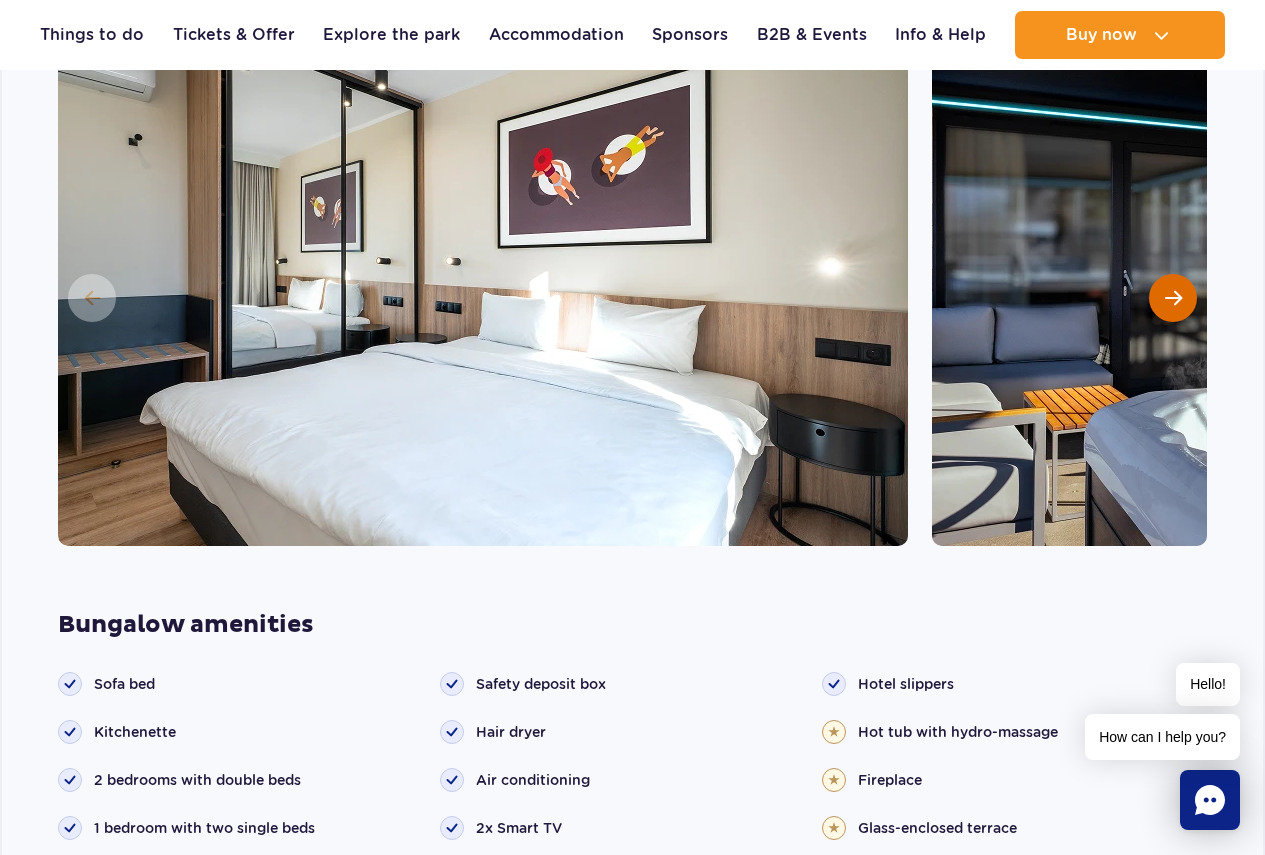 click at bounding box center [1173, 298] 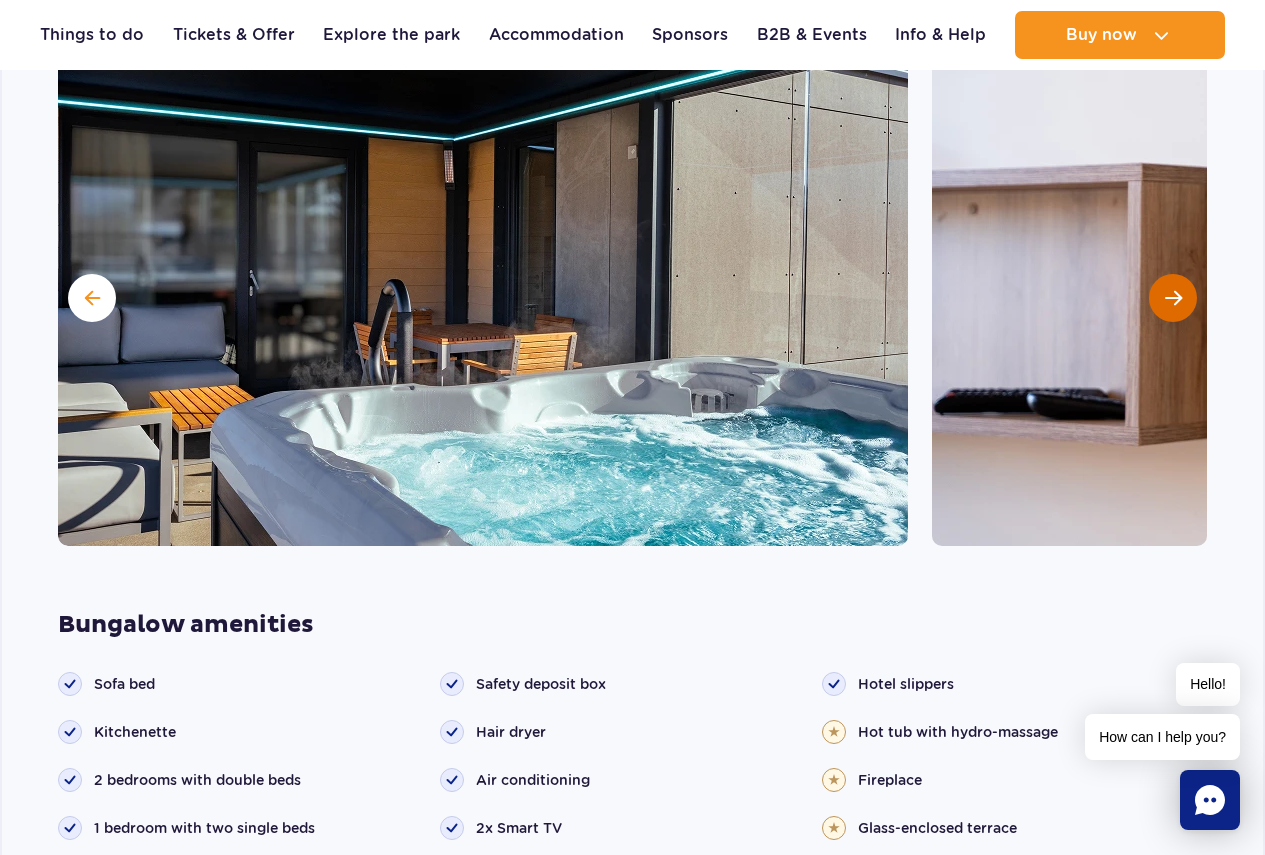 click at bounding box center (1173, 298) 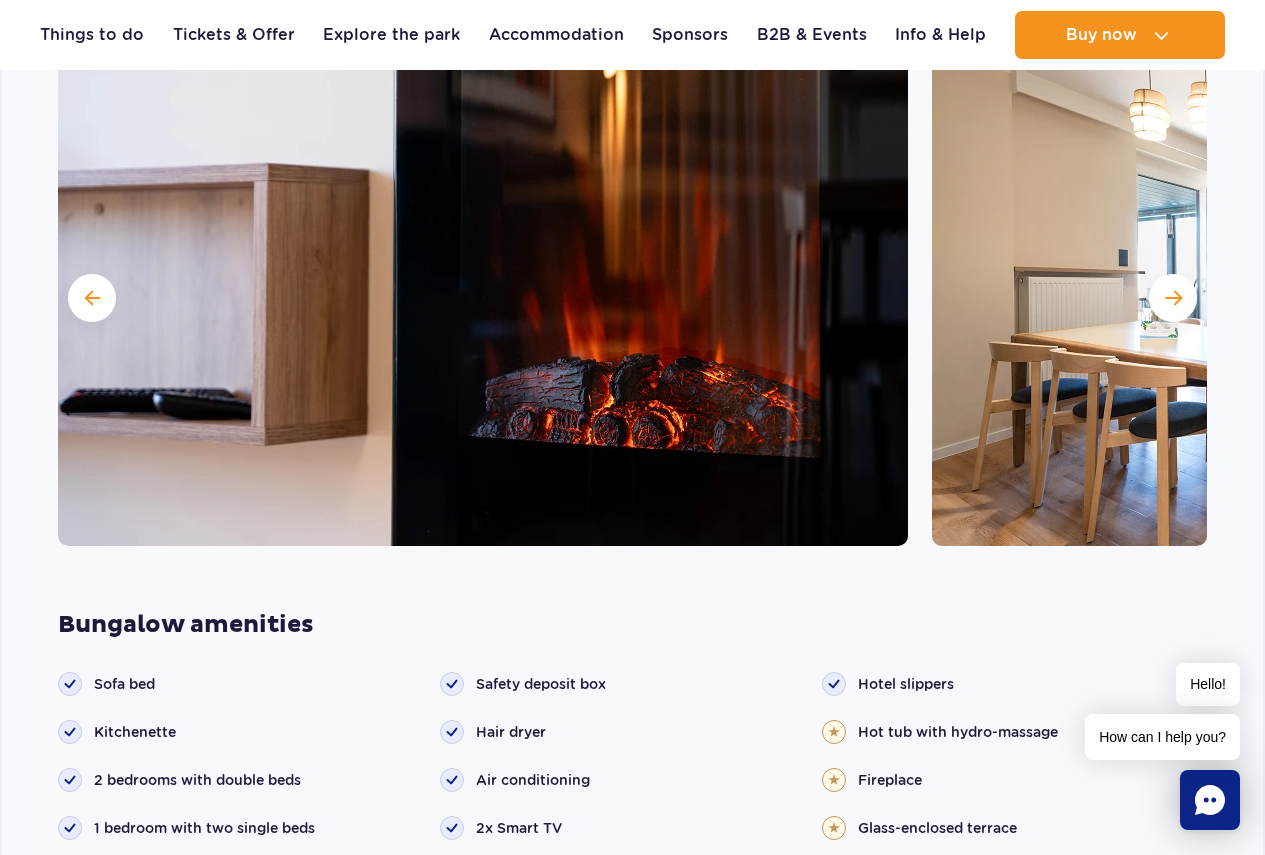 scroll, scrollTop: 2201, scrollLeft: 0, axis: vertical 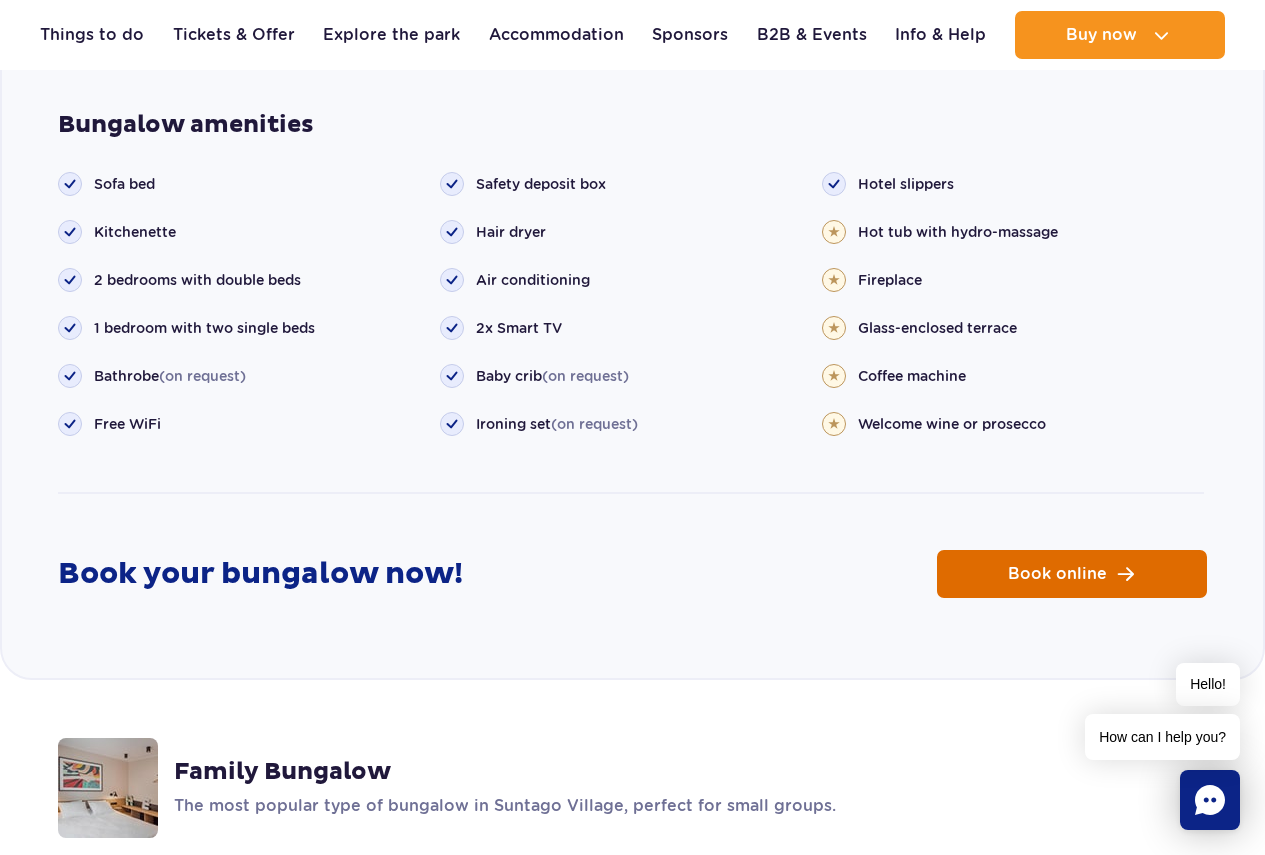 click on "Book online" at bounding box center (1057, 574) 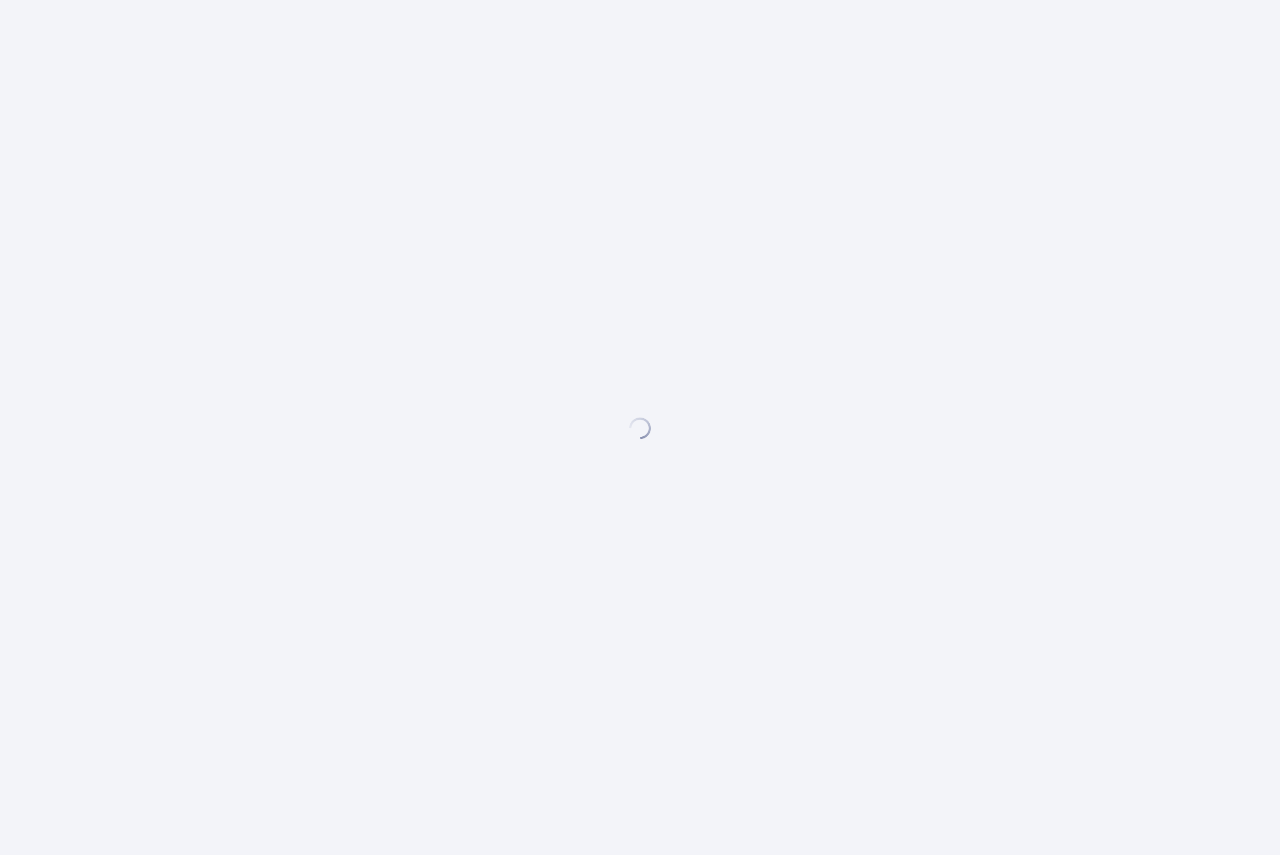 scroll, scrollTop: 0, scrollLeft: 0, axis: both 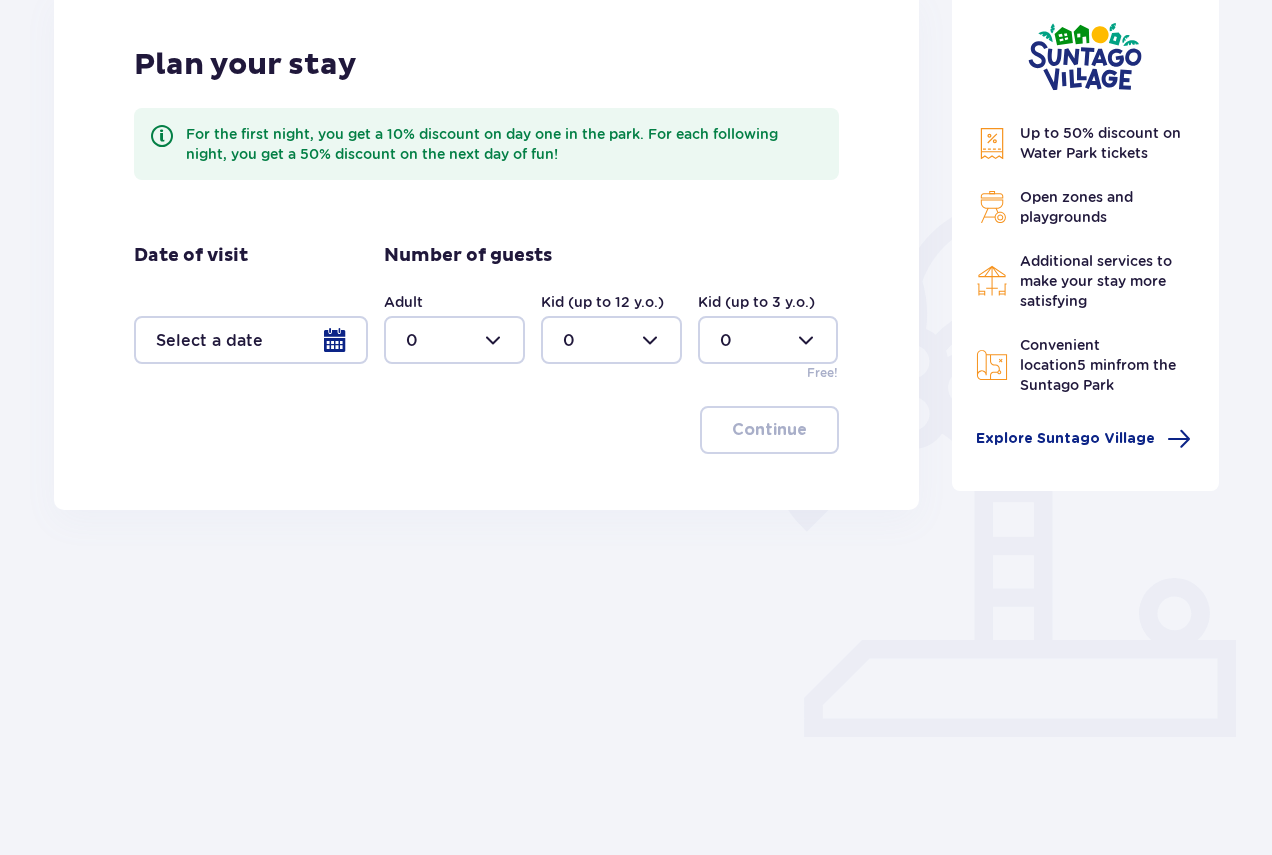 click at bounding box center (251, 340) 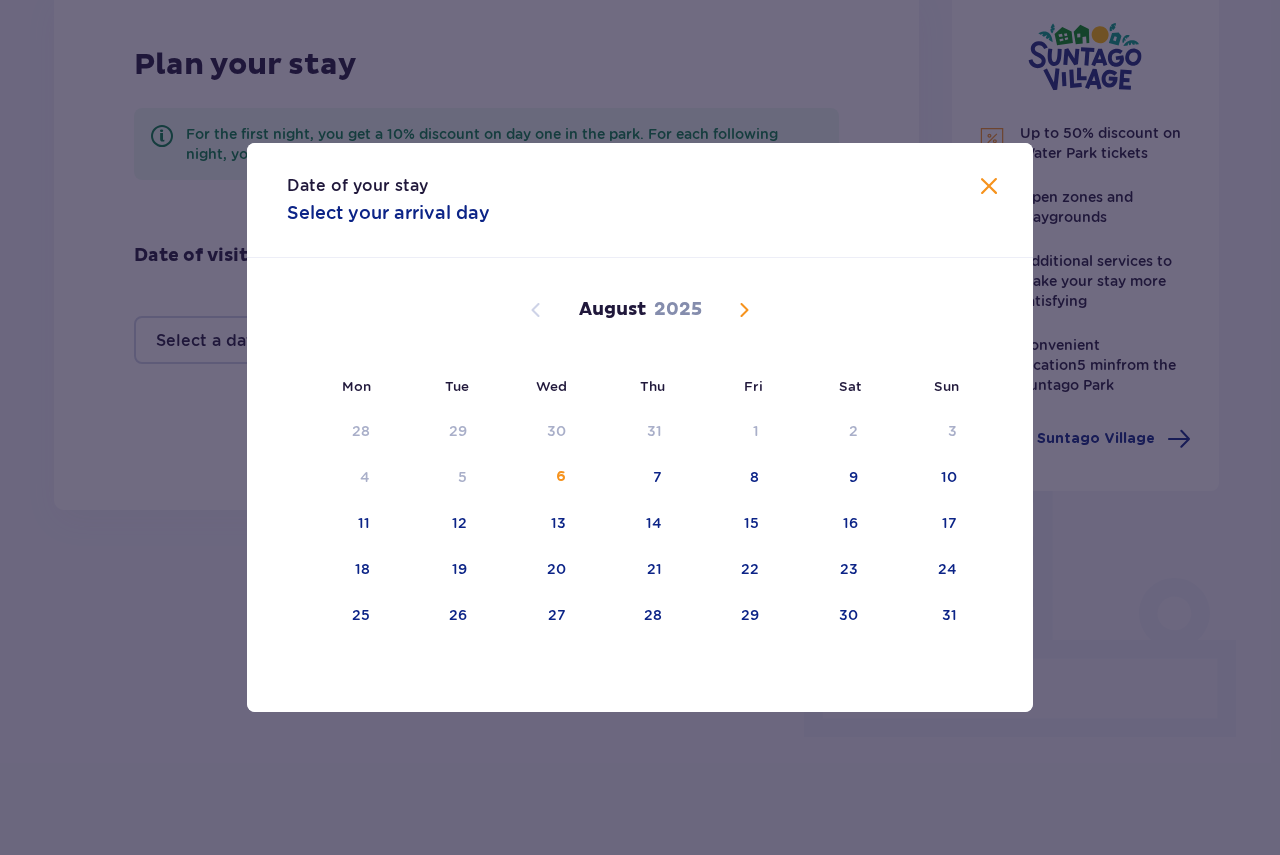 click on "August 2025" at bounding box center [640, 310] 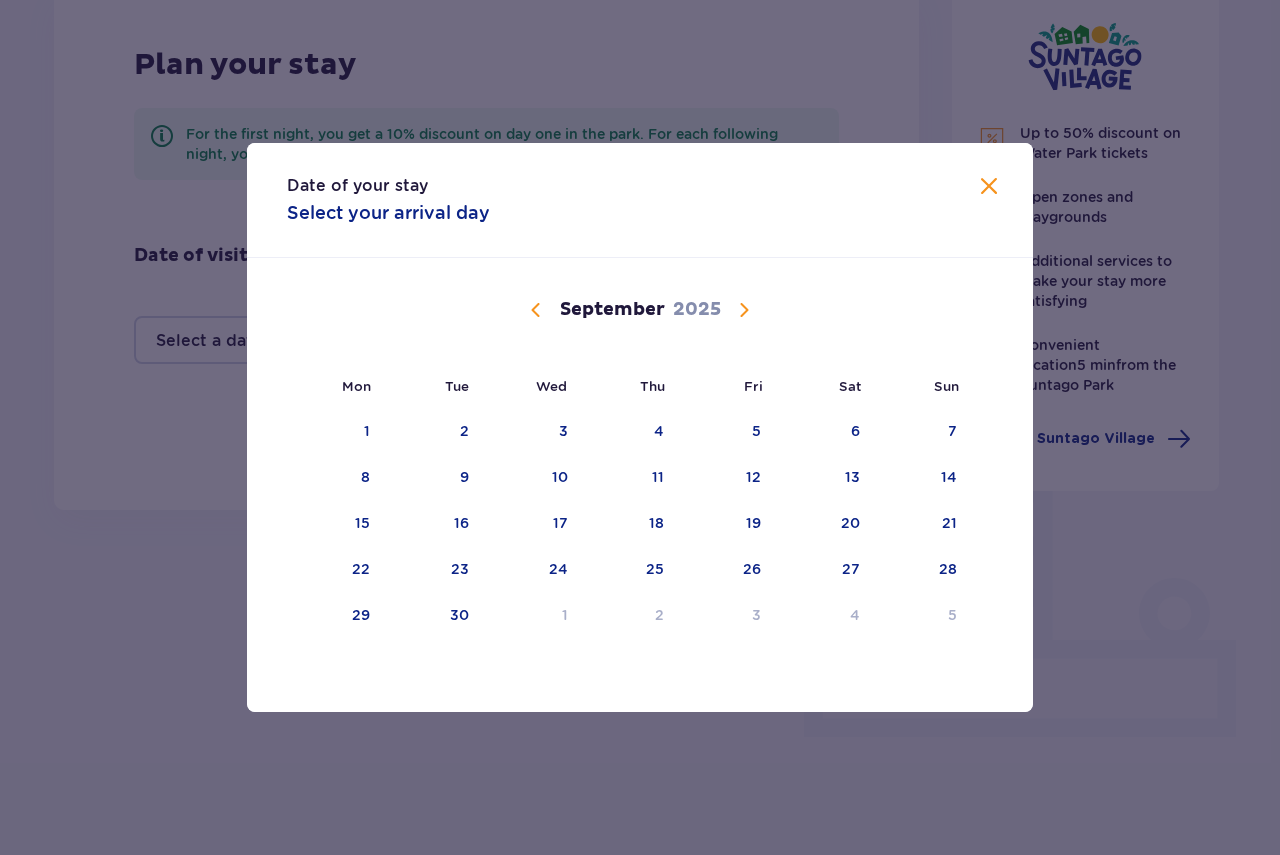click at bounding box center [744, 310] 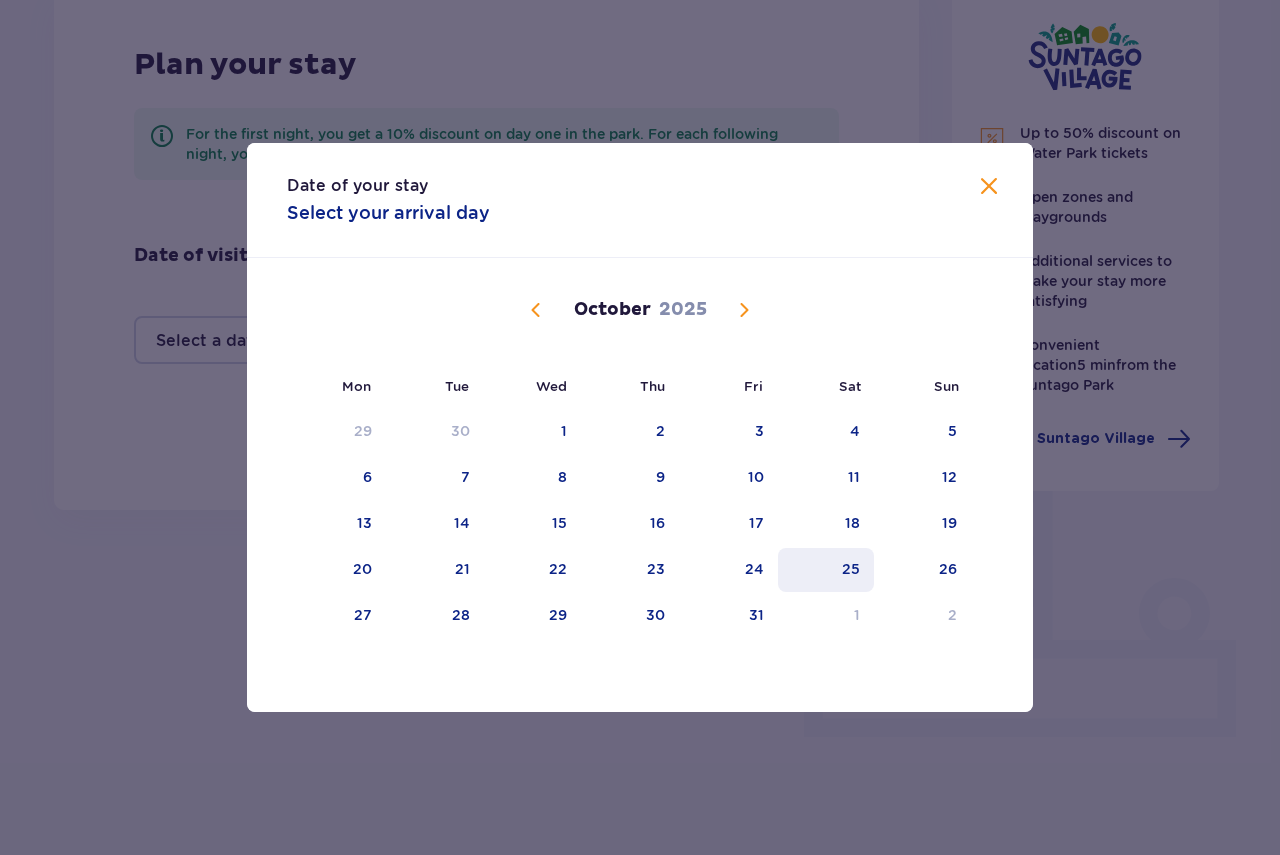 click on "25" at bounding box center (851, 569) 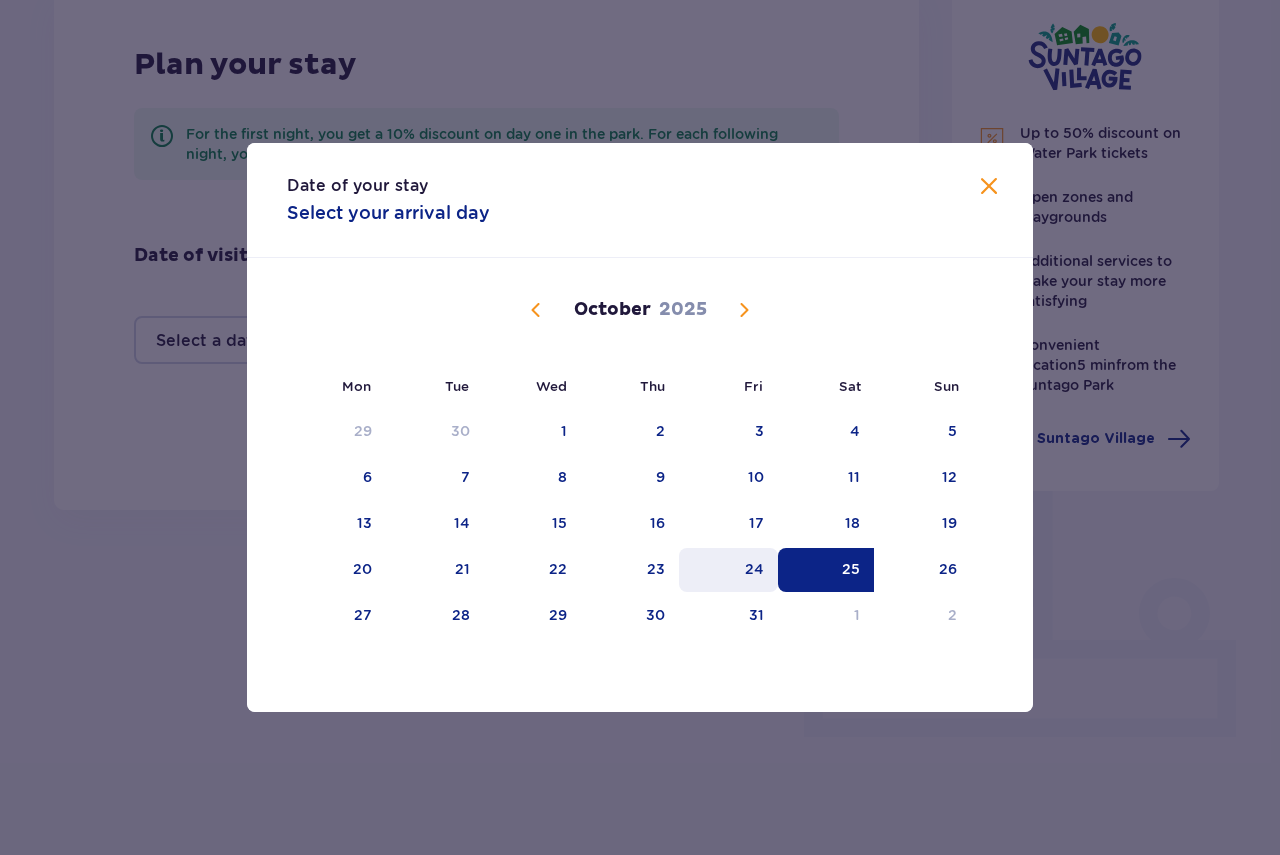 click on "24" at bounding box center (754, 569) 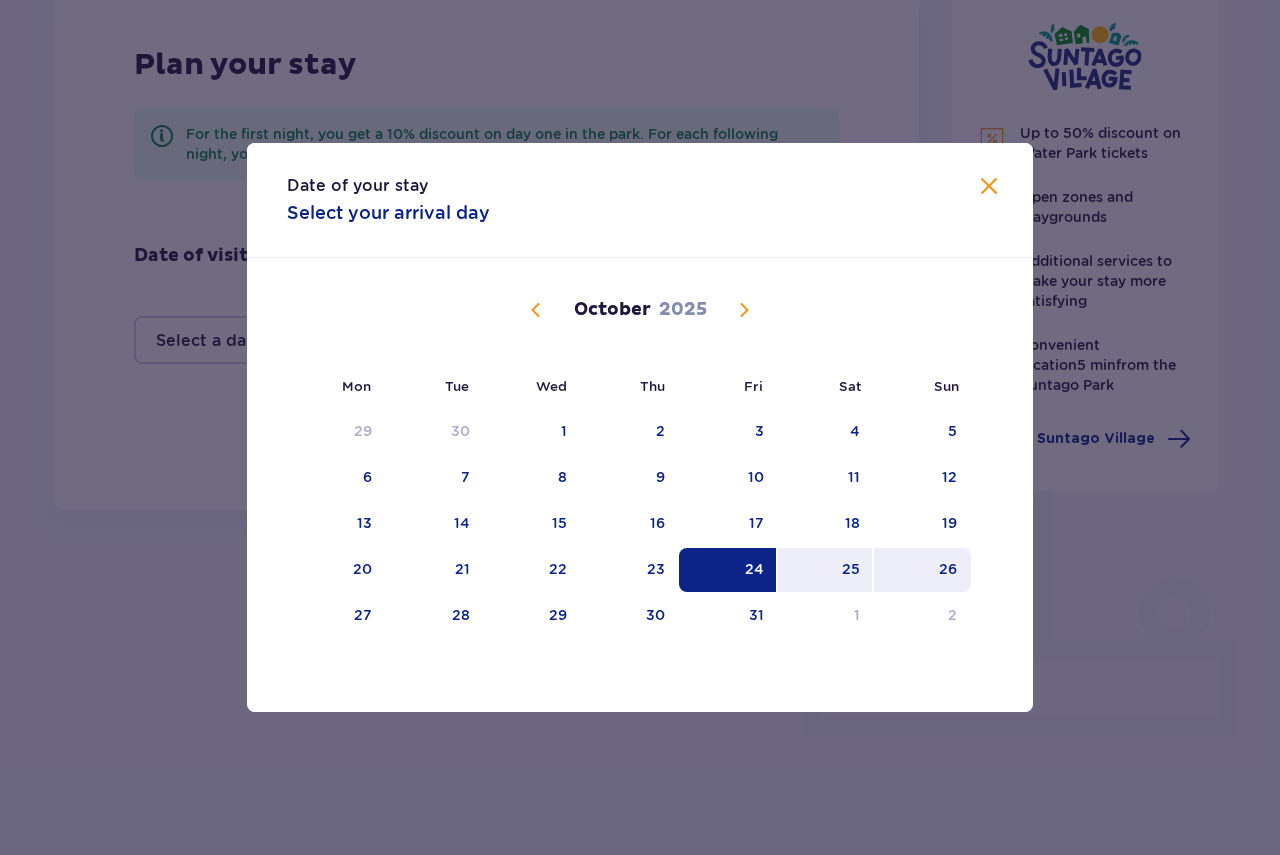 click on "26" at bounding box center (922, 570) 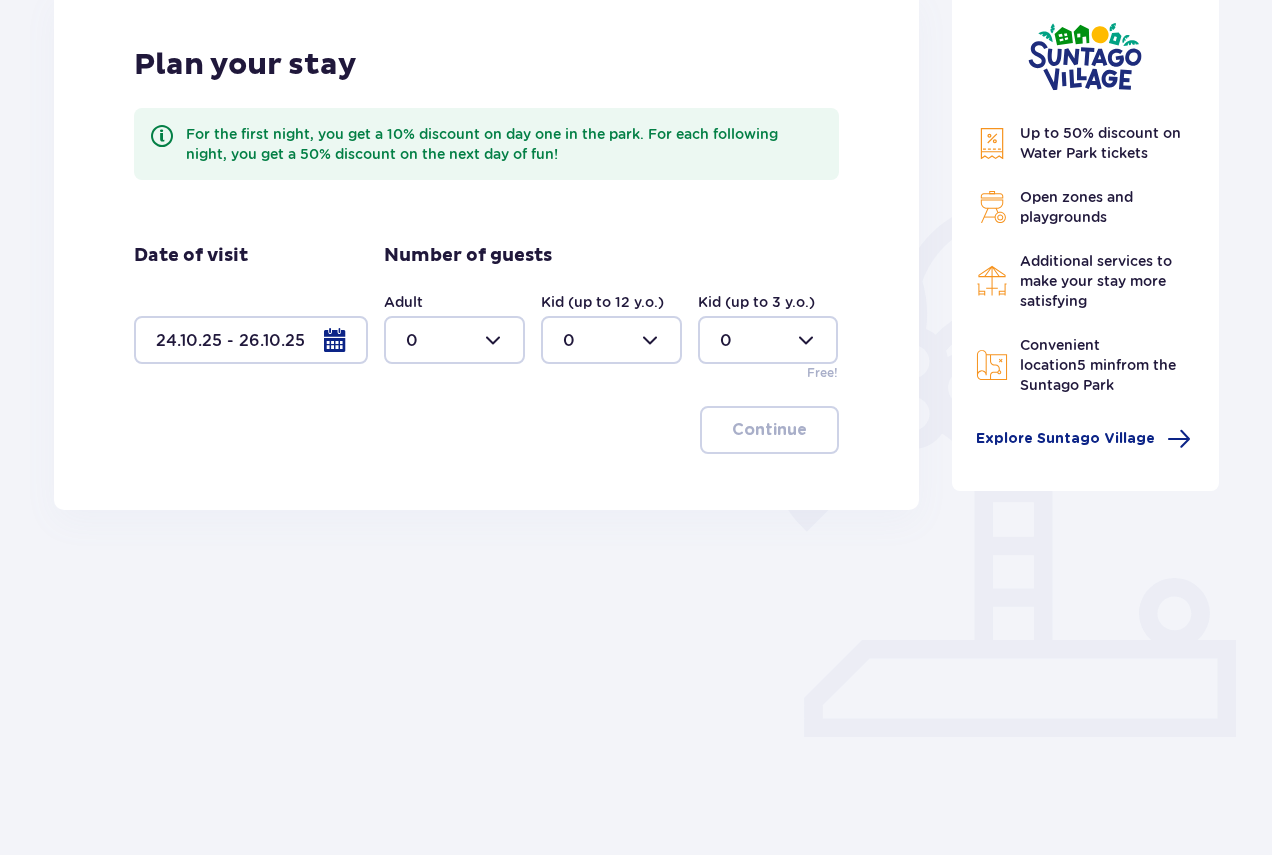 click at bounding box center [454, 340] 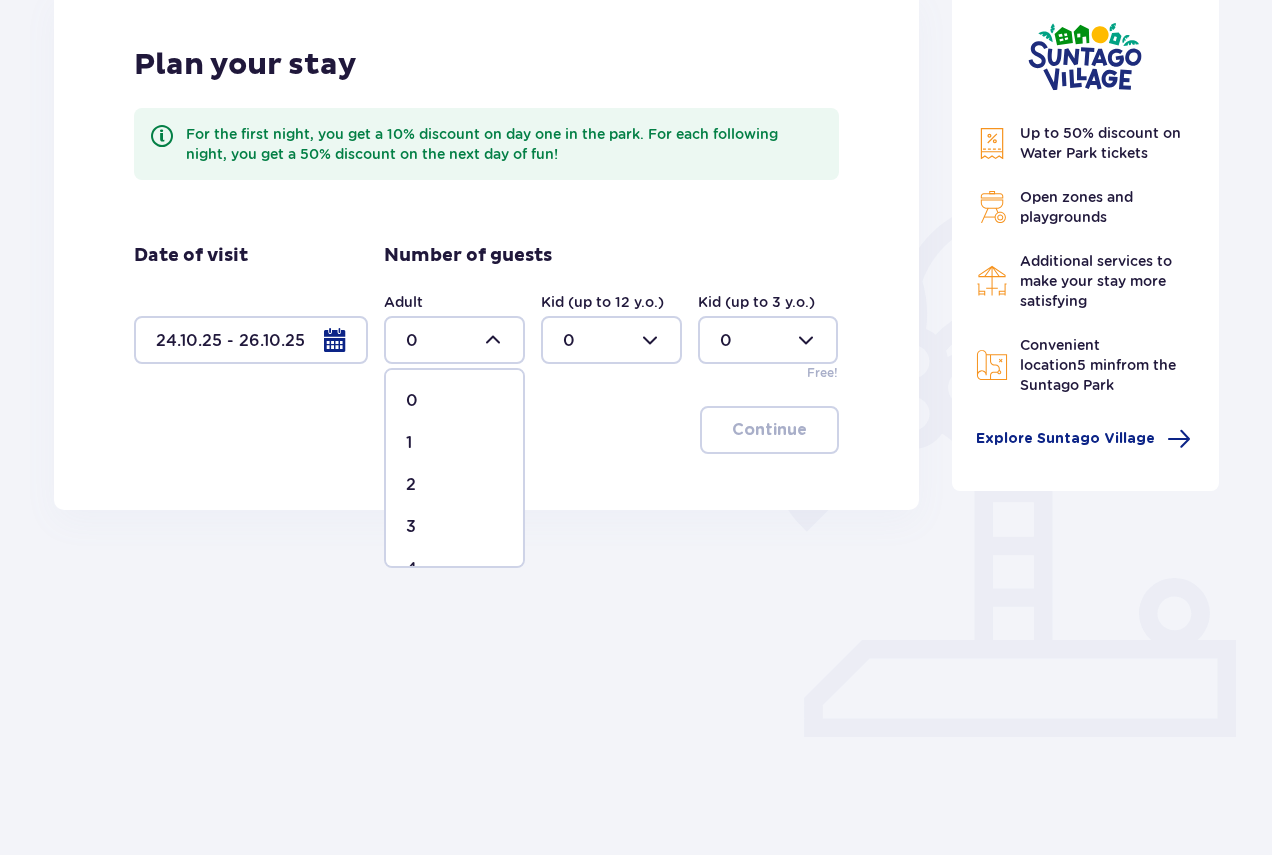 scroll, scrollTop: 100, scrollLeft: 0, axis: vertical 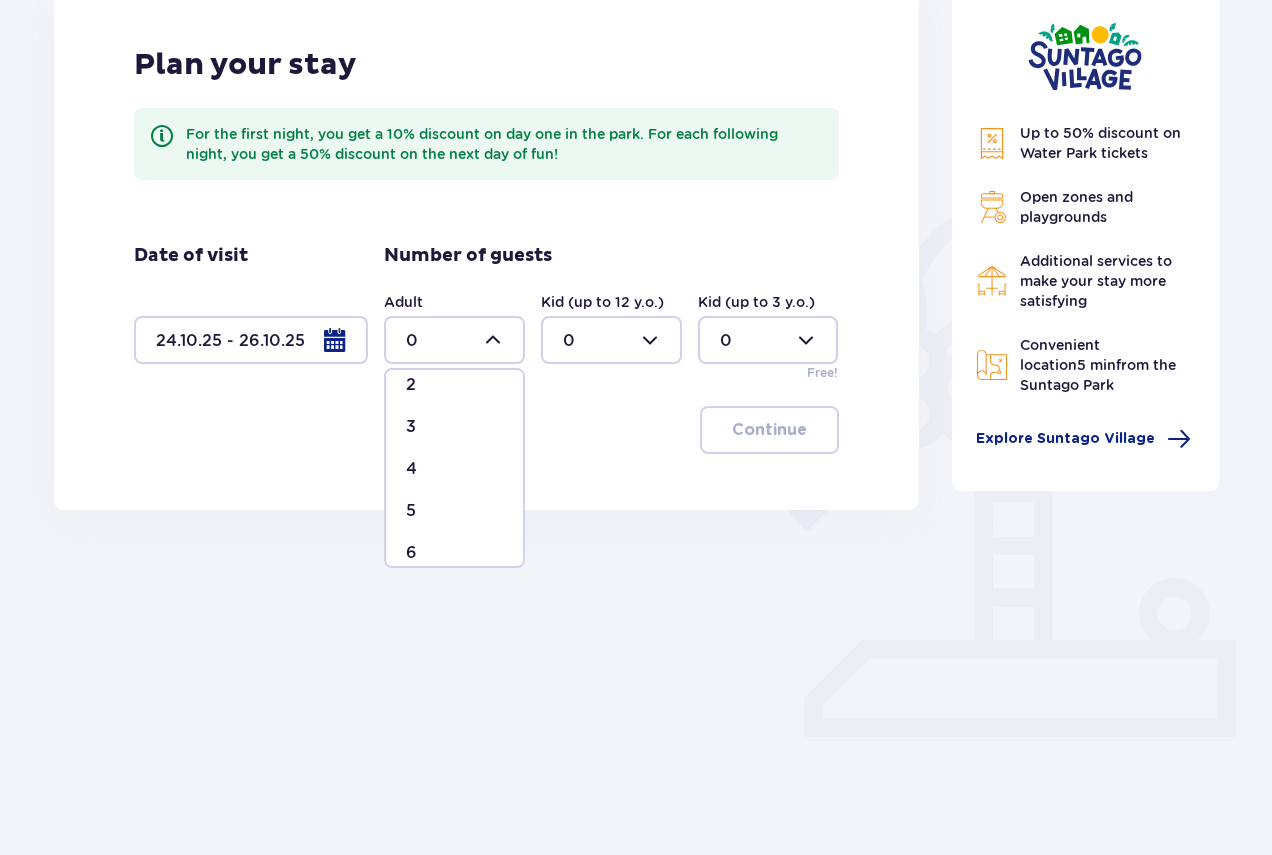 click on "4" at bounding box center [454, 469] 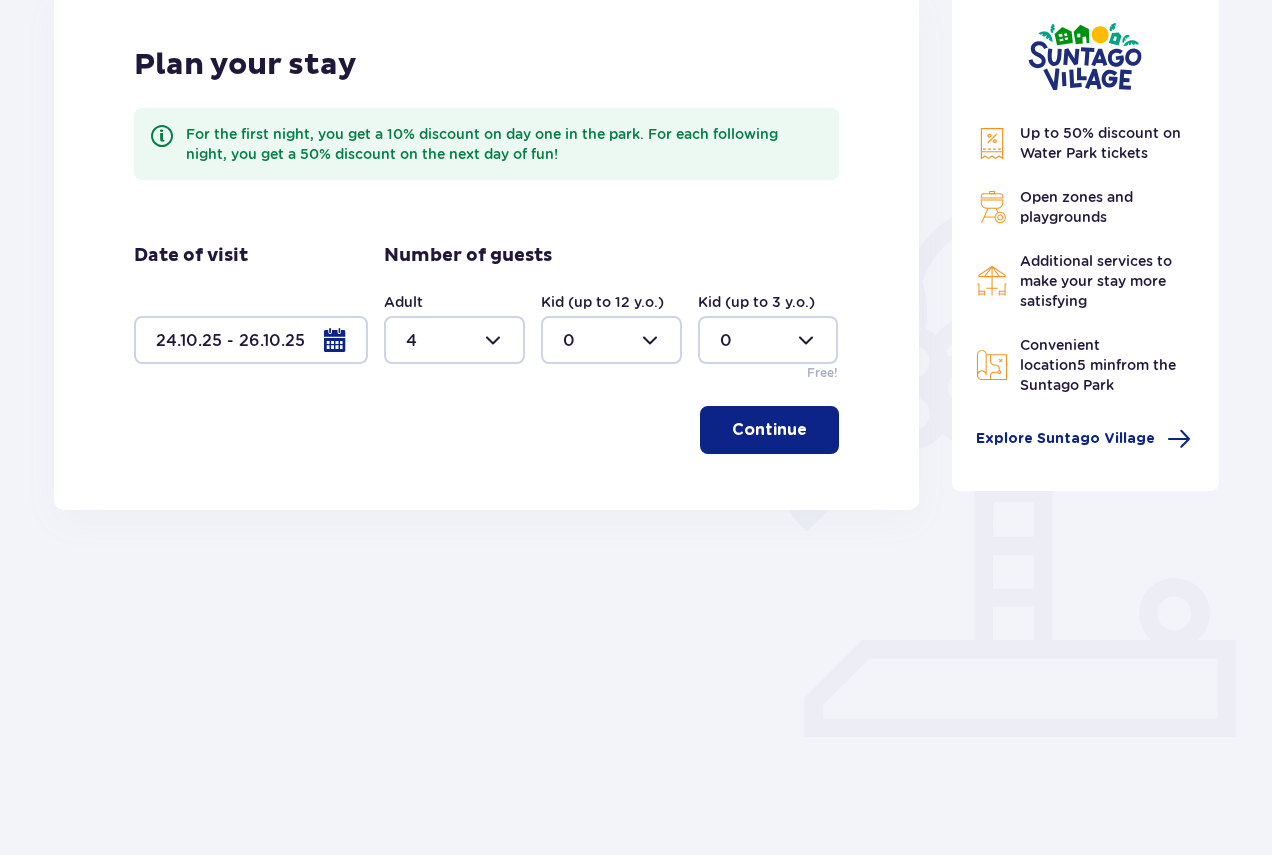 click at bounding box center (811, 430) 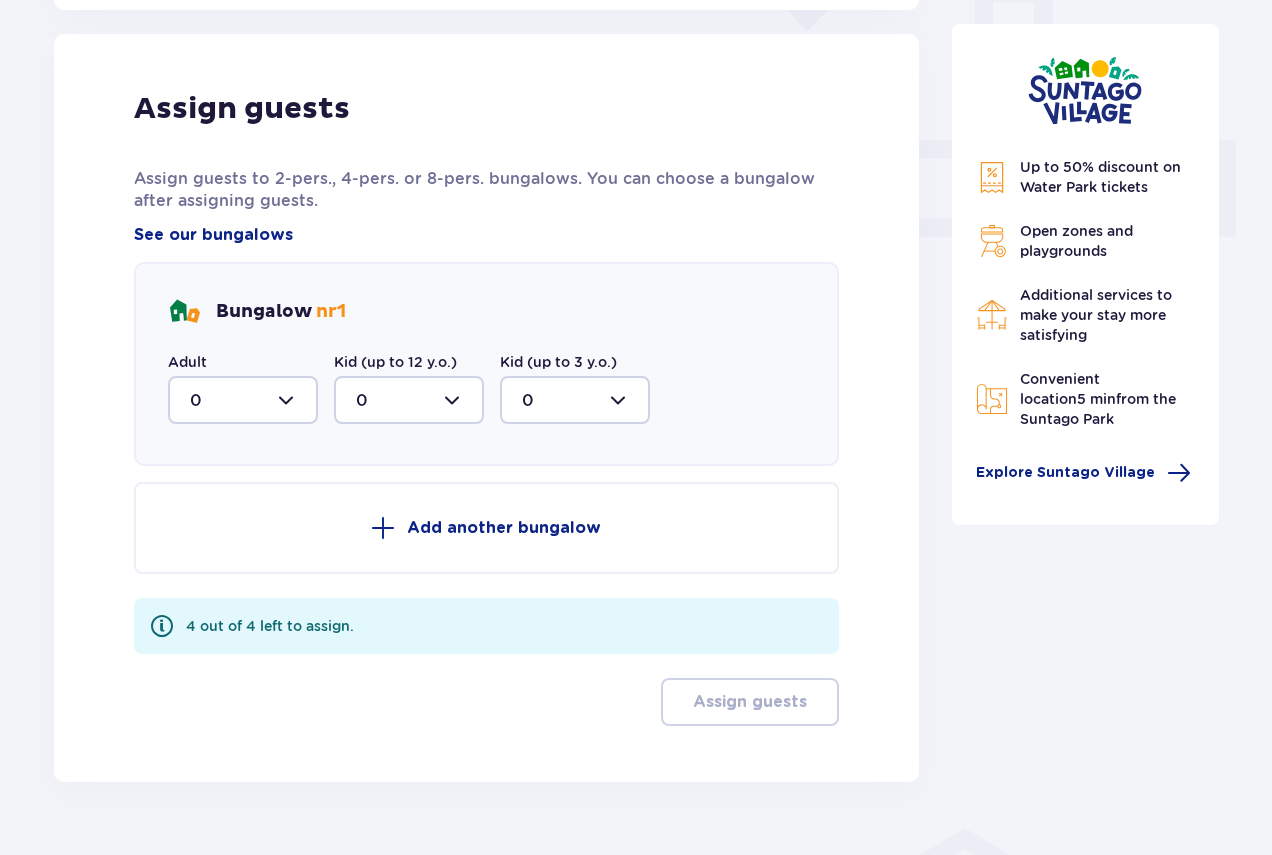 scroll, scrollTop: 806, scrollLeft: 0, axis: vertical 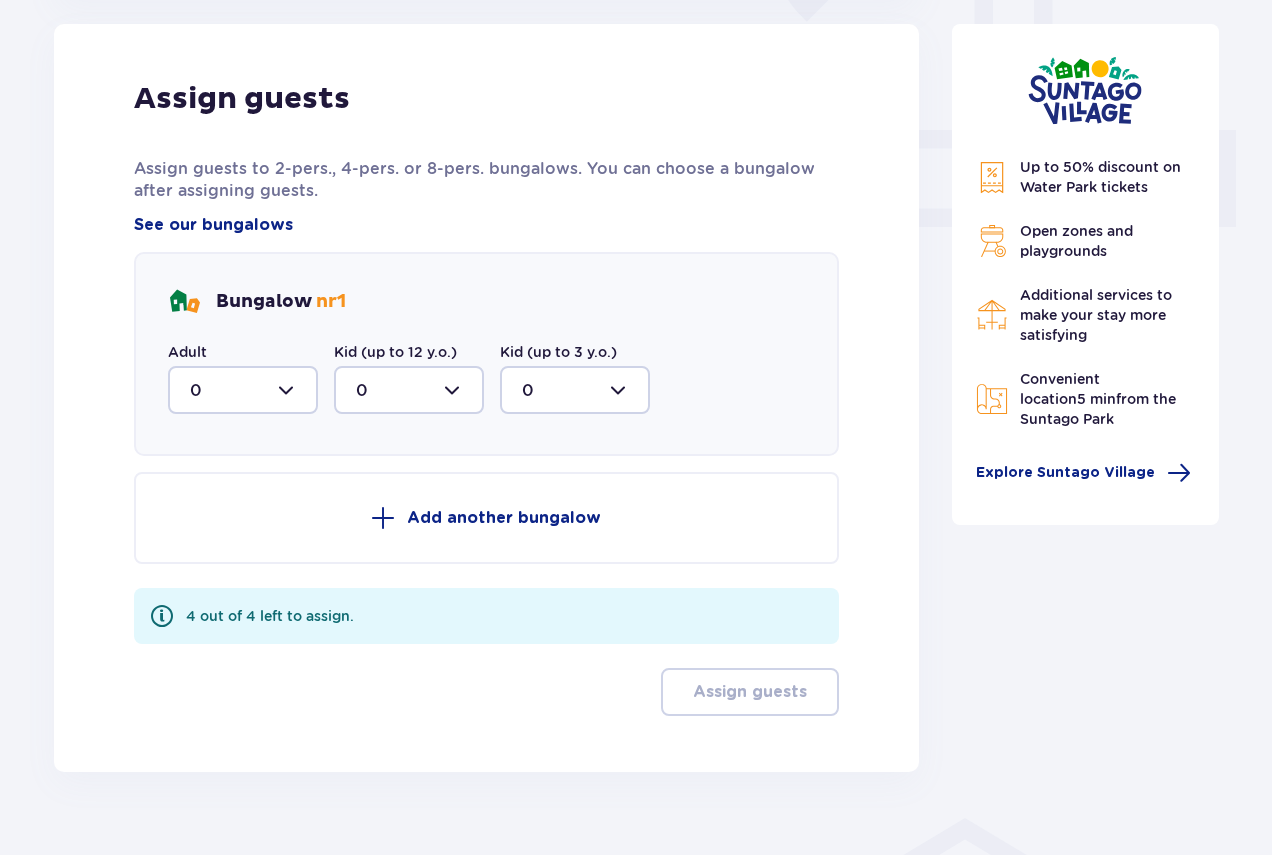 click at bounding box center (243, 390) 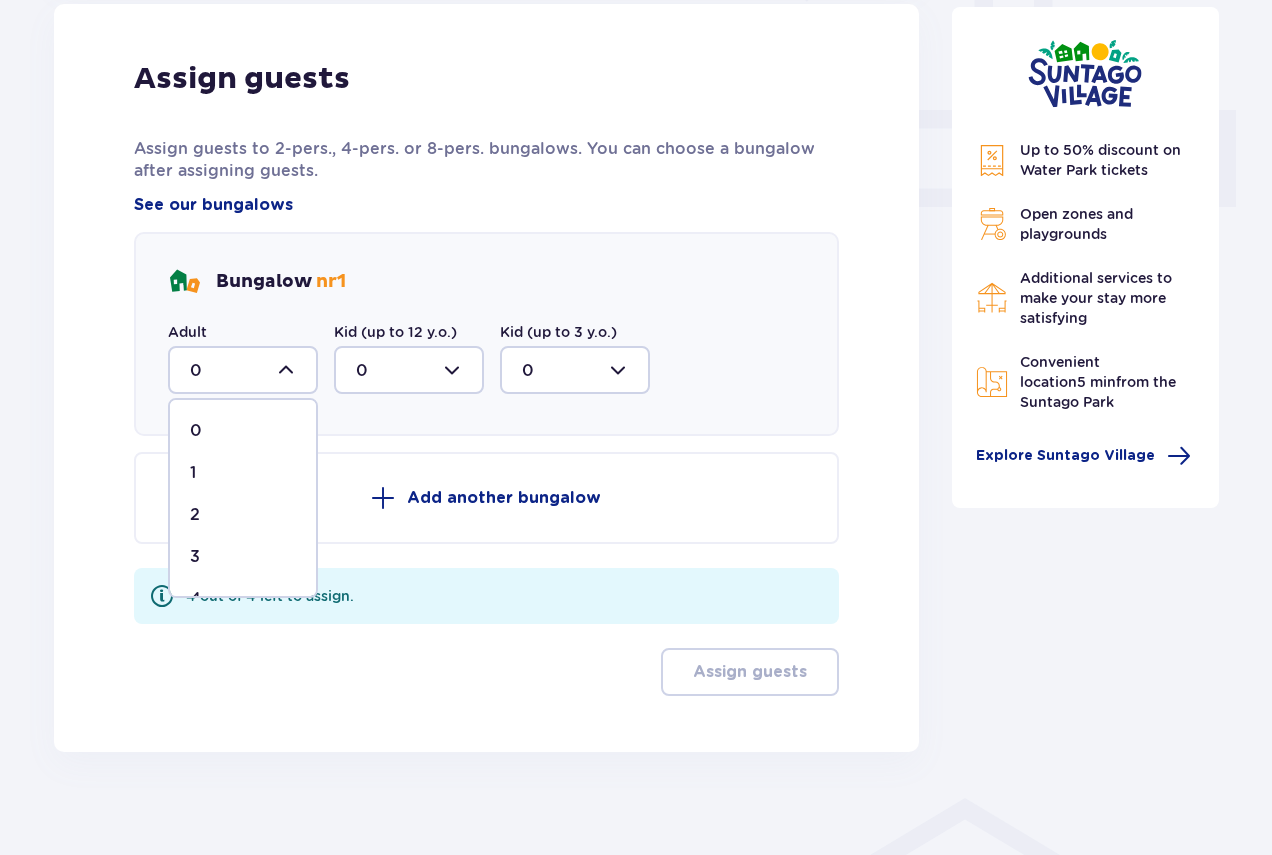 scroll, scrollTop: 843, scrollLeft: 0, axis: vertical 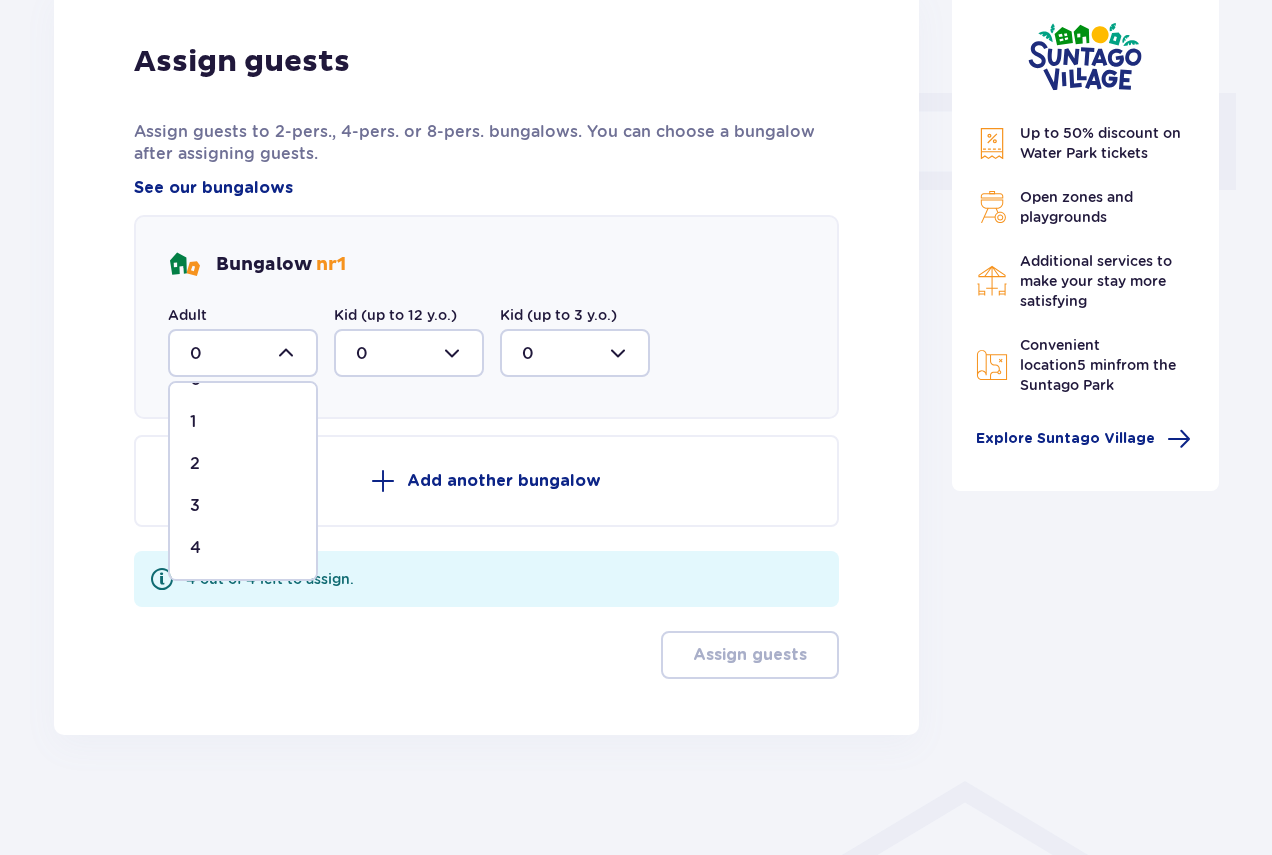 click on "4" at bounding box center [243, 548] 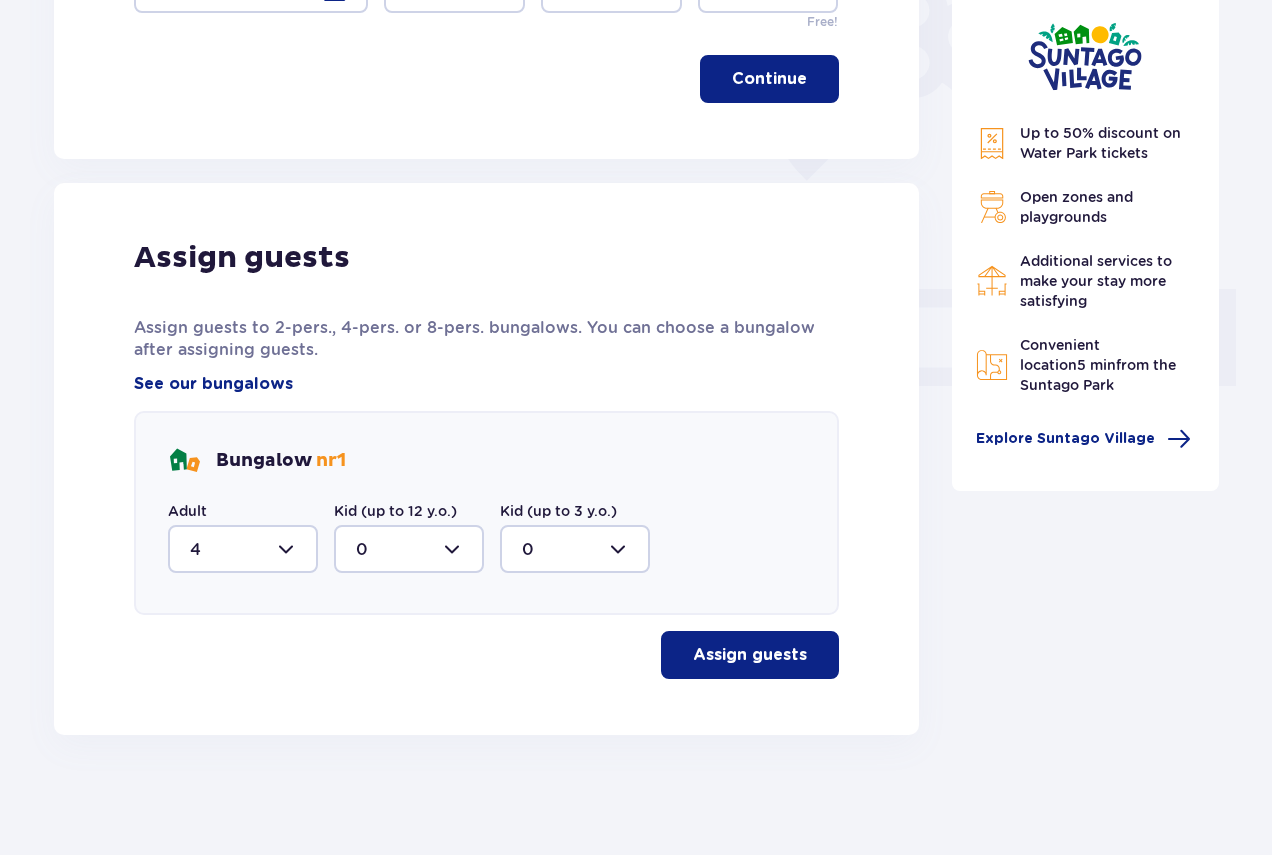 type on "4" 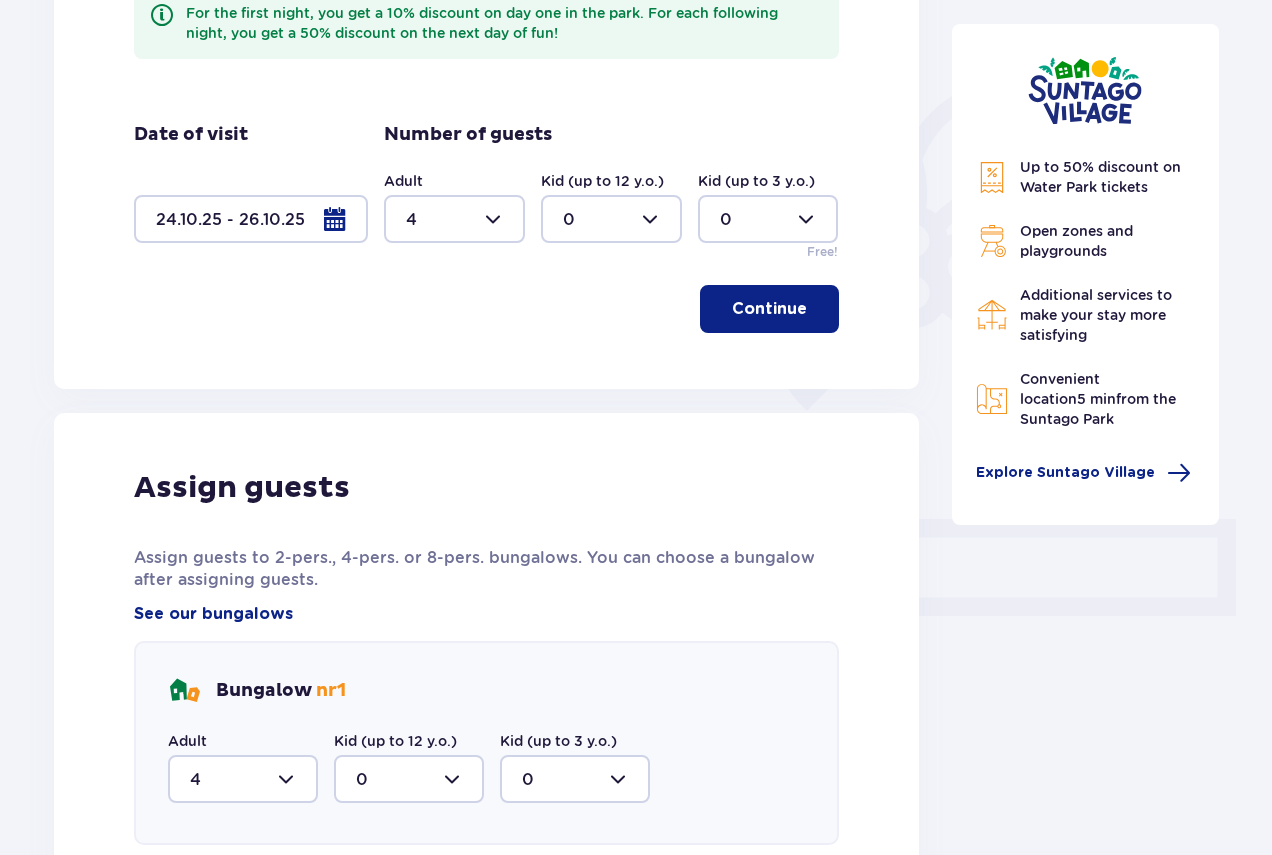 scroll, scrollTop: 255, scrollLeft: 0, axis: vertical 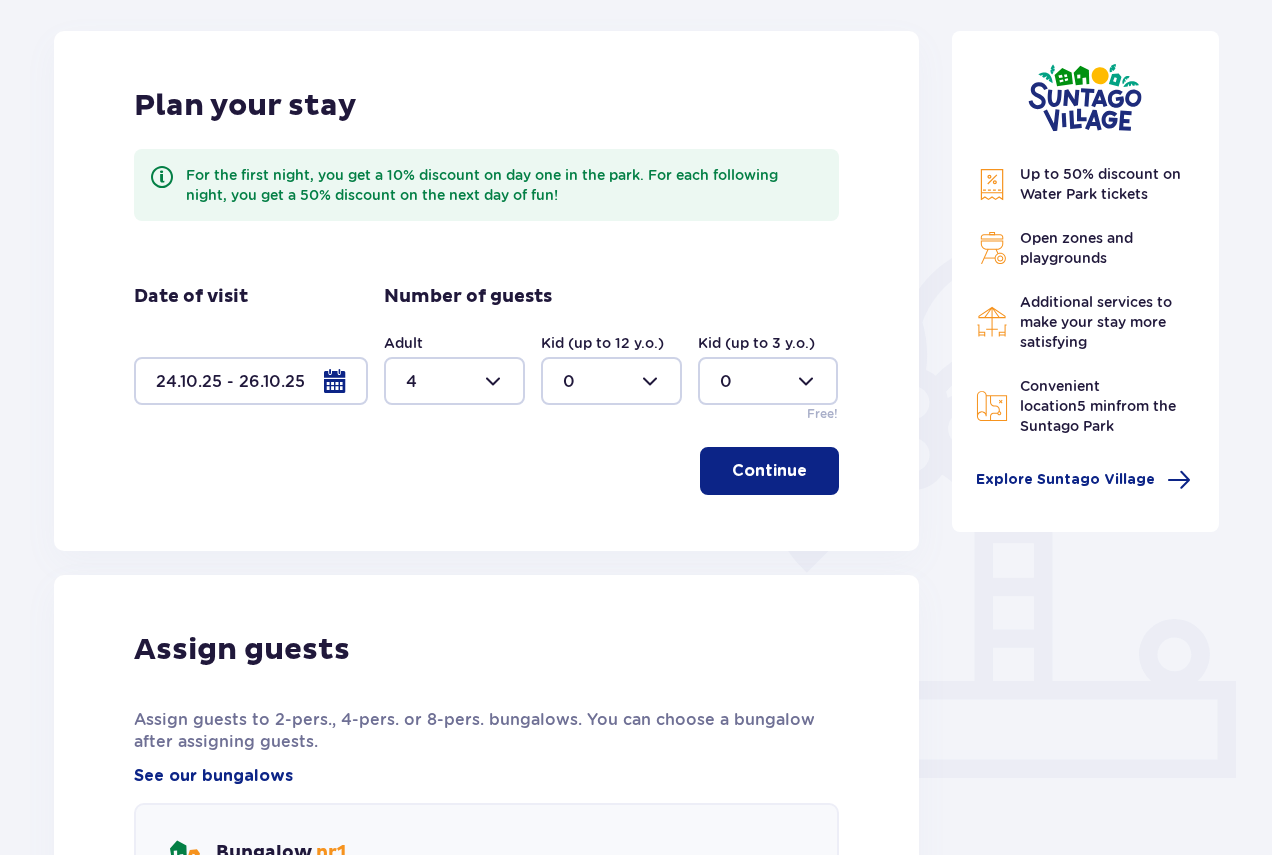 click at bounding box center (251, 381) 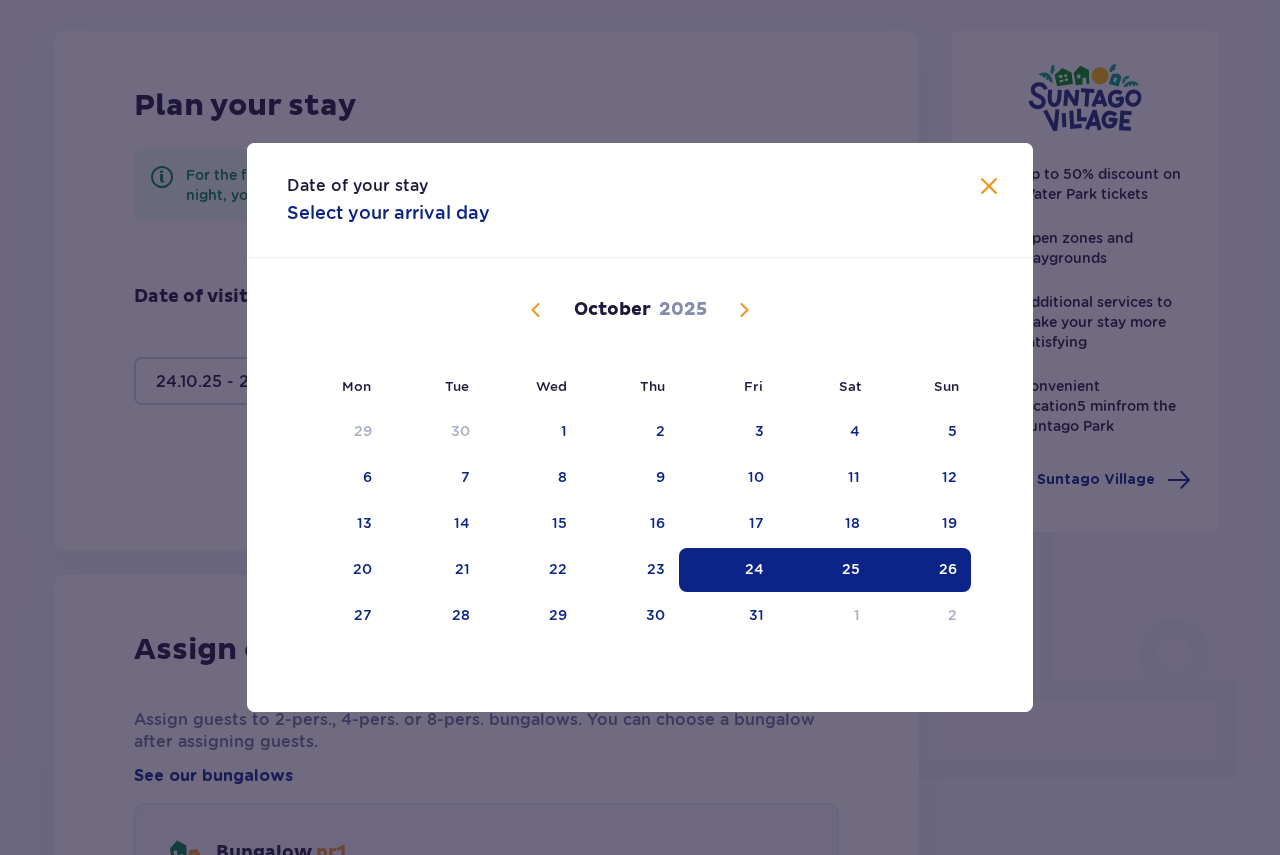 click on "25" at bounding box center [826, 570] 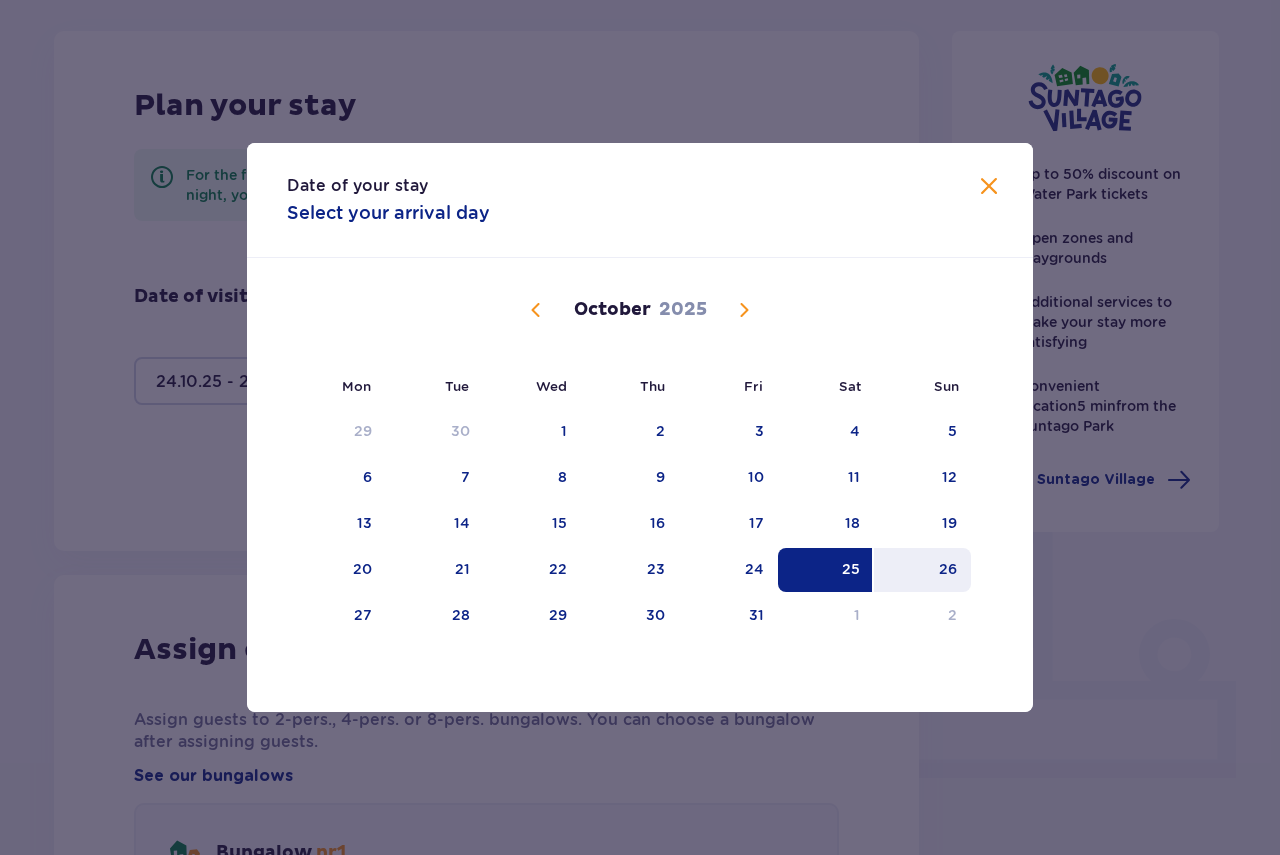 click on "26" at bounding box center (922, 570) 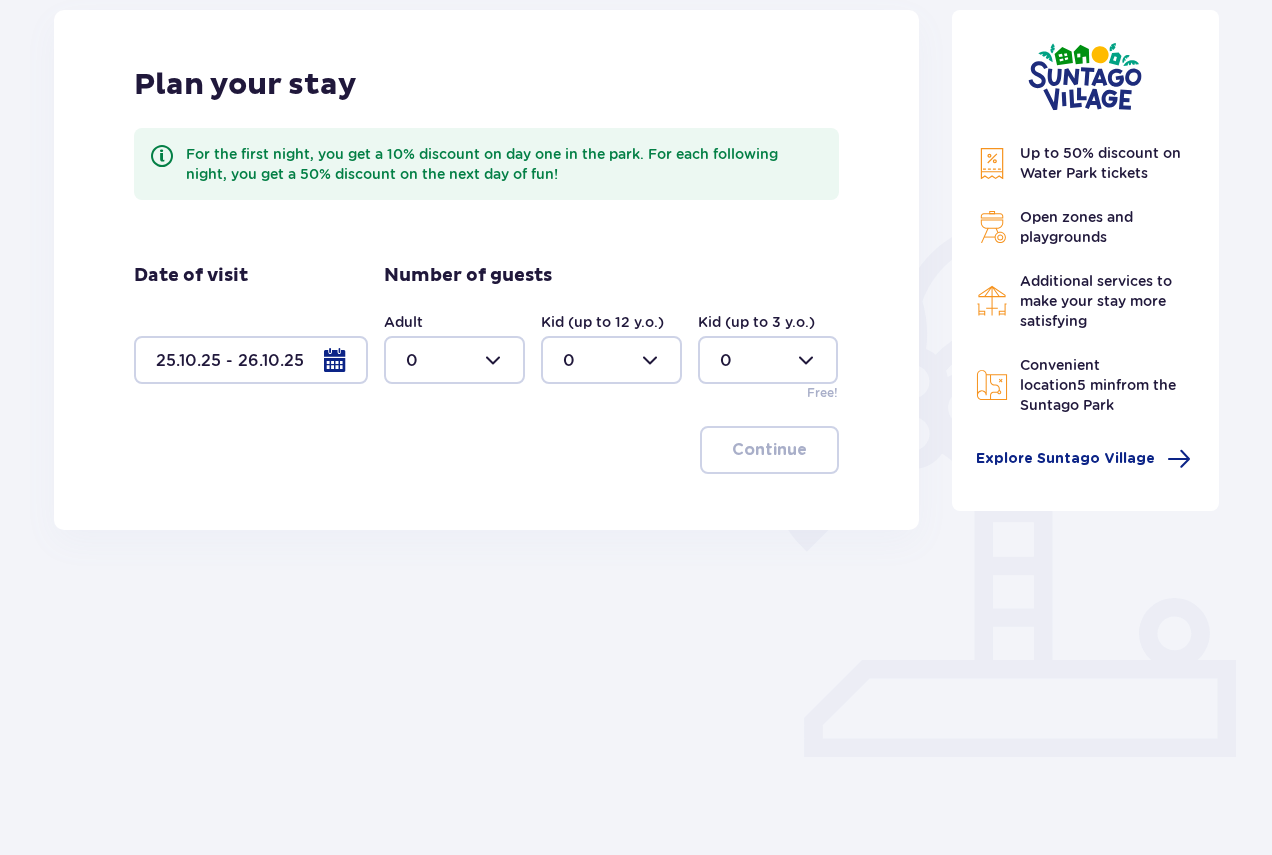 scroll, scrollTop: 296, scrollLeft: 0, axis: vertical 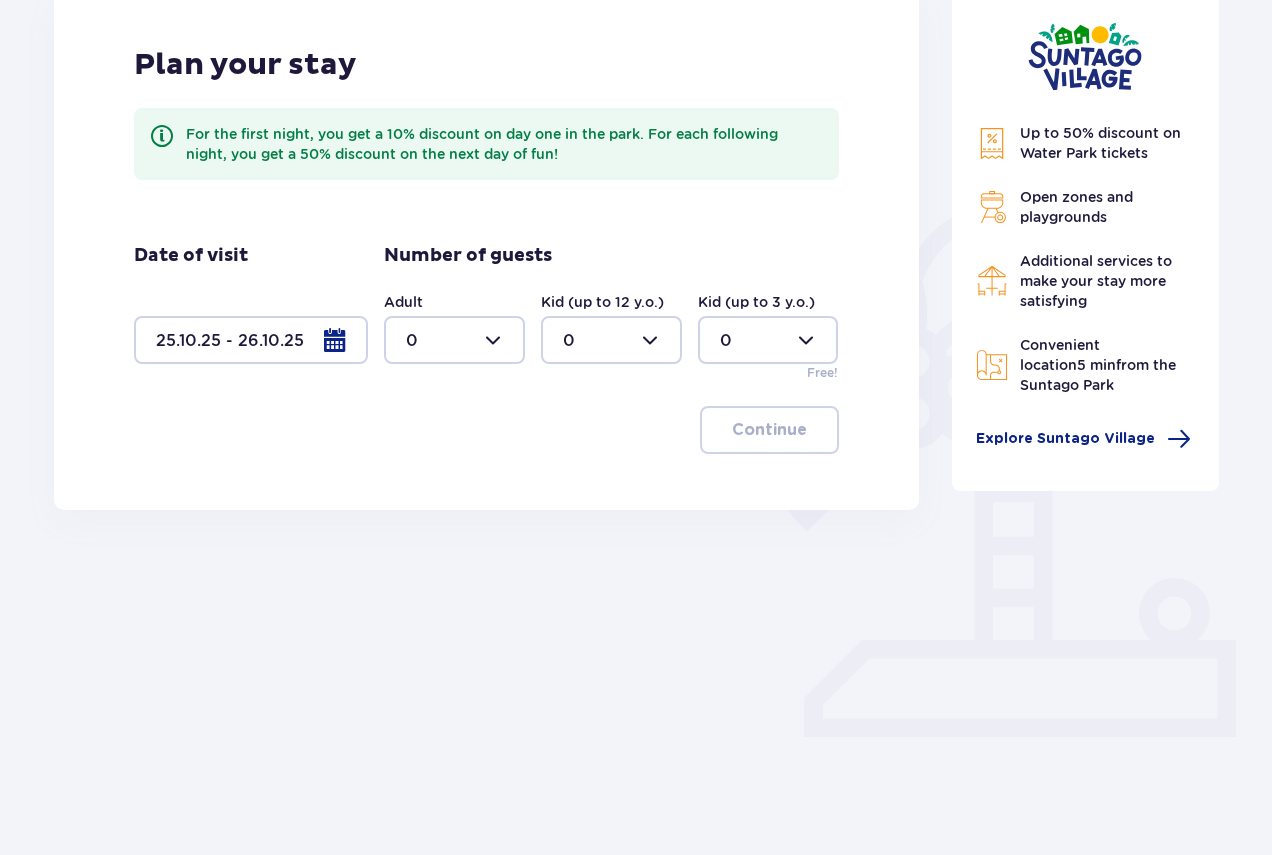 click at bounding box center (454, 340) 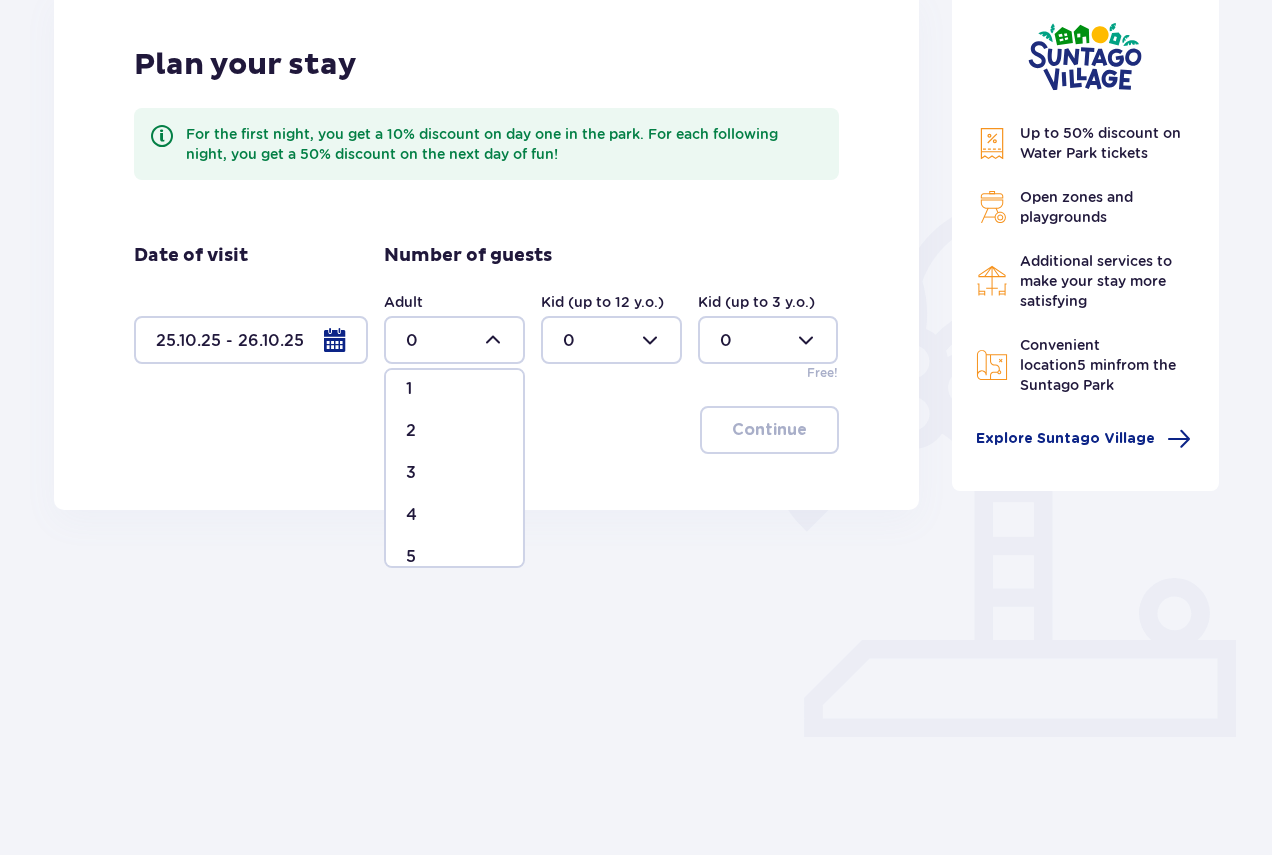scroll, scrollTop: 100, scrollLeft: 0, axis: vertical 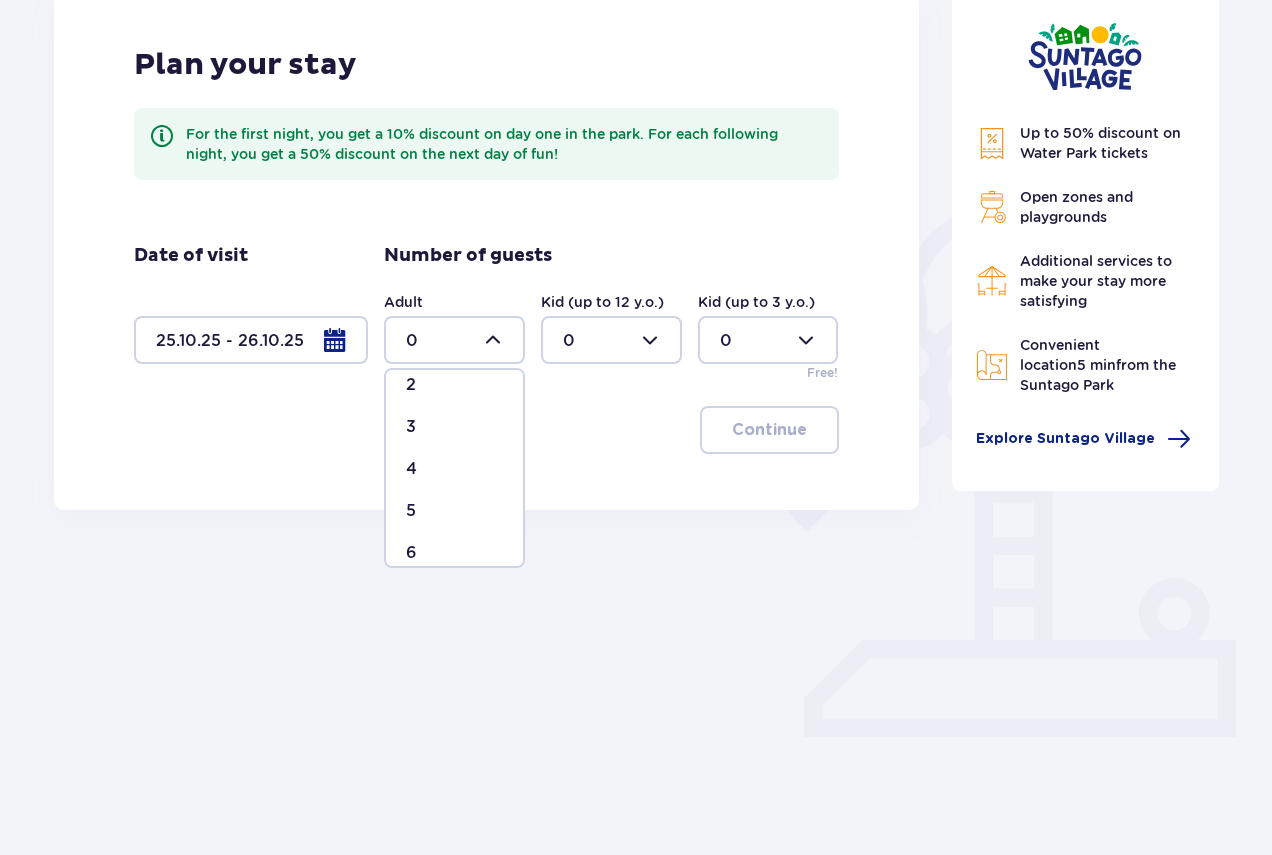 click on "4" at bounding box center [411, 469] 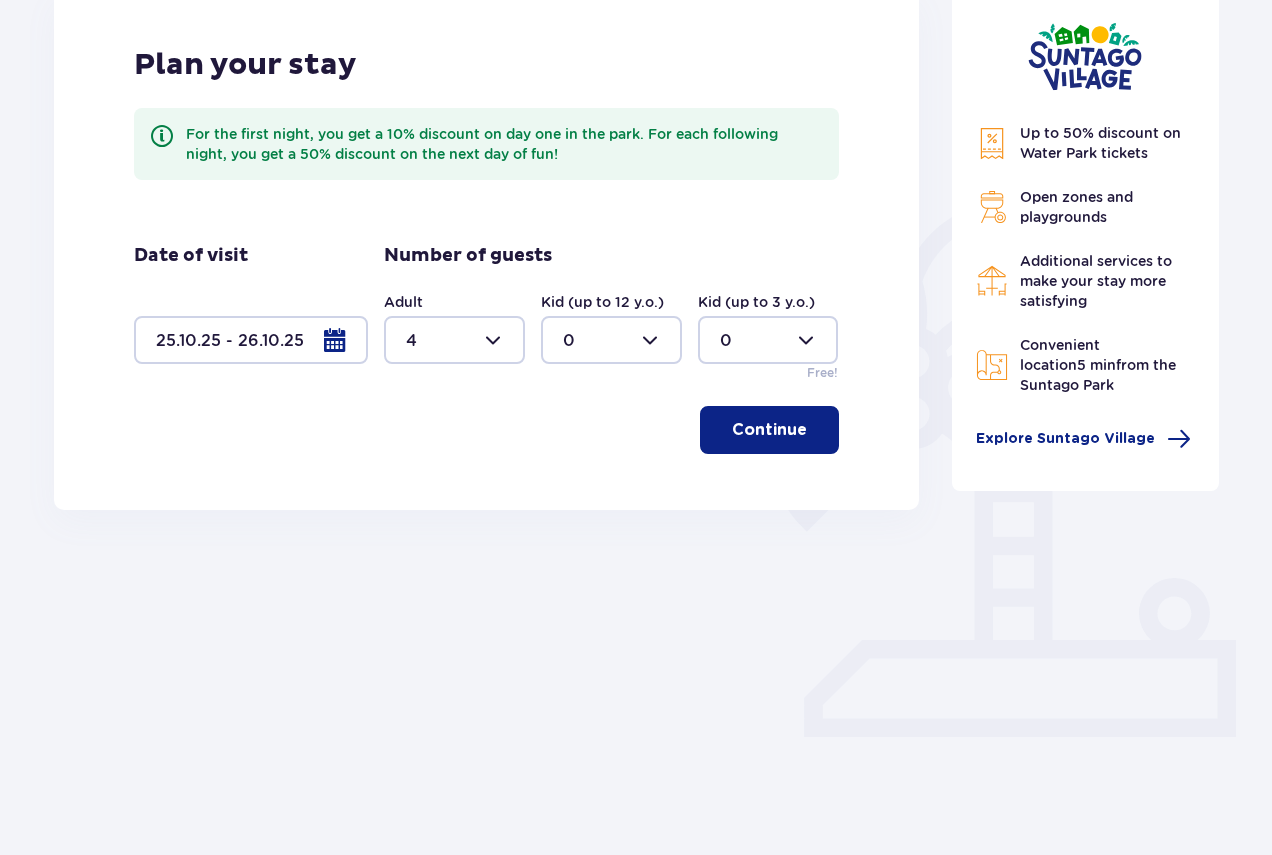 click on "Continue" at bounding box center (769, 430) 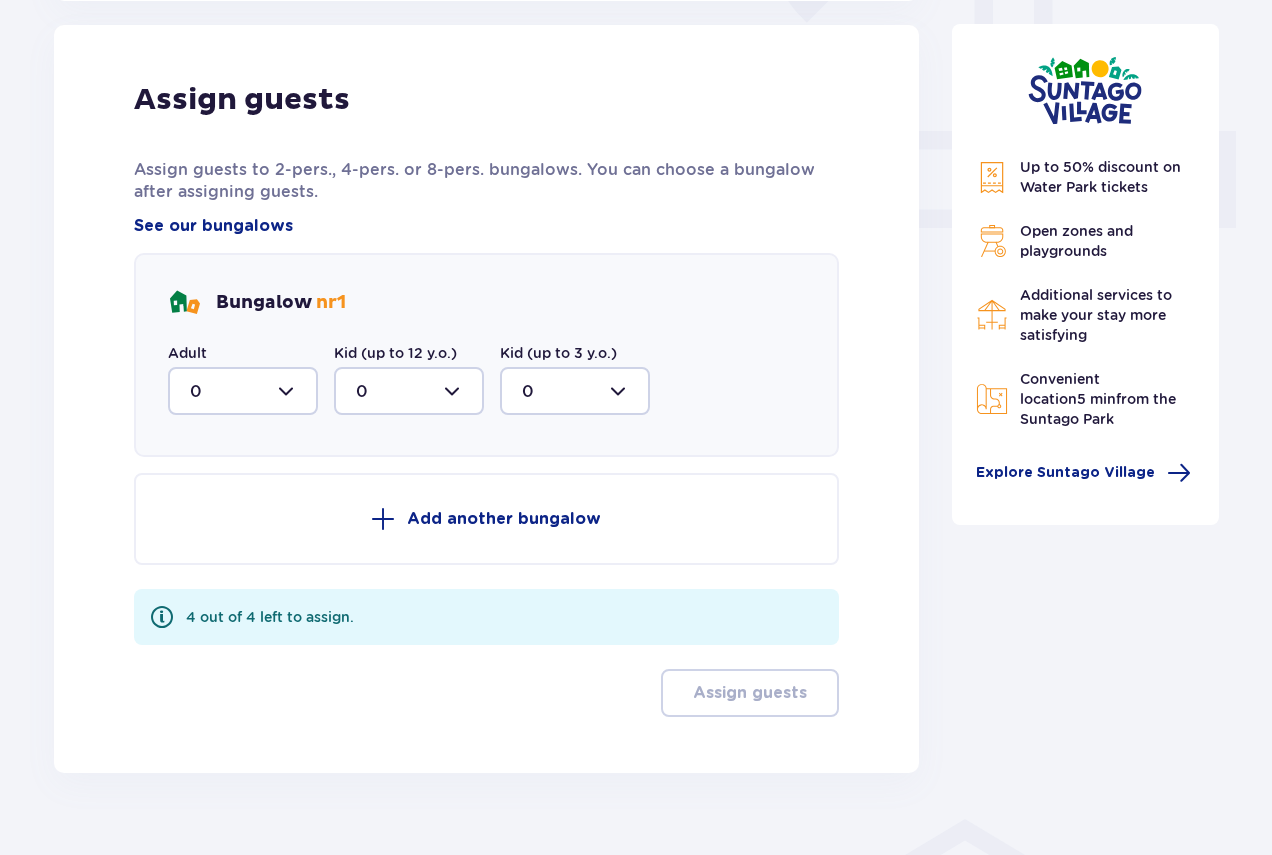 scroll, scrollTop: 806, scrollLeft: 0, axis: vertical 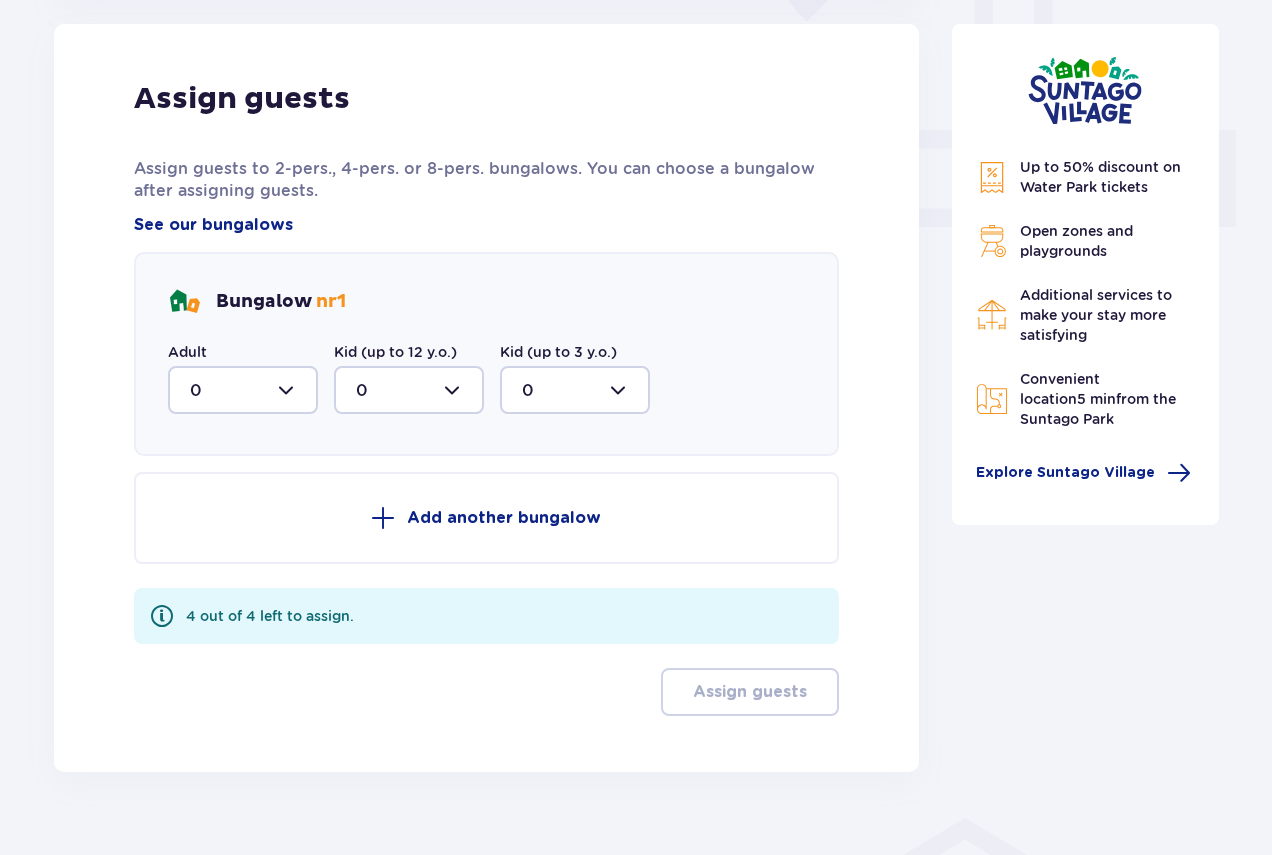 click at bounding box center [243, 390] 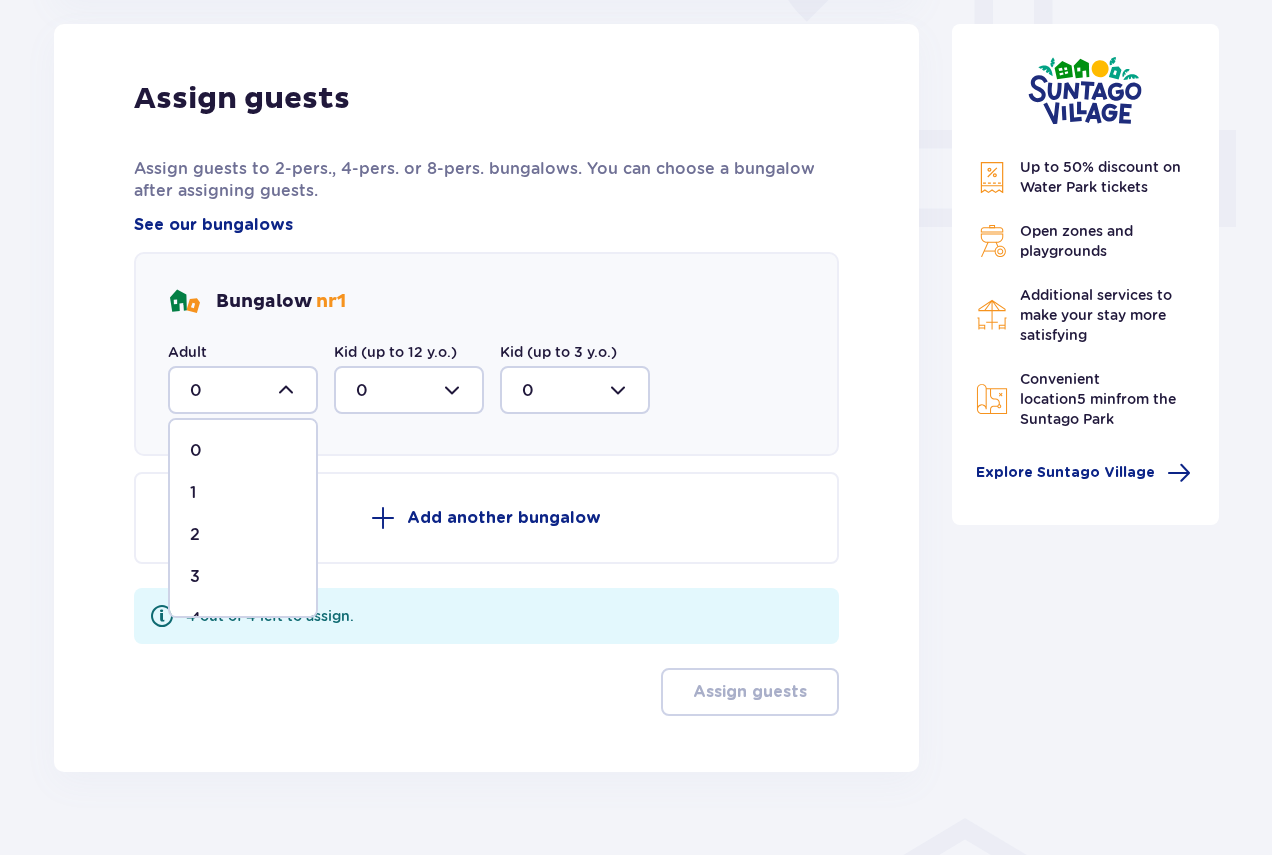 scroll, scrollTop: 34, scrollLeft: 0, axis: vertical 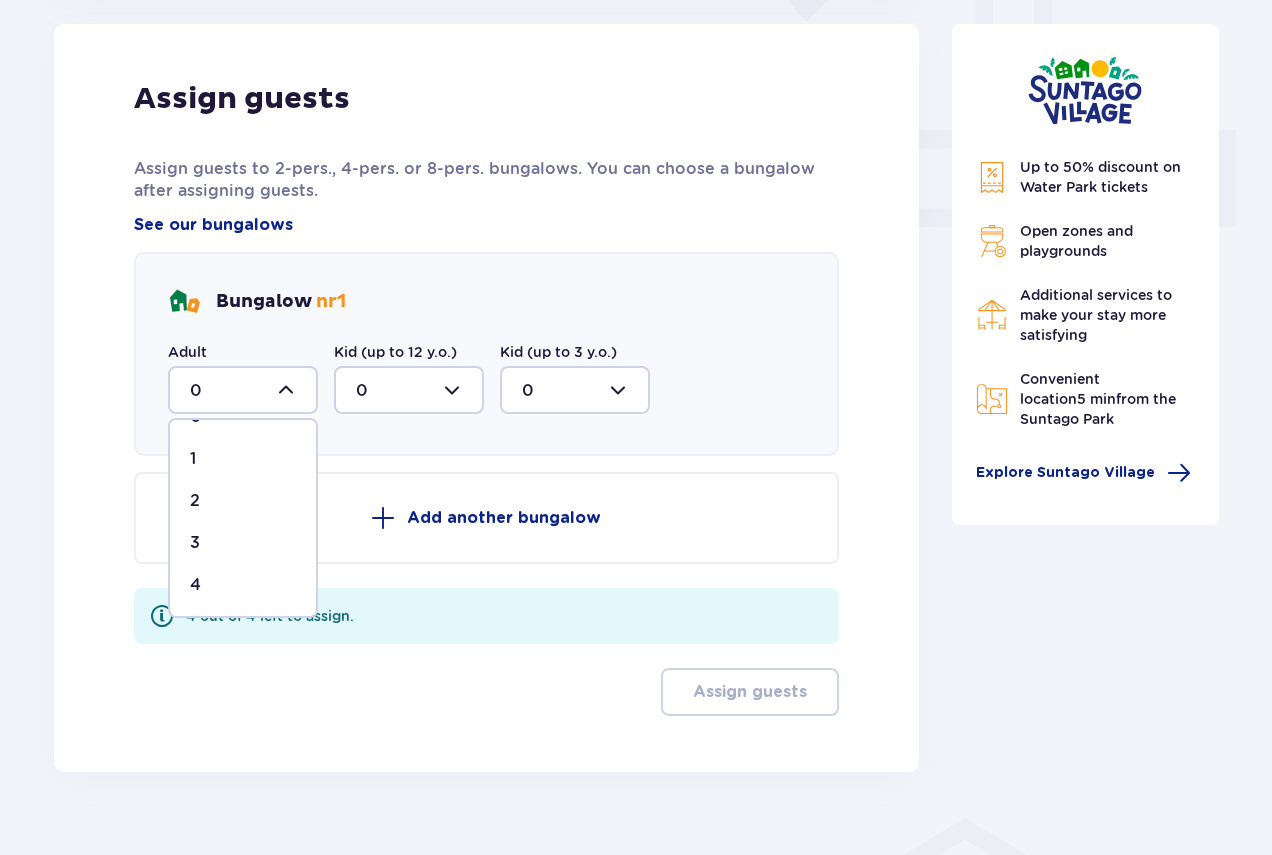 click on "4" at bounding box center [243, 585] 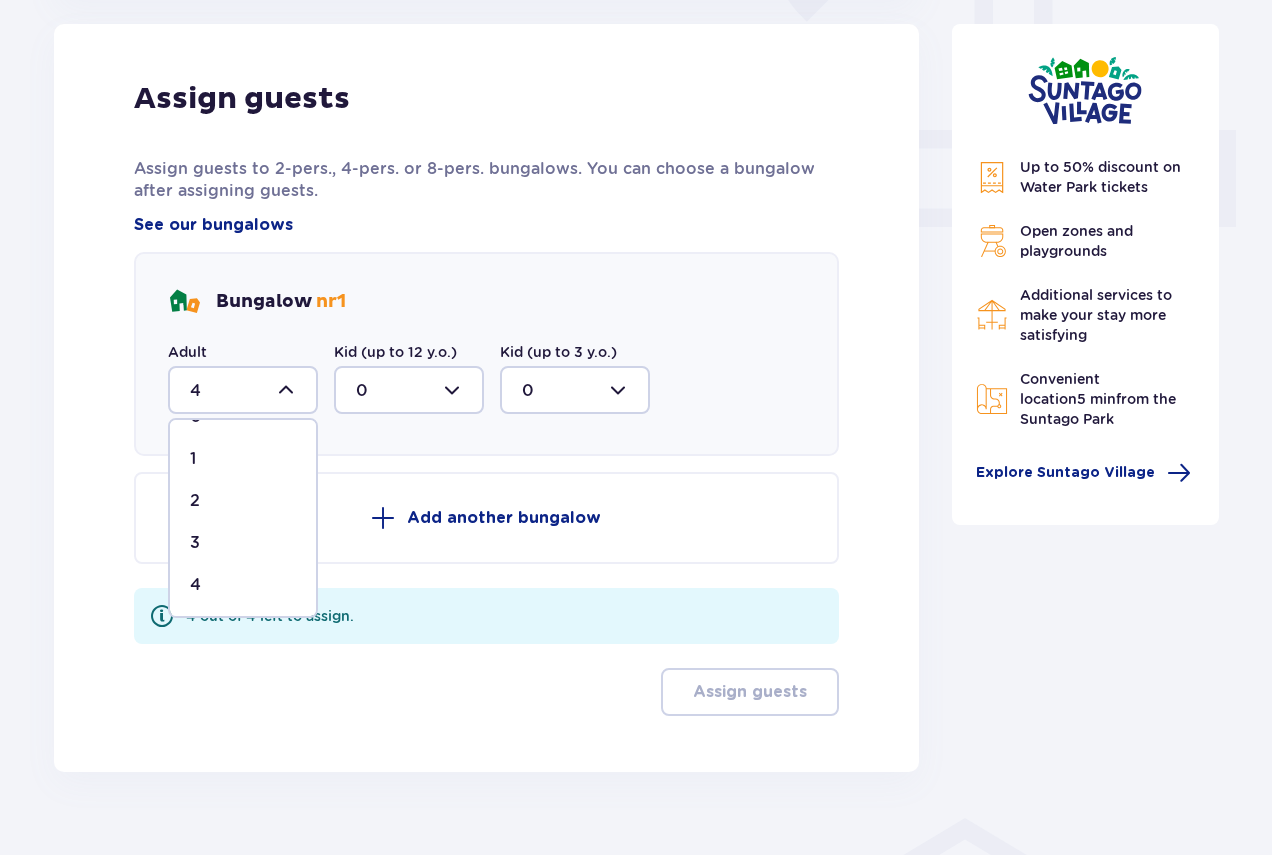 scroll, scrollTop: 647, scrollLeft: 0, axis: vertical 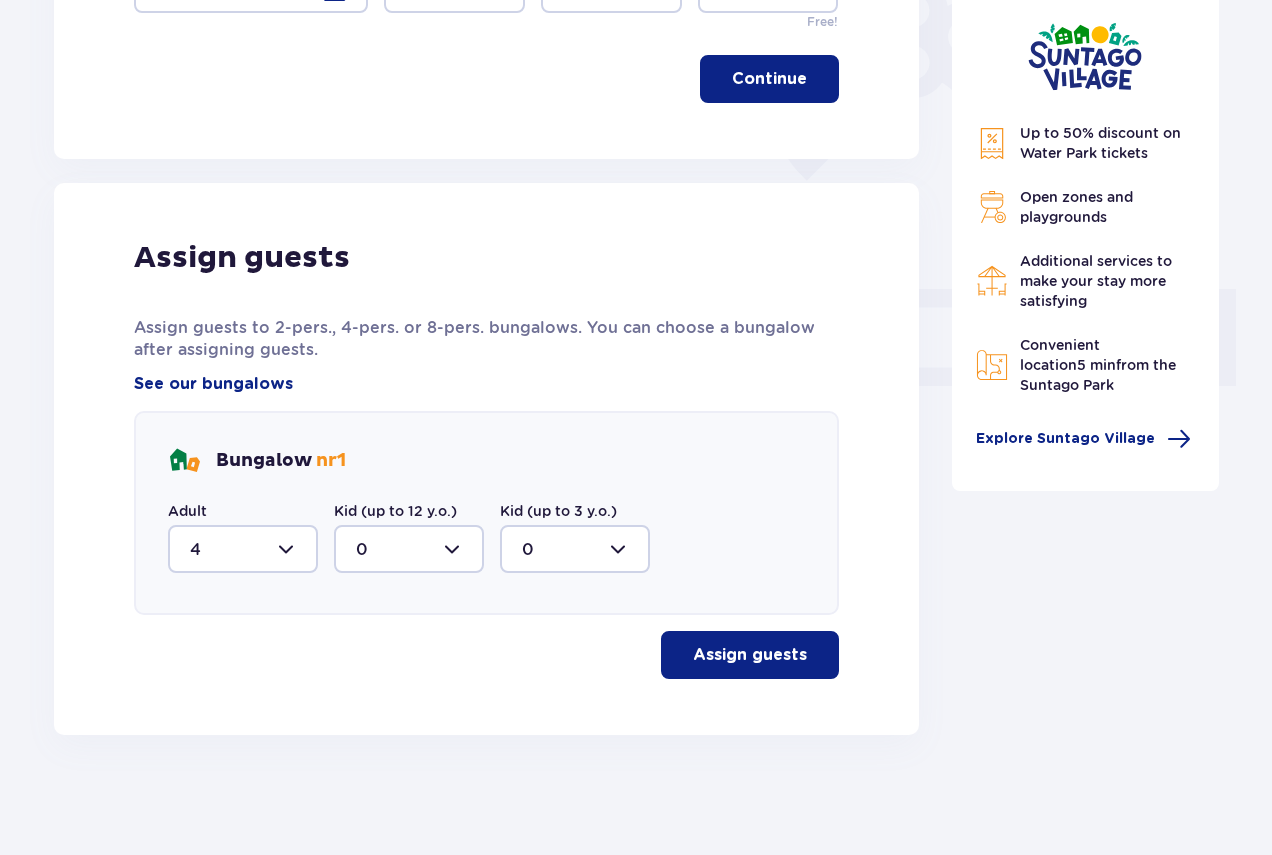 click on "Assign guests" at bounding box center [750, 655] 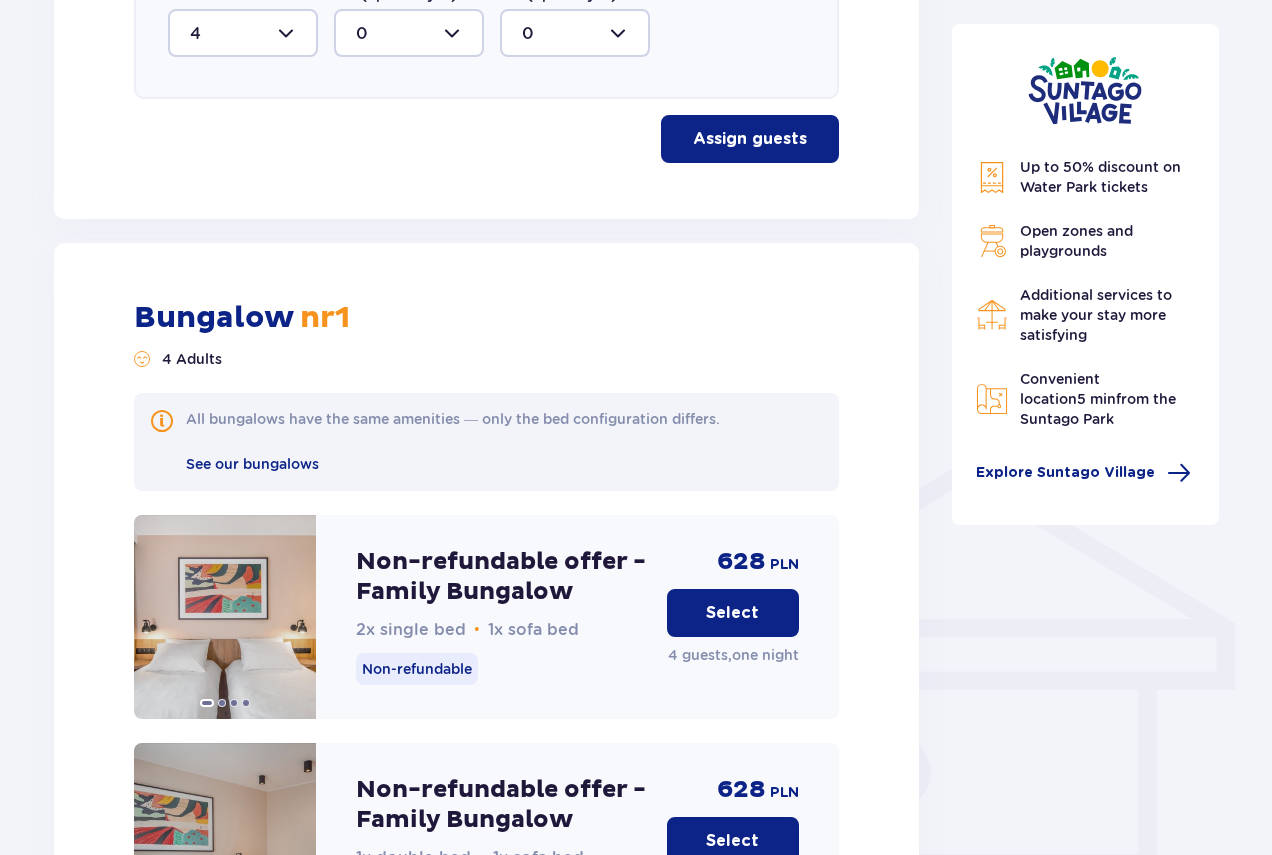 scroll, scrollTop: 1382, scrollLeft: 0, axis: vertical 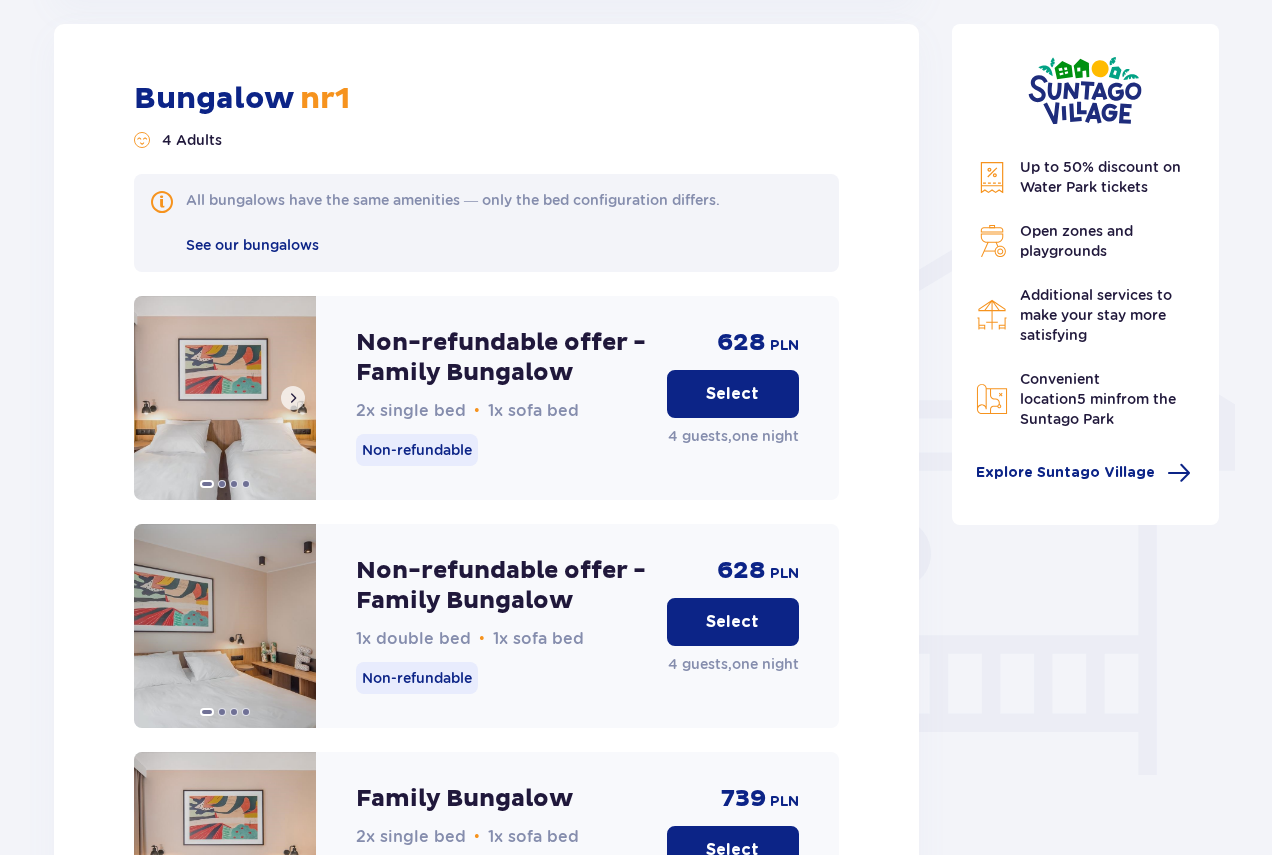 click at bounding box center (293, 398) 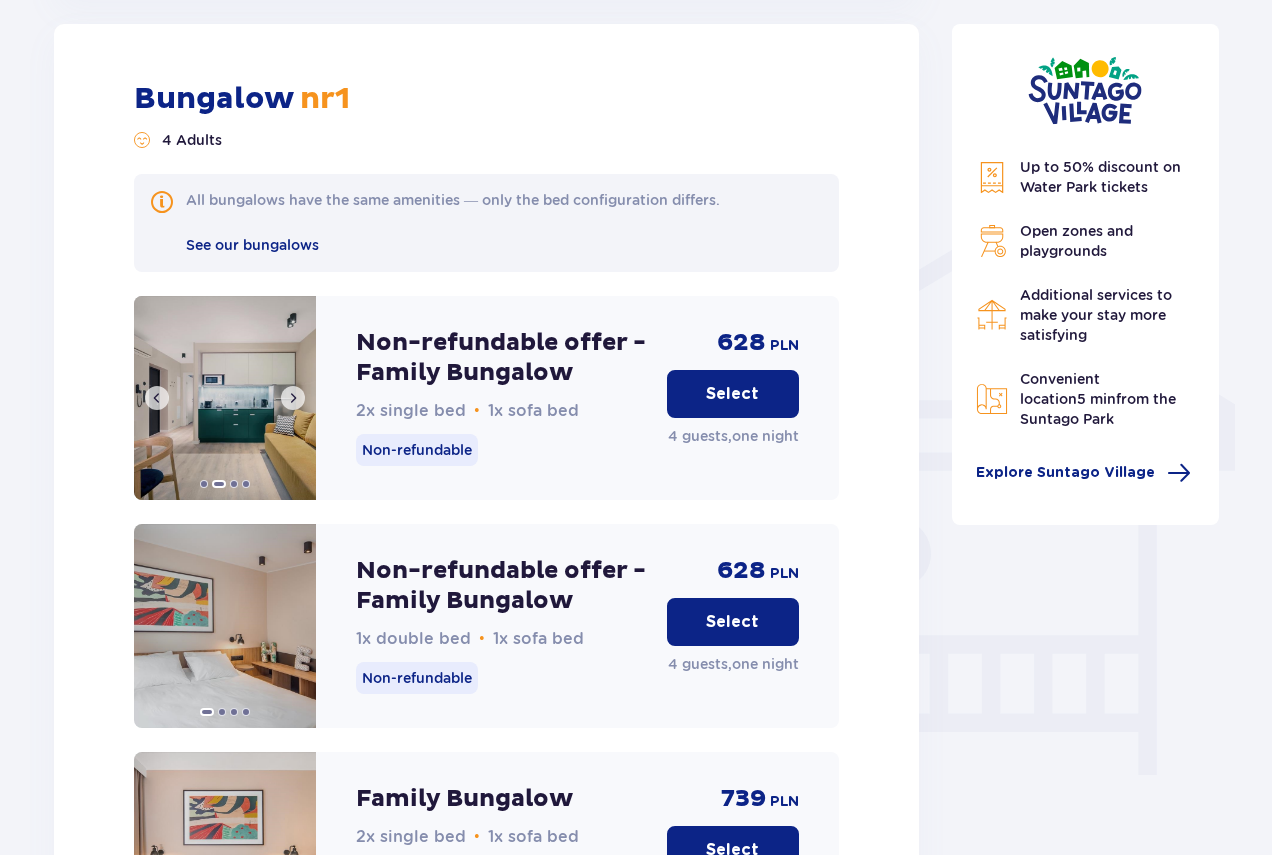 click at bounding box center [293, 398] 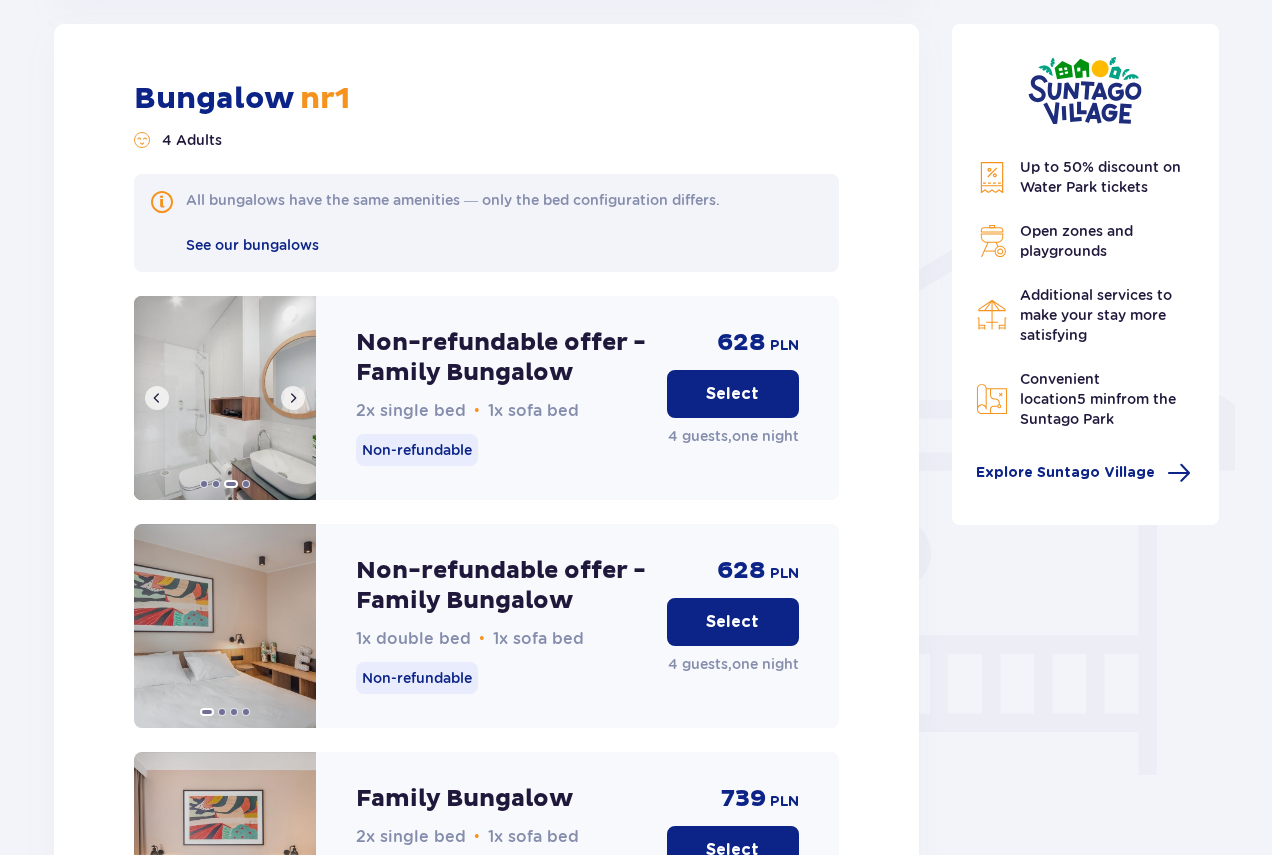 click at bounding box center (293, 398) 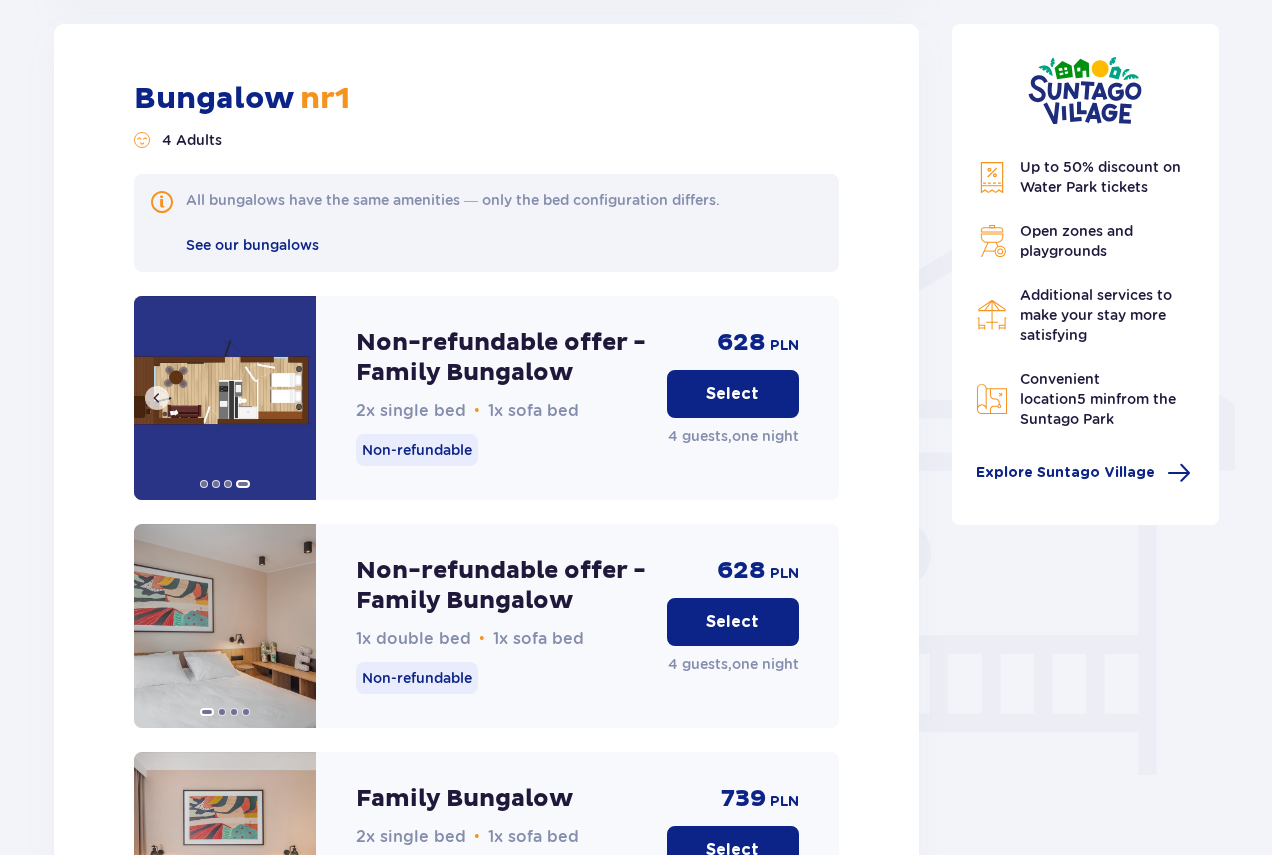 click at bounding box center (225, 398) 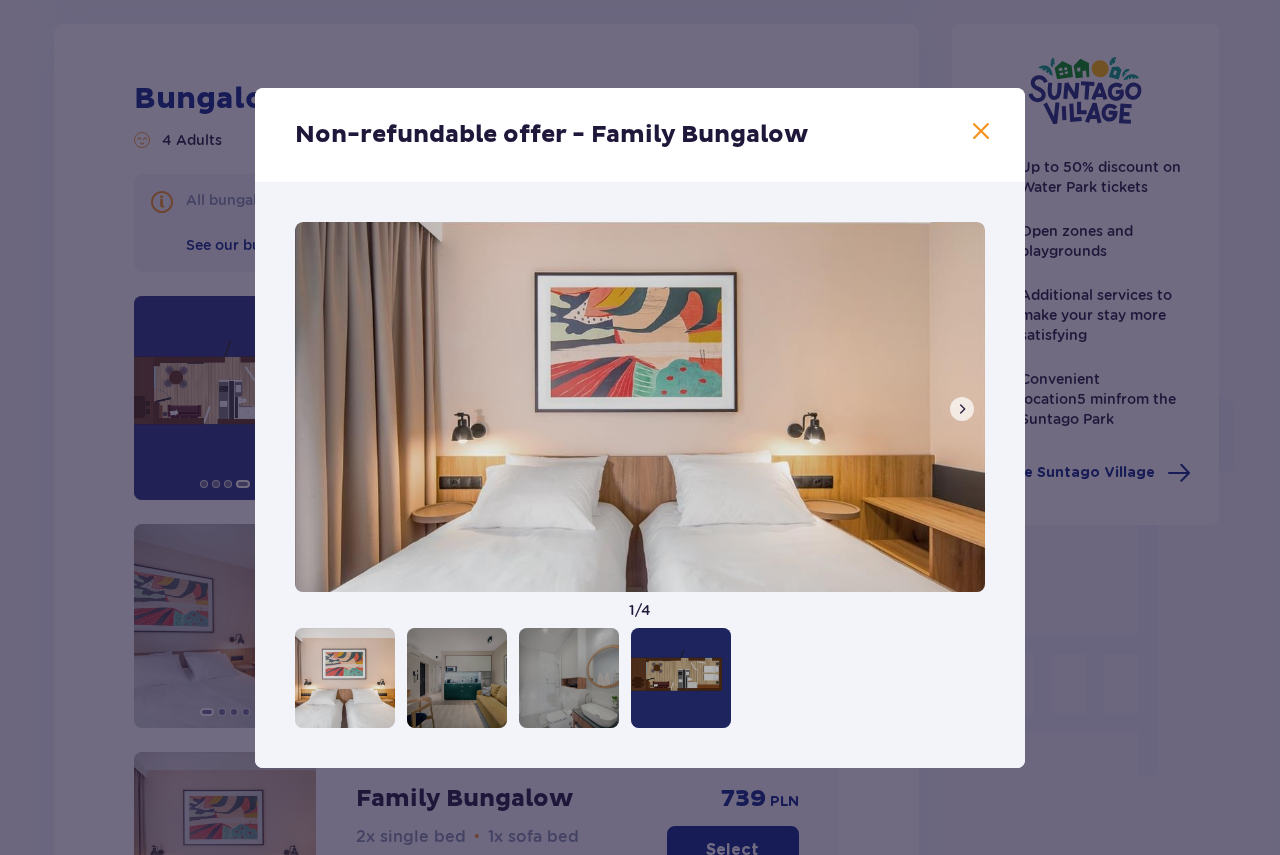 click at bounding box center [962, 409] 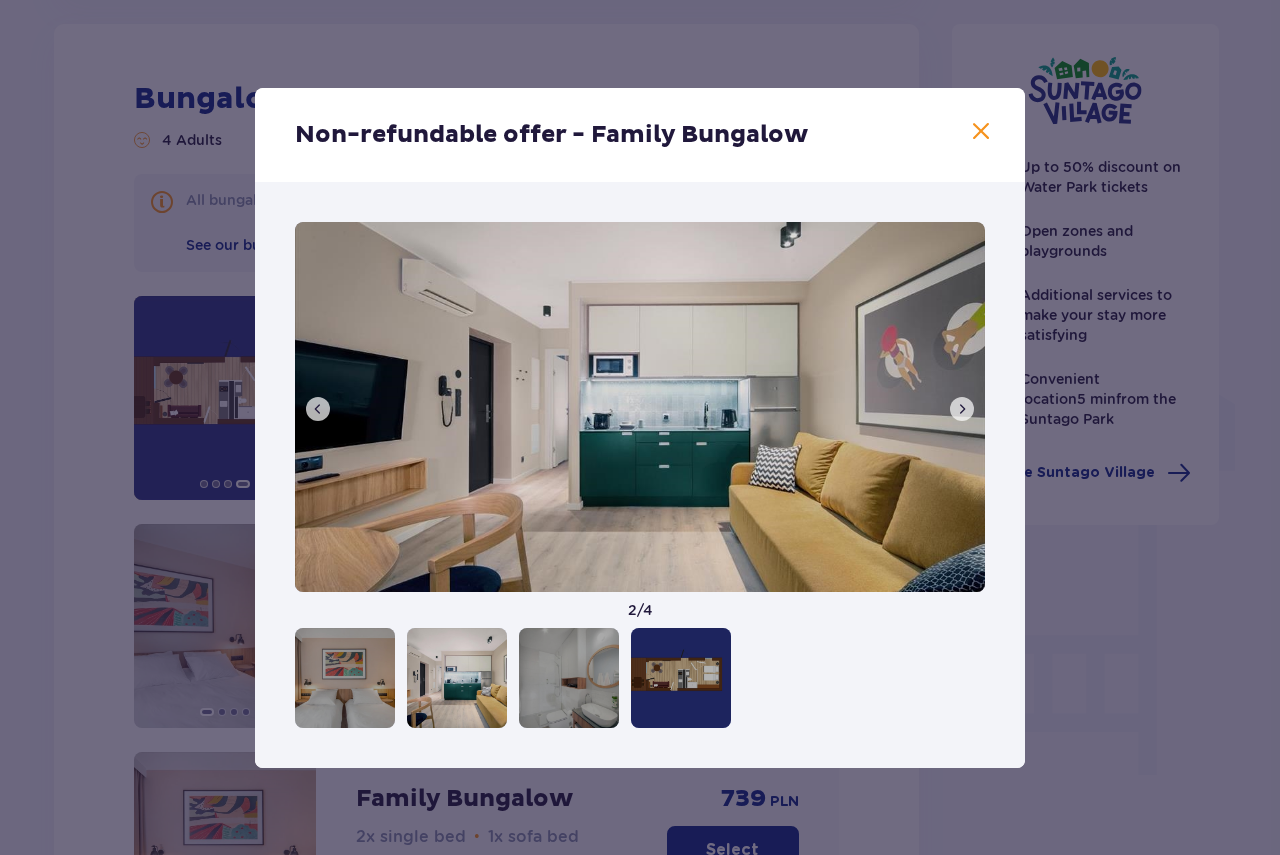click at bounding box center (962, 409) 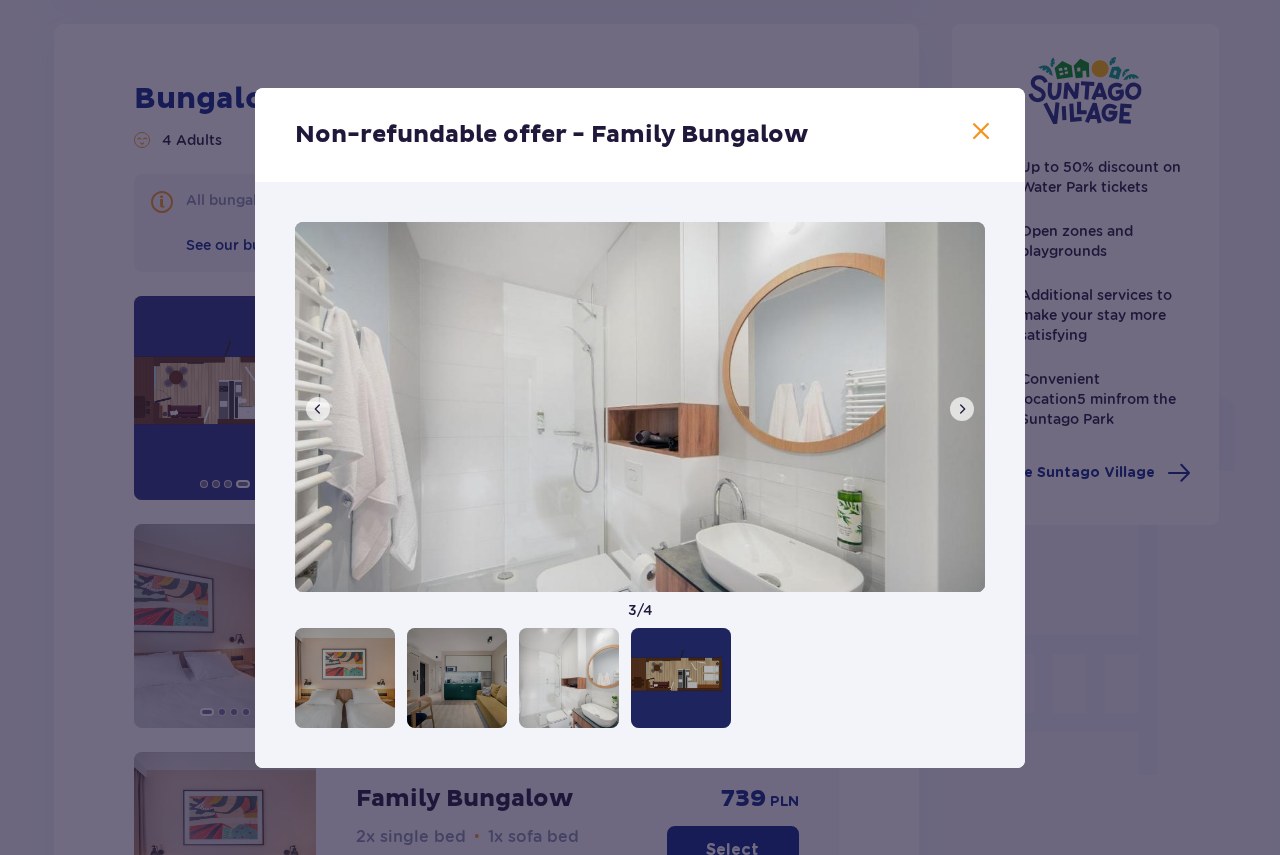 click at bounding box center (962, 409) 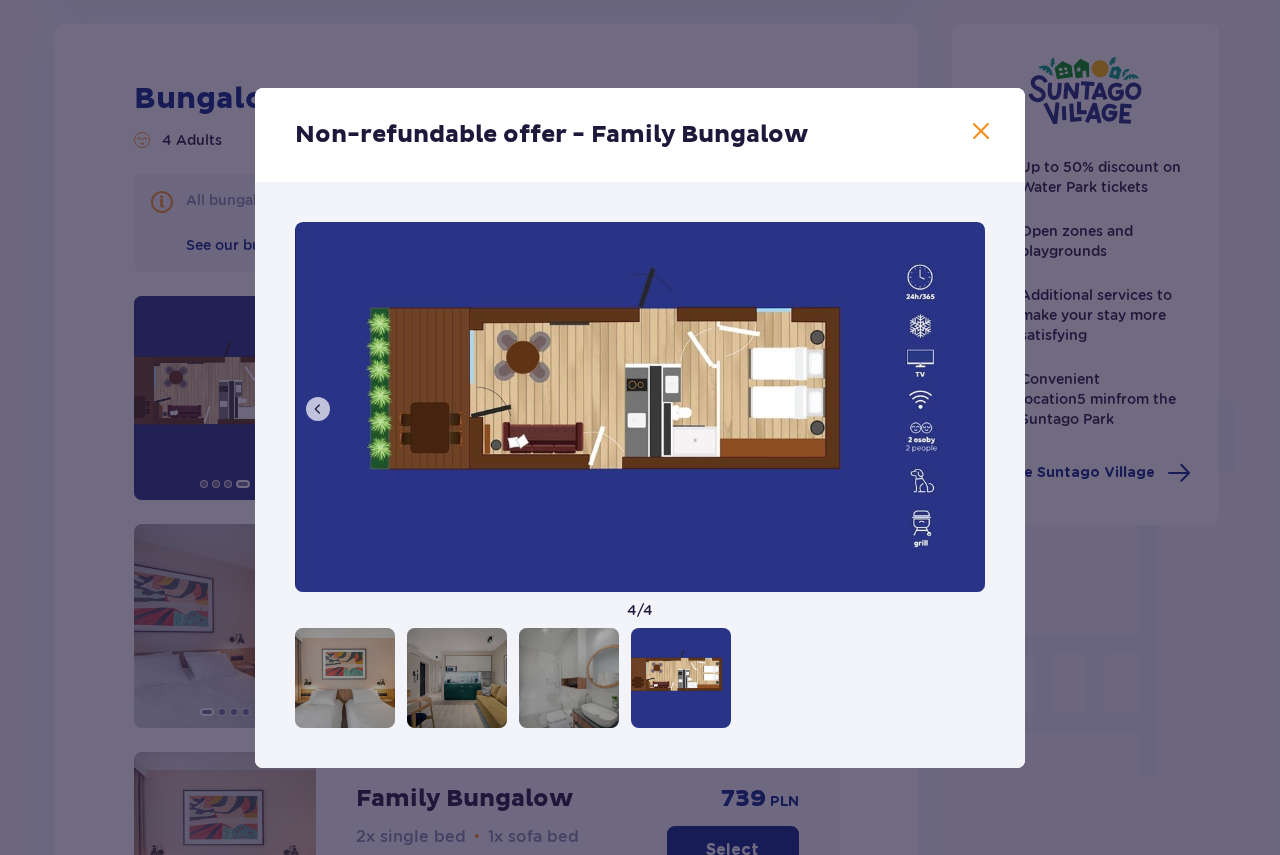 click on "Non-refundable offer - Family Bungalow 4  /  4" at bounding box center (640, 427) 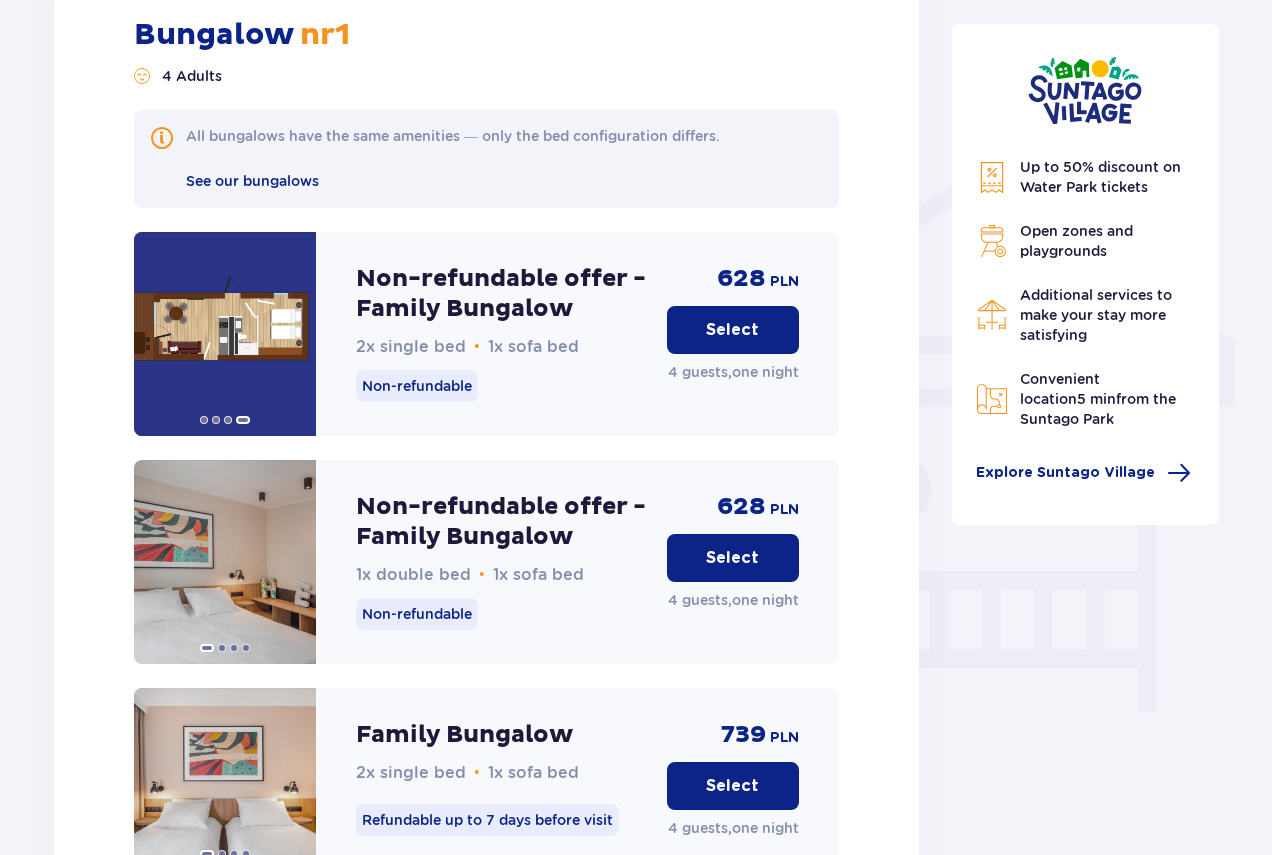 scroll, scrollTop: 1482, scrollLeft: 0, axis: vertical 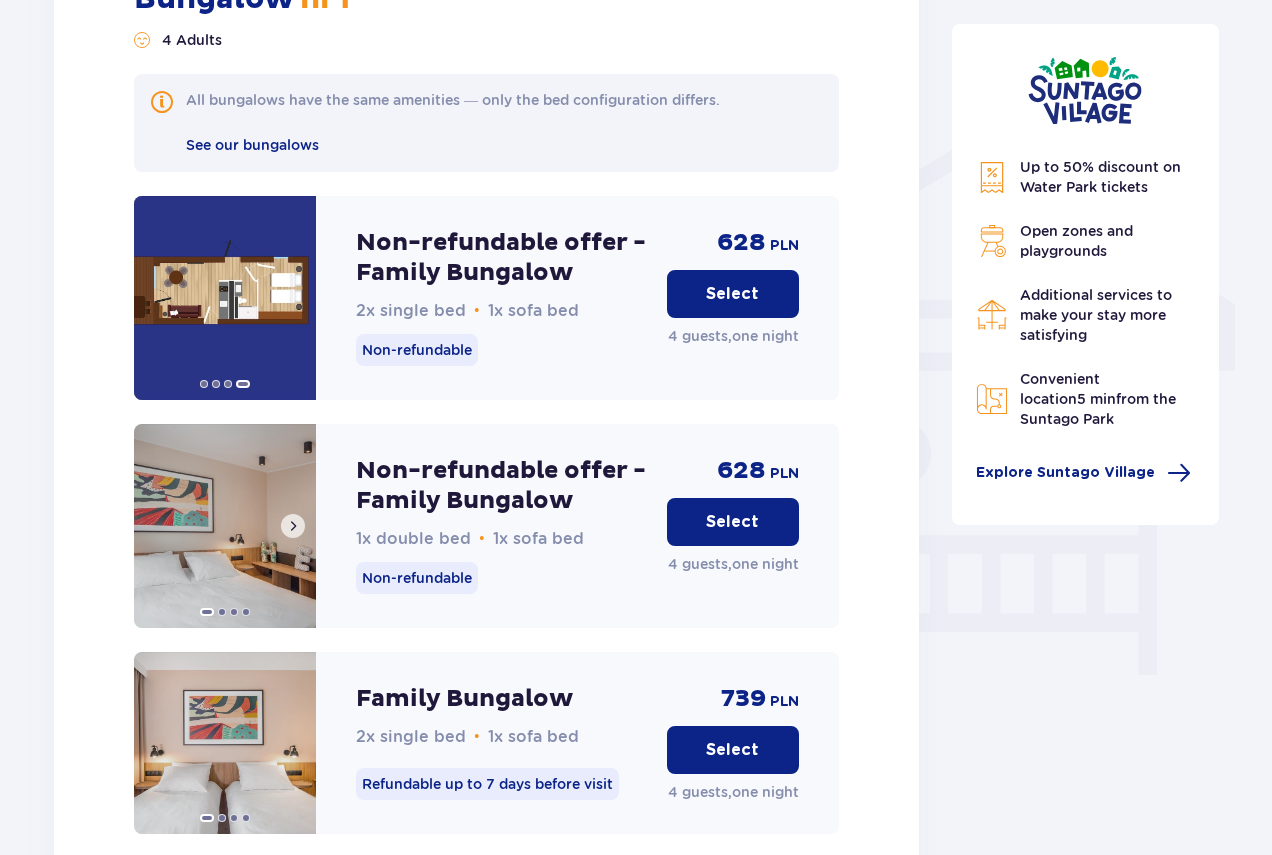 click at bounding box center (225, 526) 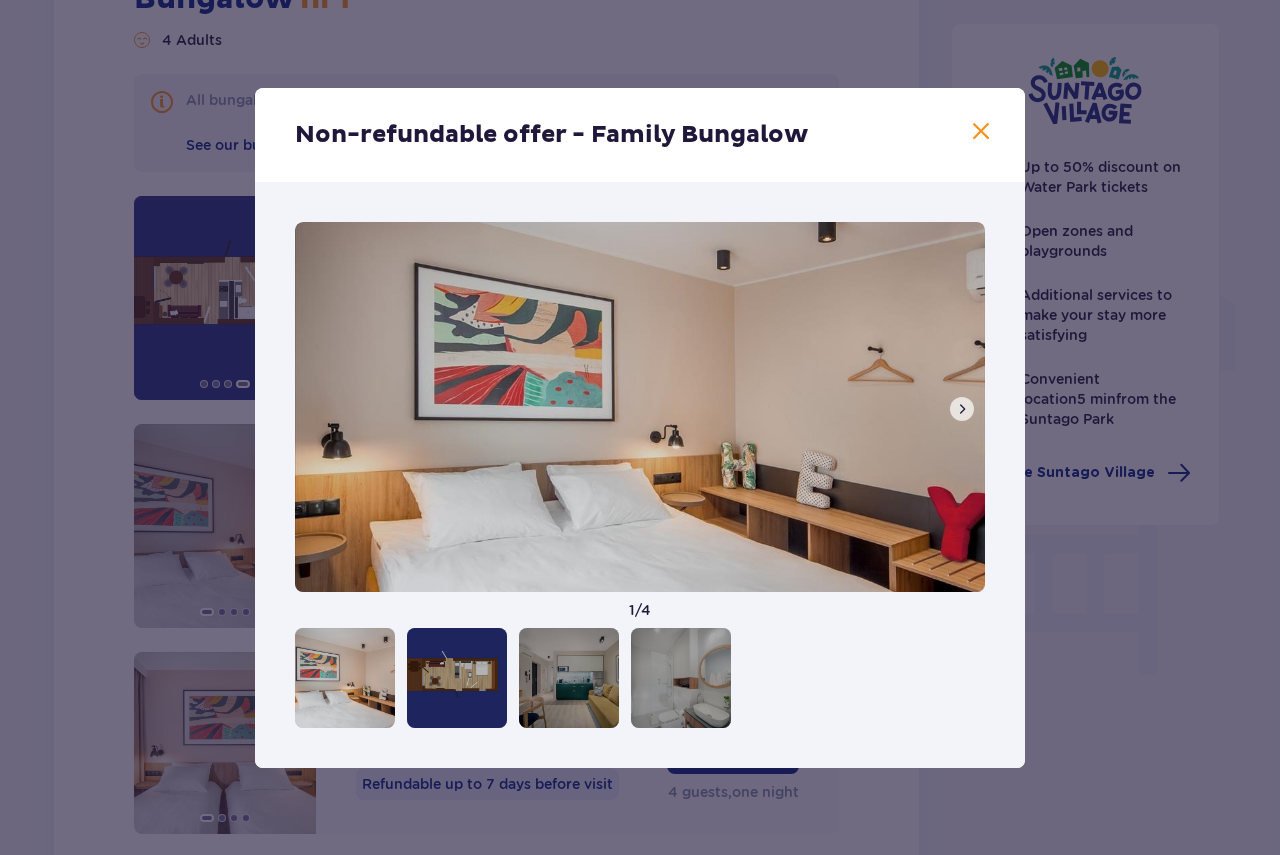 click at bounding box center [962, 409] 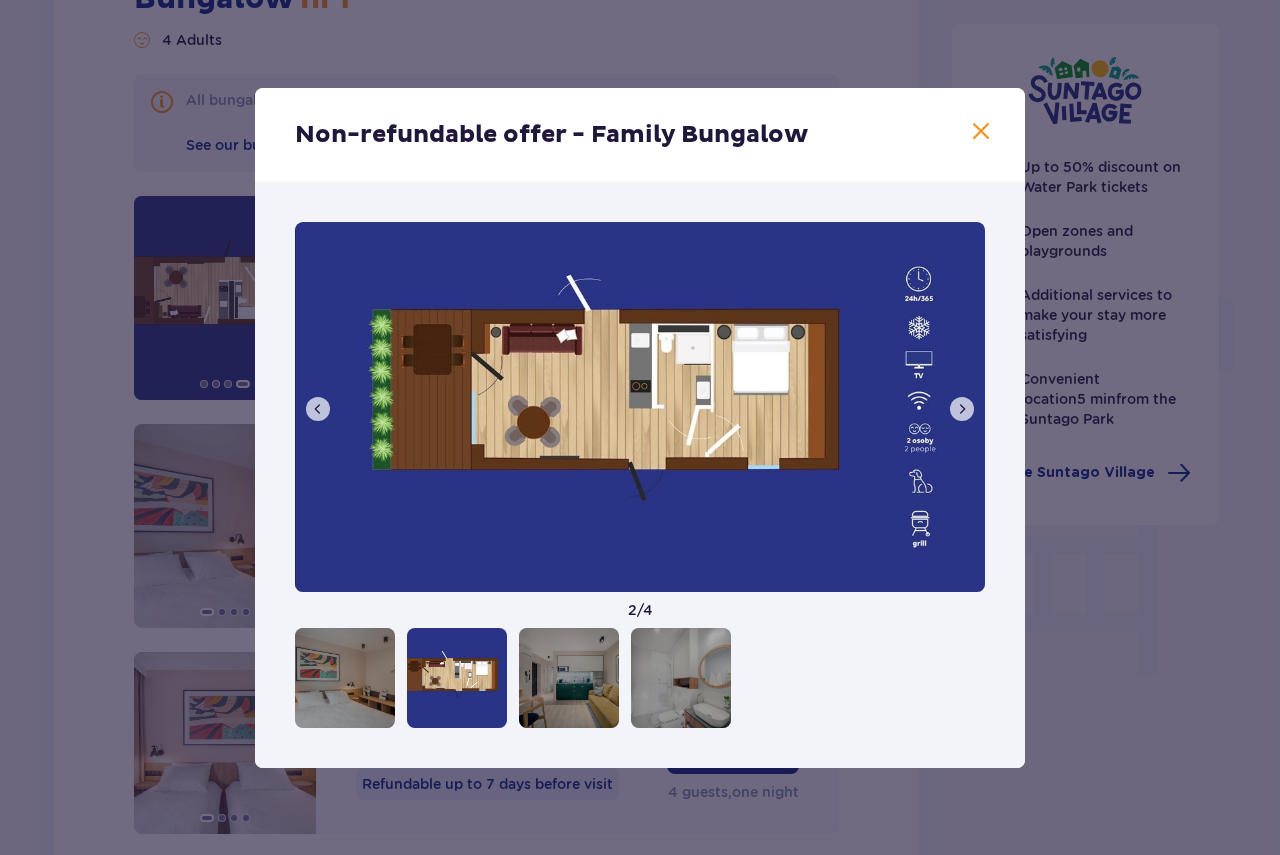 click at bounding box center (962, 409) 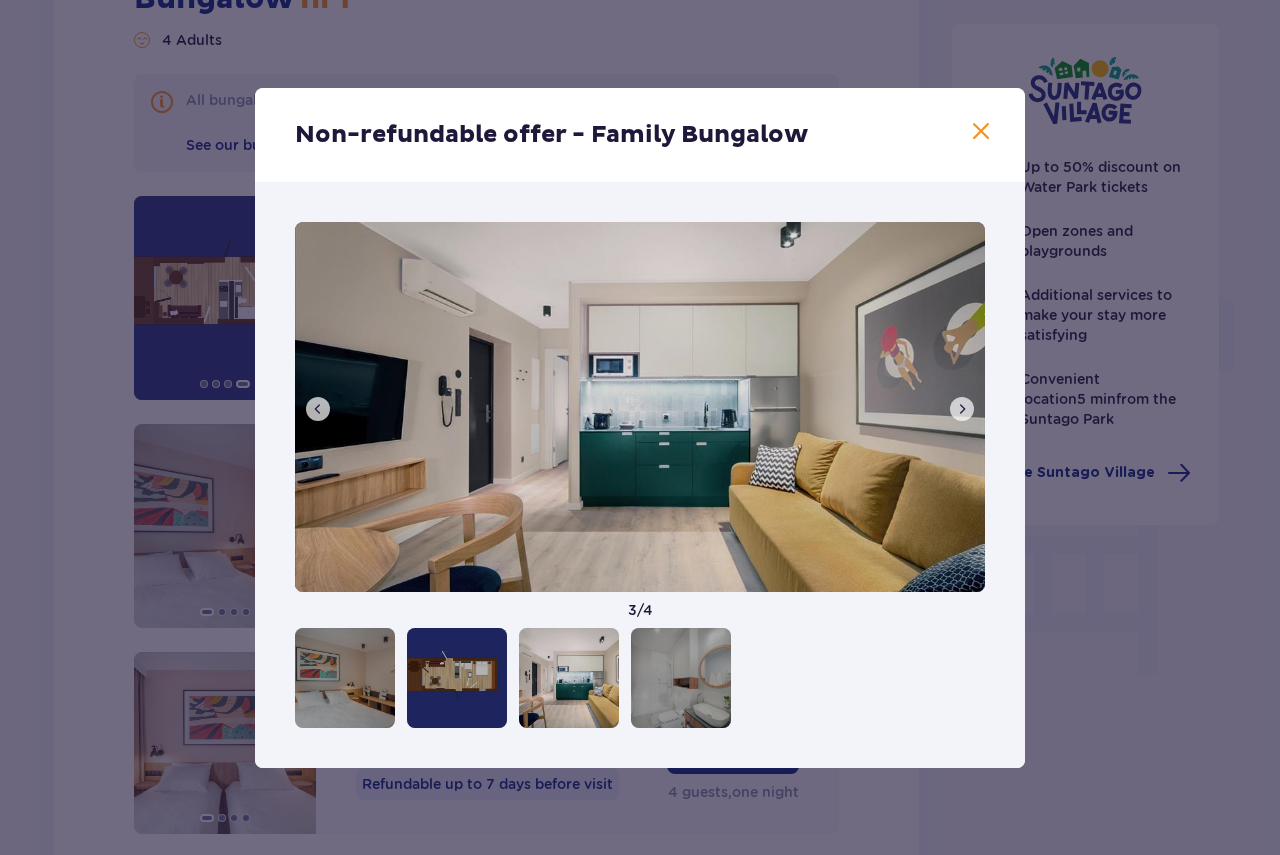 click at bounding box center [962, 409] 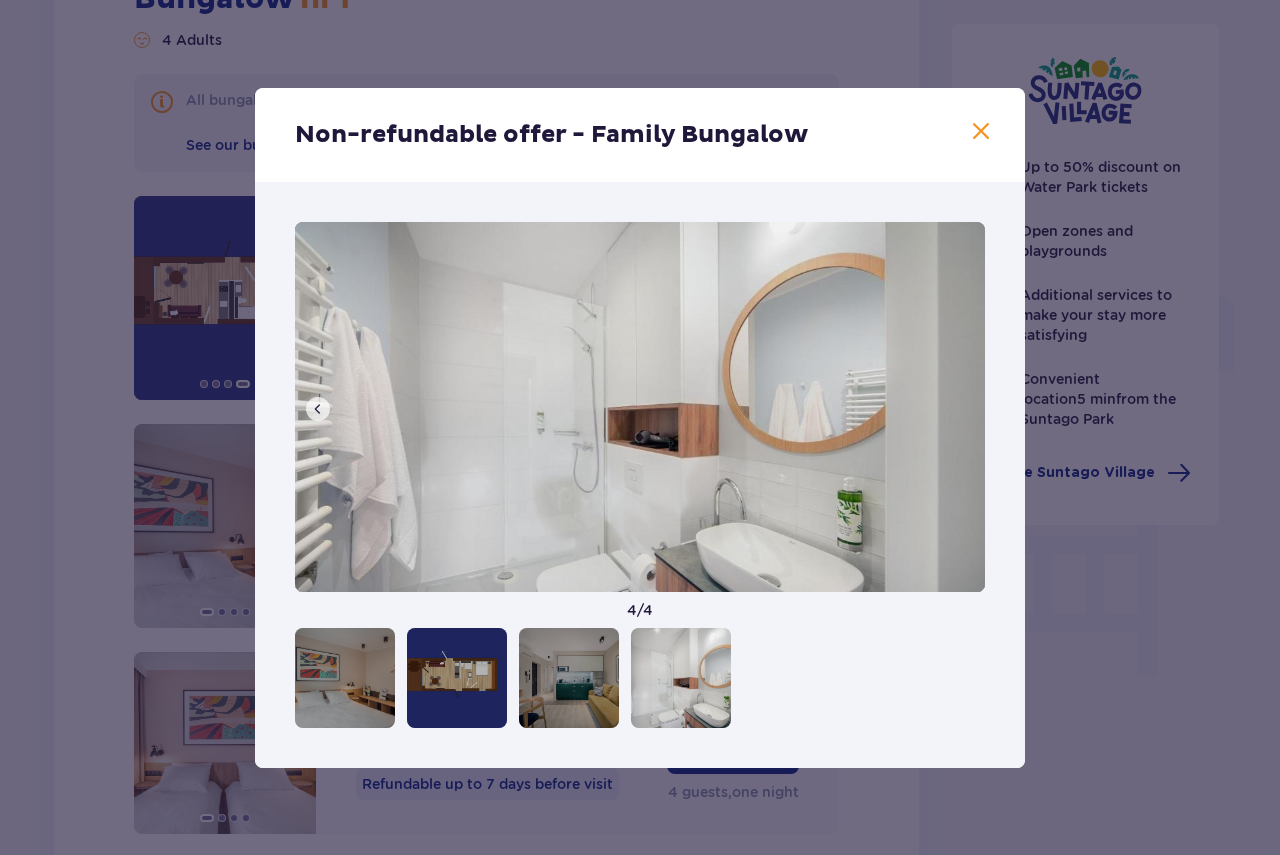 click at bounding box center [640, 407] 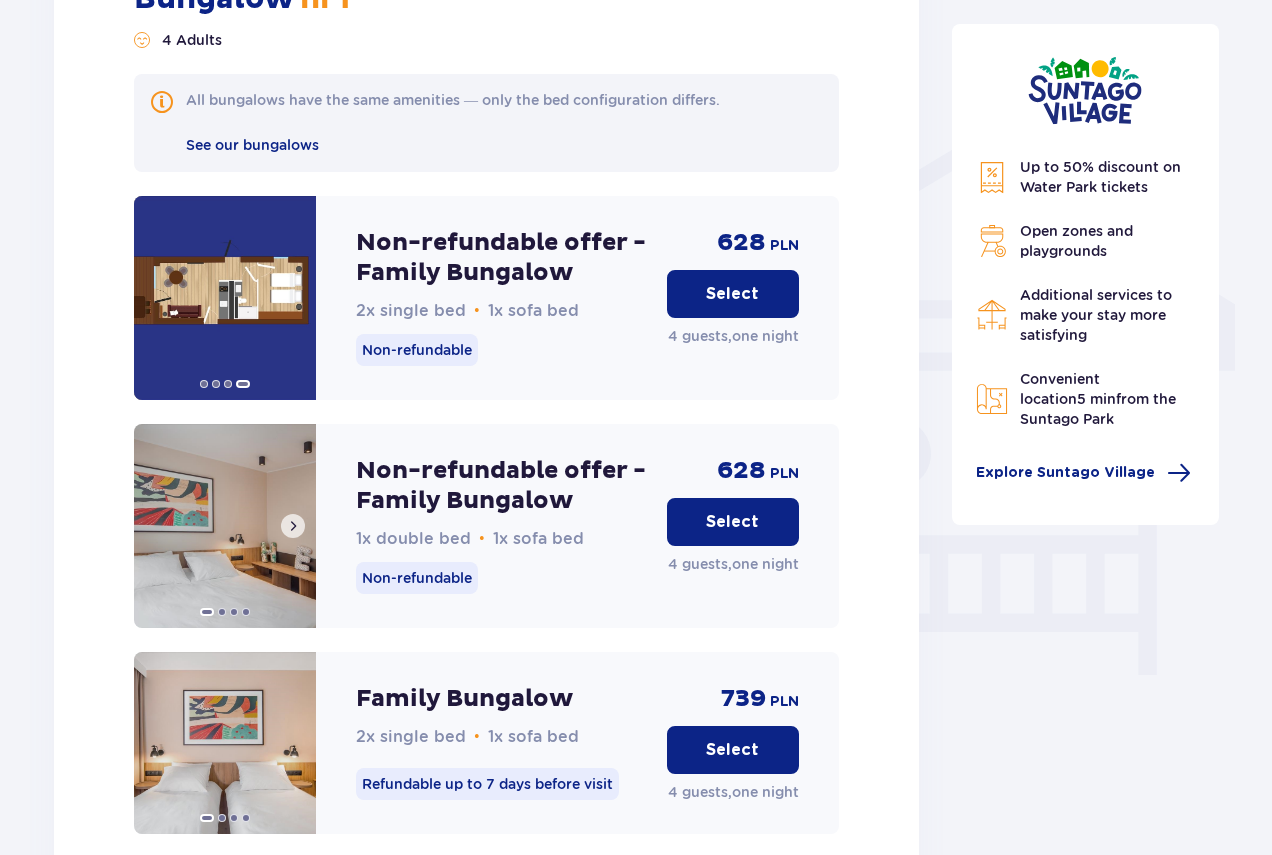 click at bounding box center [293, 526] 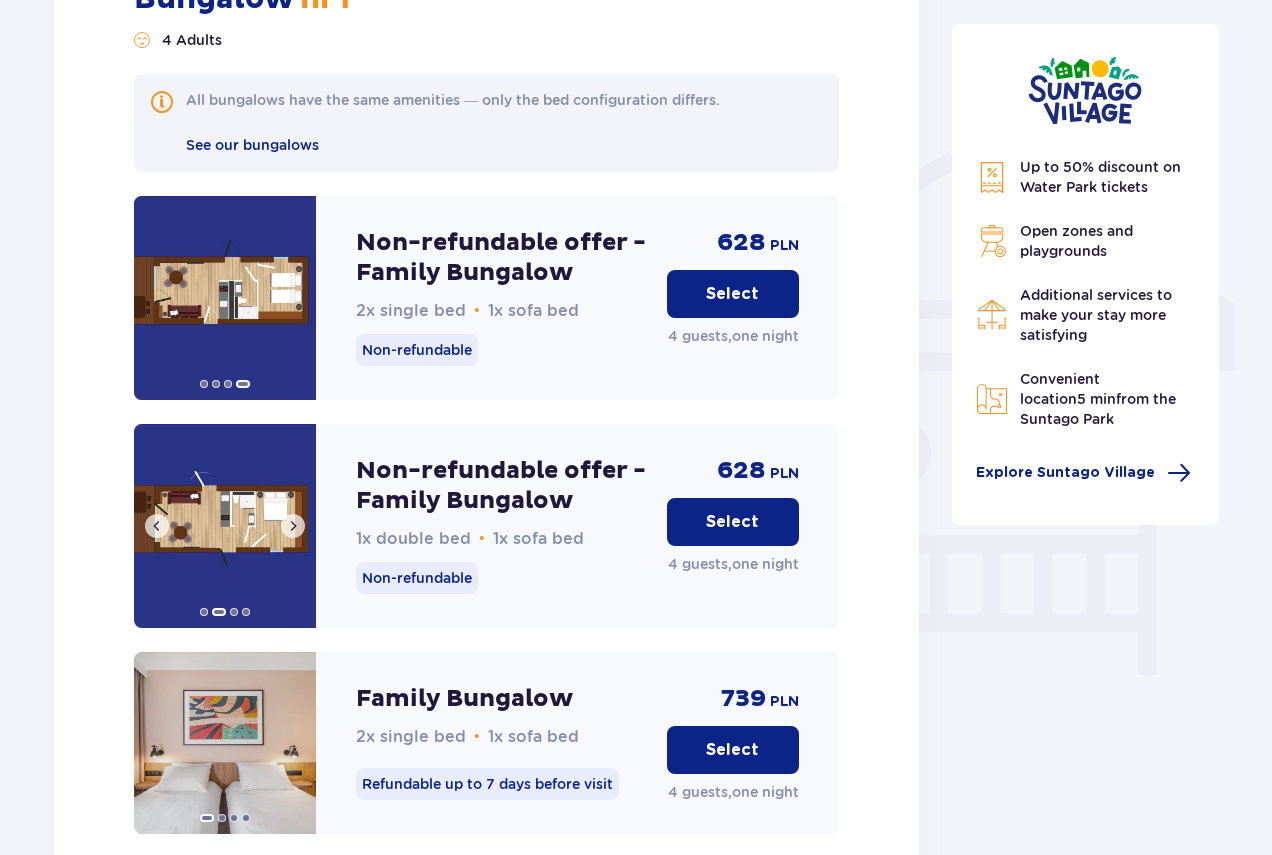 click at bounding box center (225, 526) 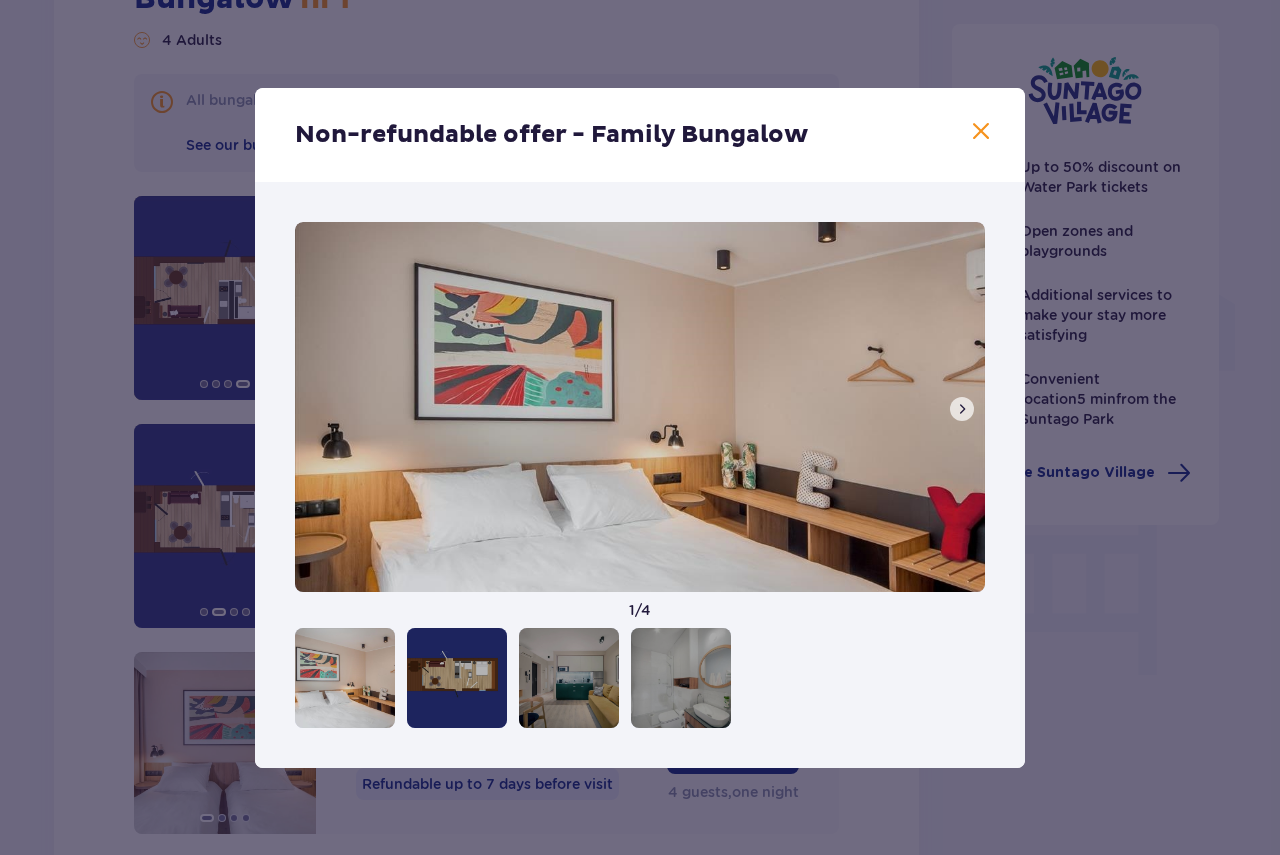 click at bounding box center [962, 409] 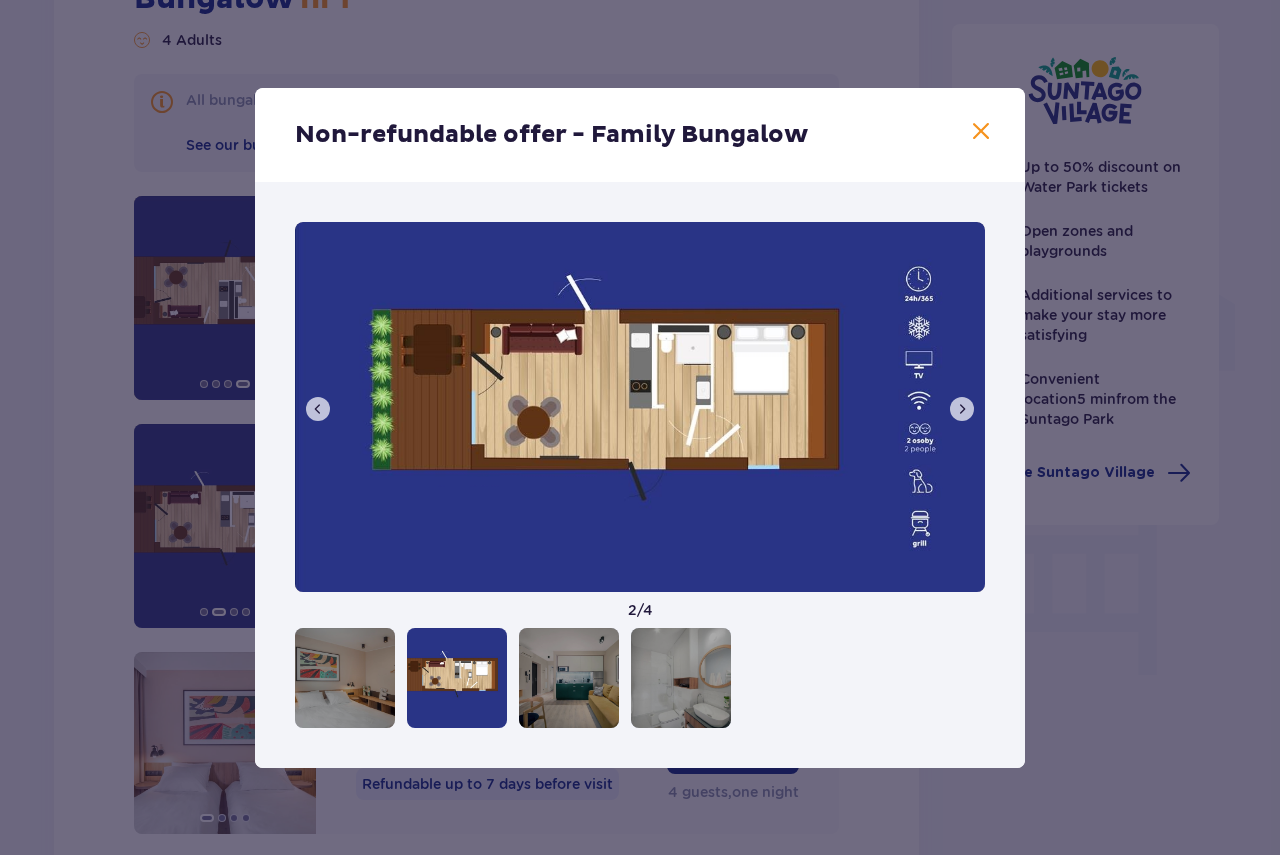 click at bounding box center [962, 409] 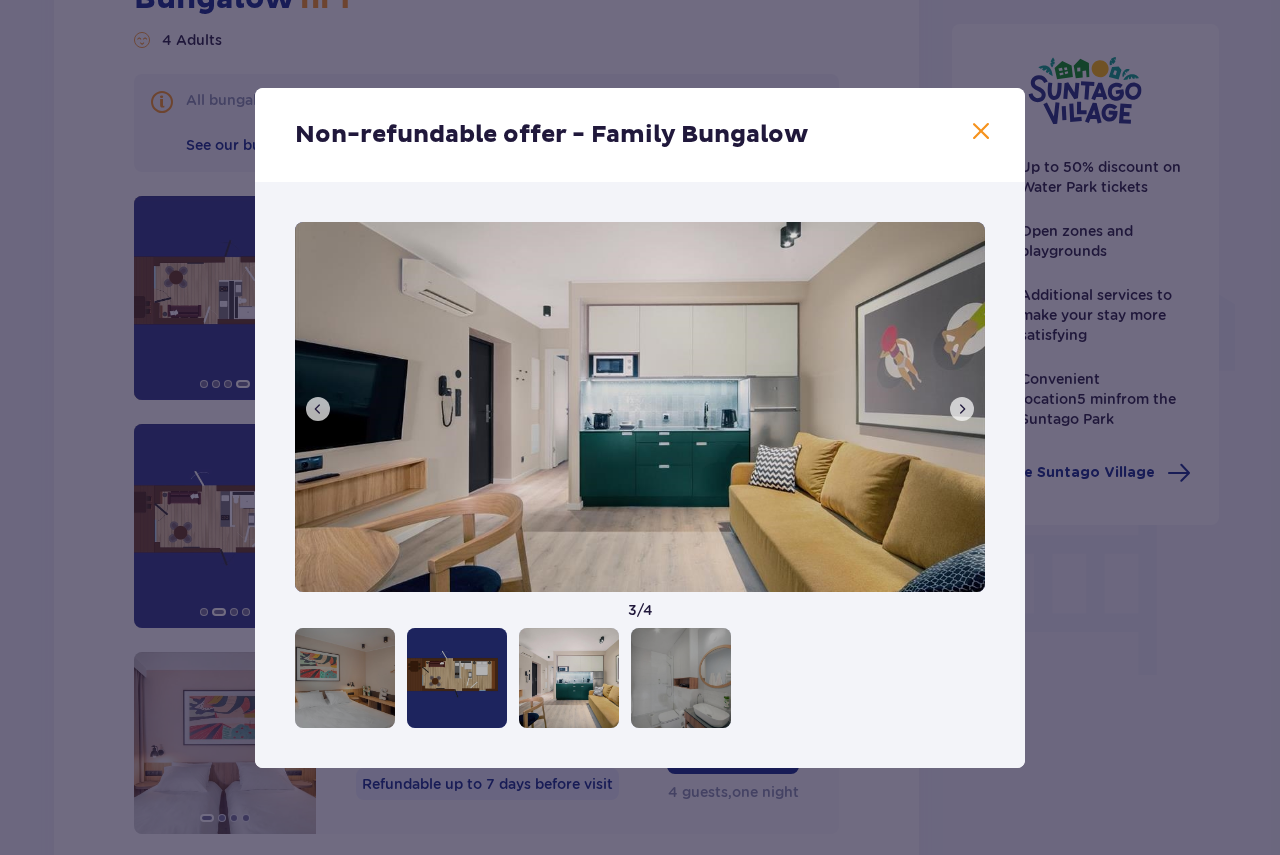 click at bounding box center [962, 409] 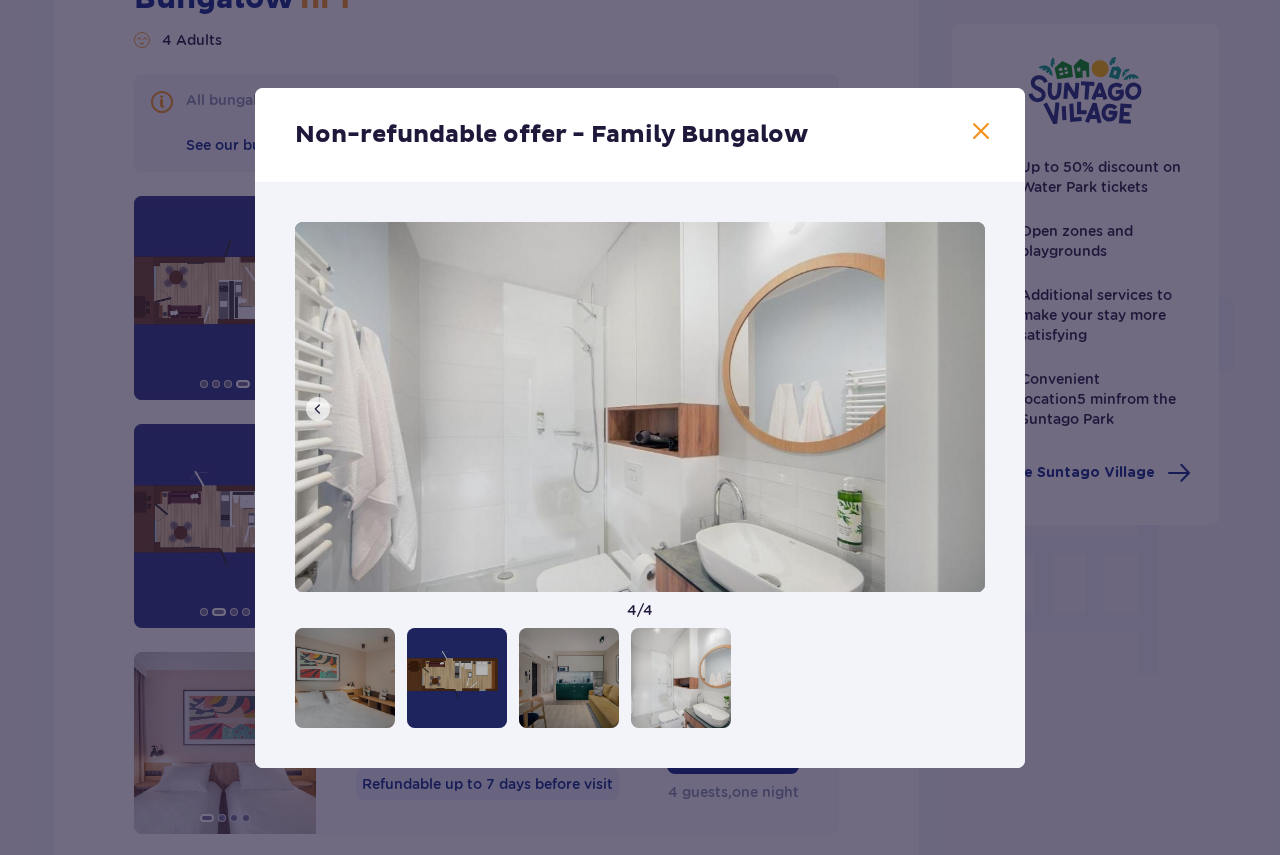 click at bounding box center (981, 132) 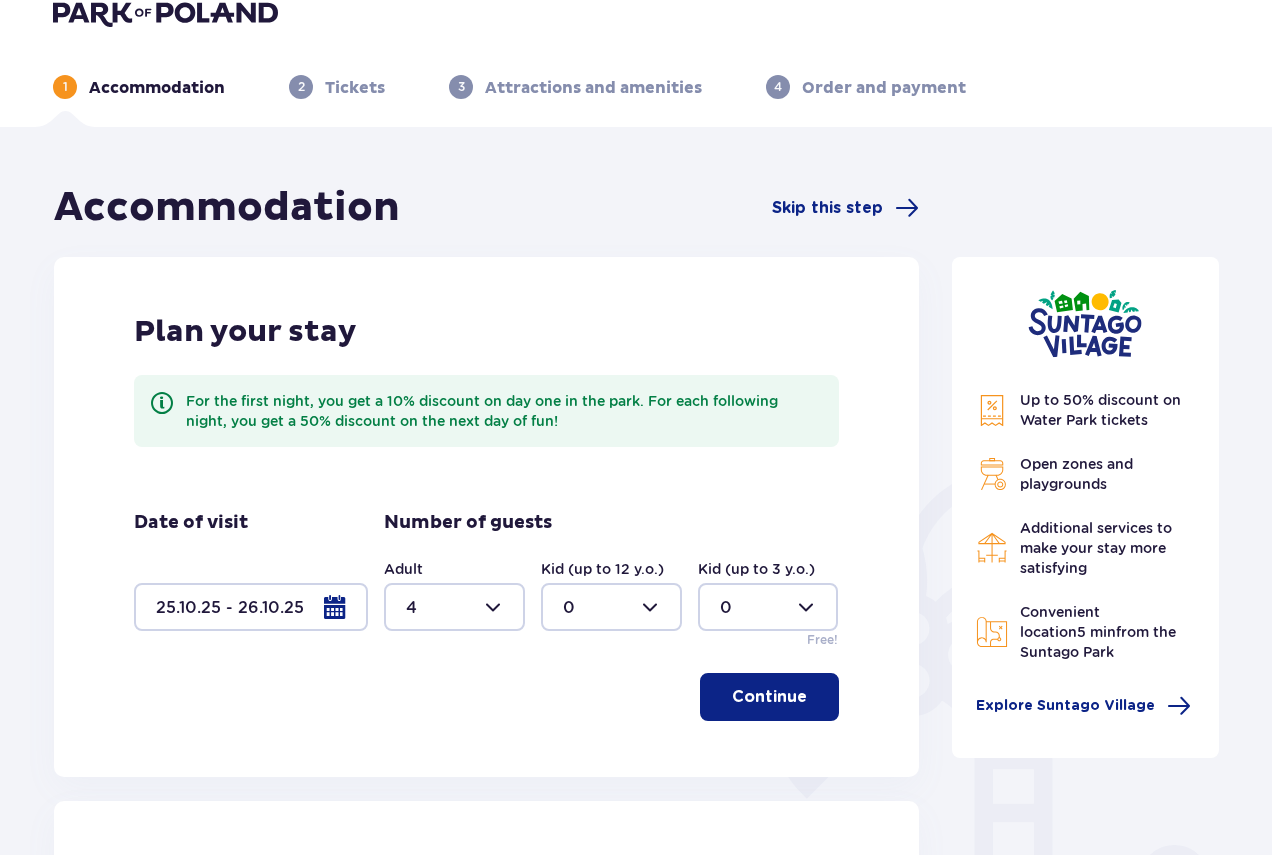 scroll, scrollTop: 0, scrollLeft: 0, axis: both 